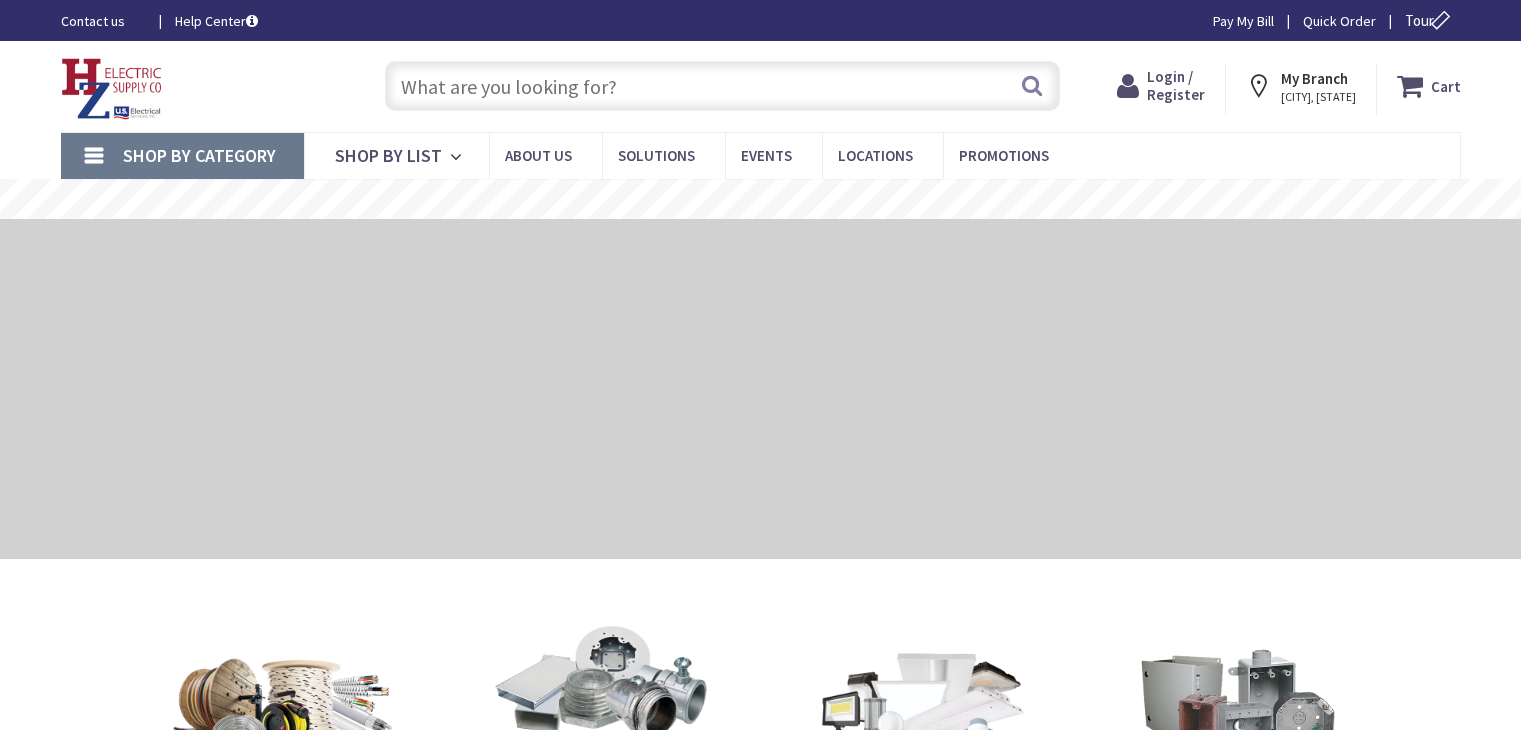 scroll, scrollTop: 0, scrollLeft: 0, axis: both 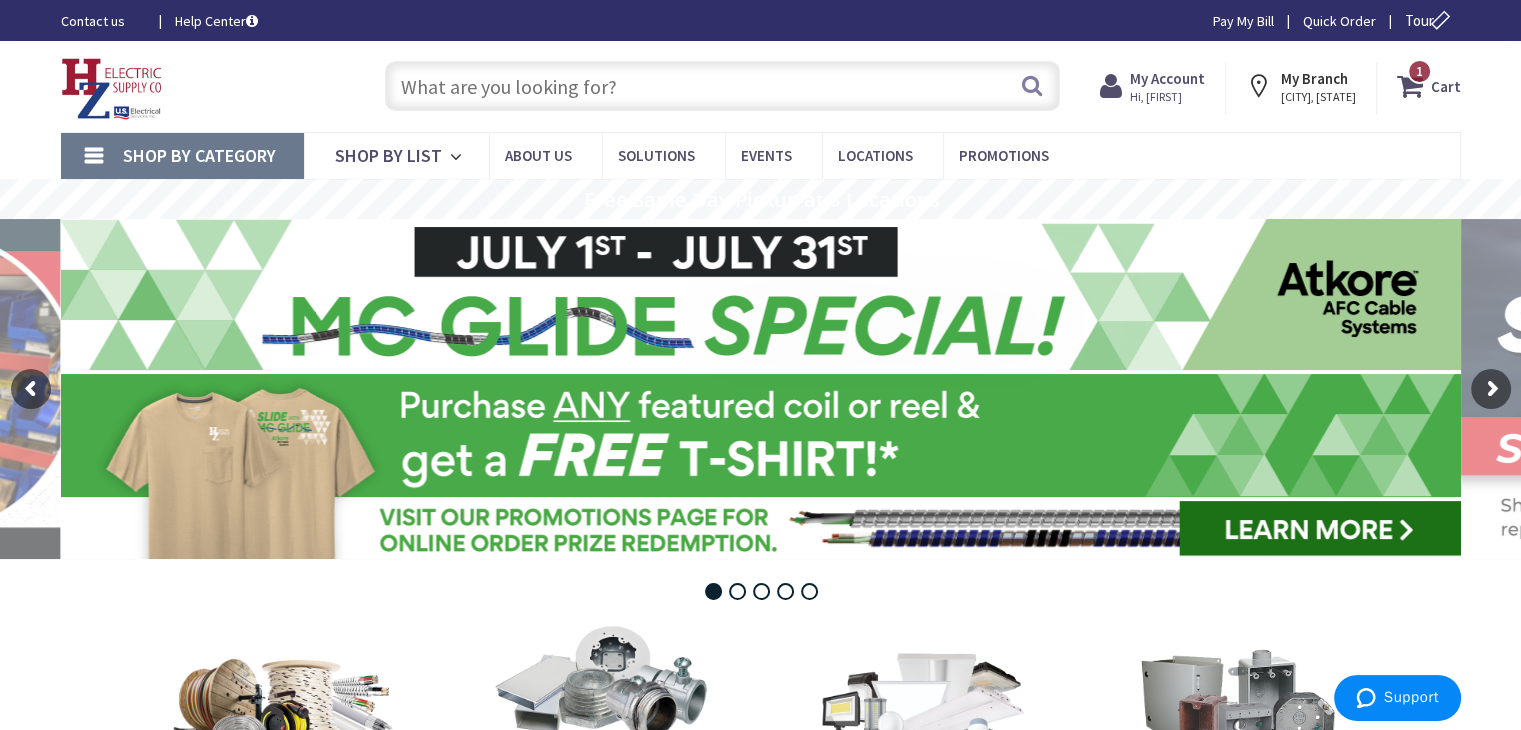 click on "My Account" at bounding box center (1167, 78) 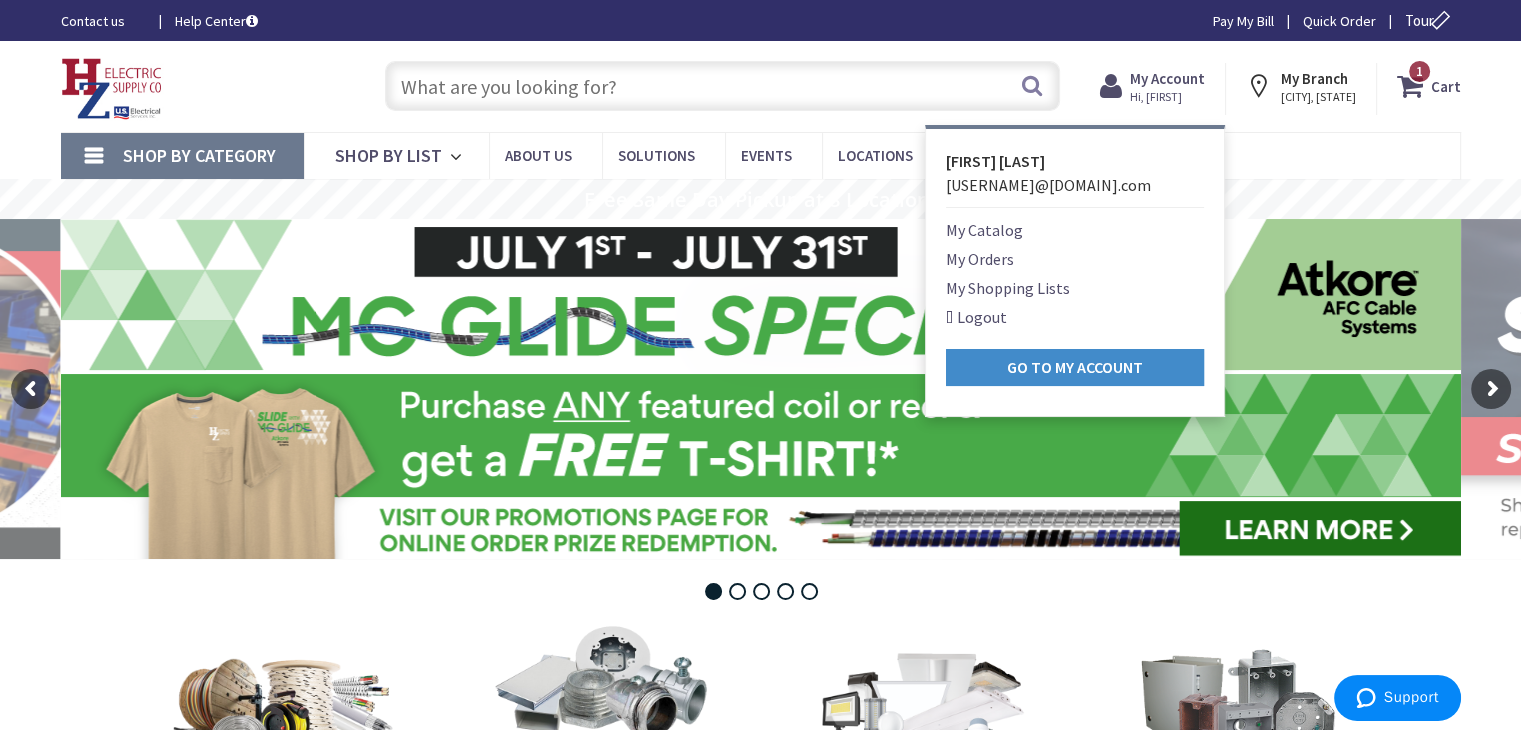 click on "My Orders" at bounding box center (980, 259) 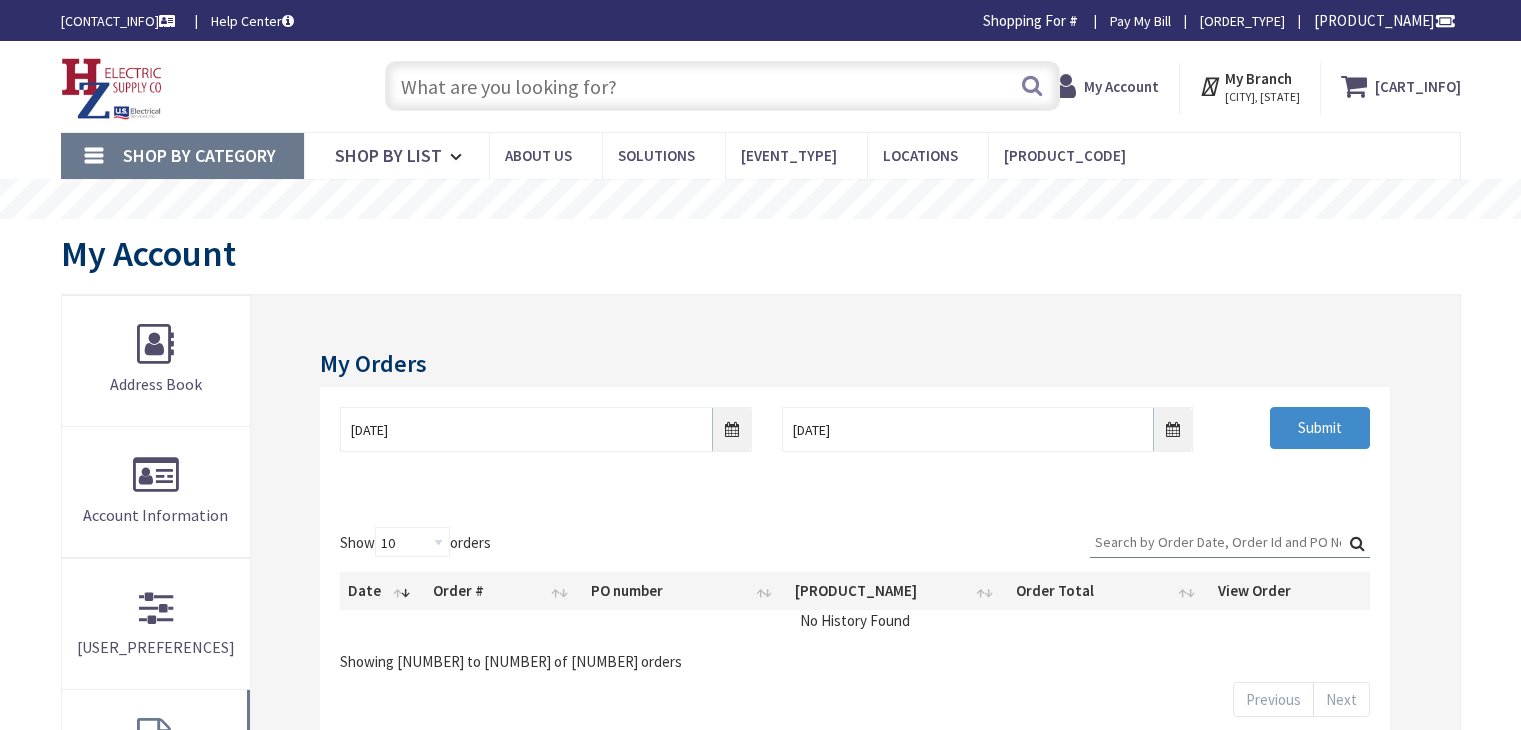 scroll, scrollTop: 0, scrollLeft: 0, axis: both 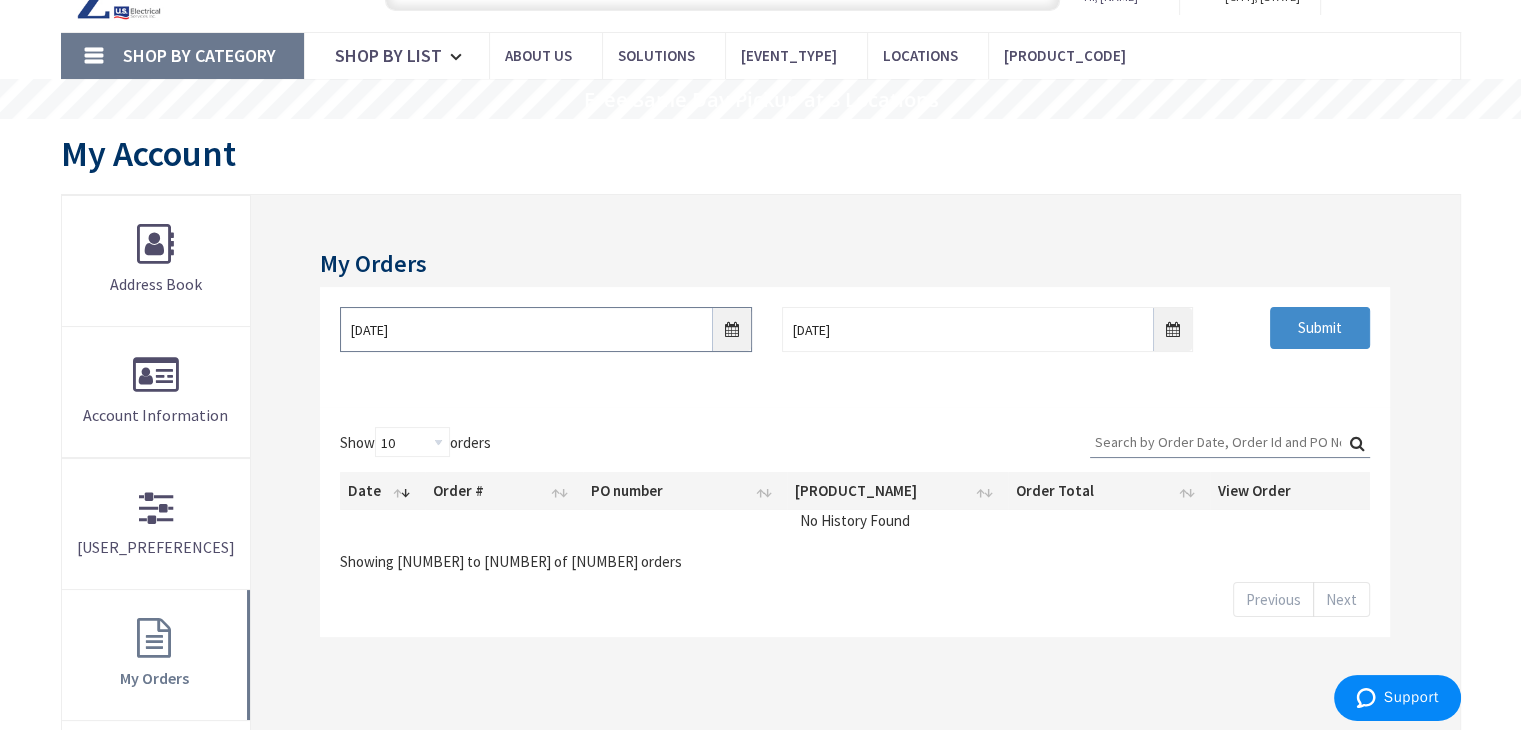 click on "[DATE]" at bounding box center (545, 329) 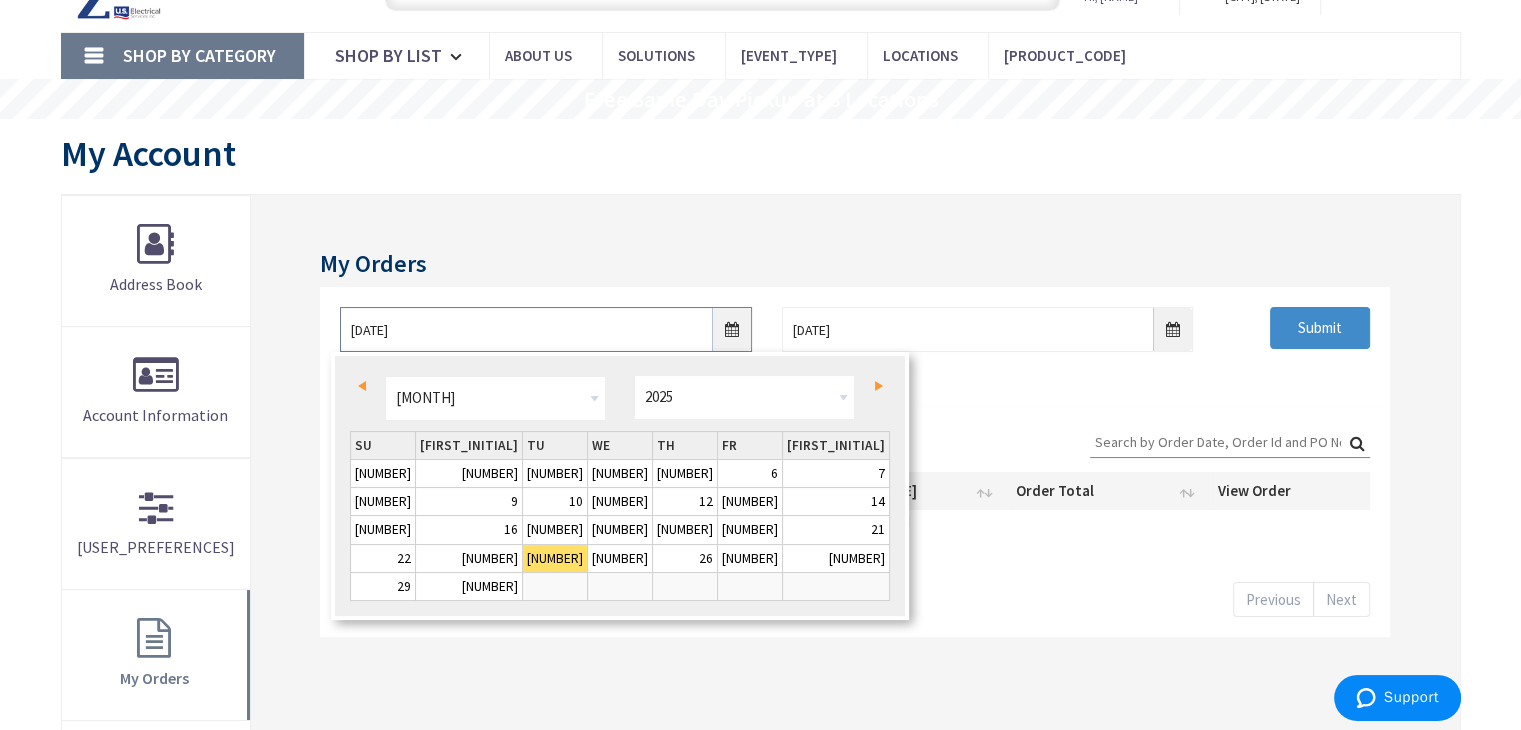 scroll, scrollTop: 102, scrollLeft: 0, axis: vertical 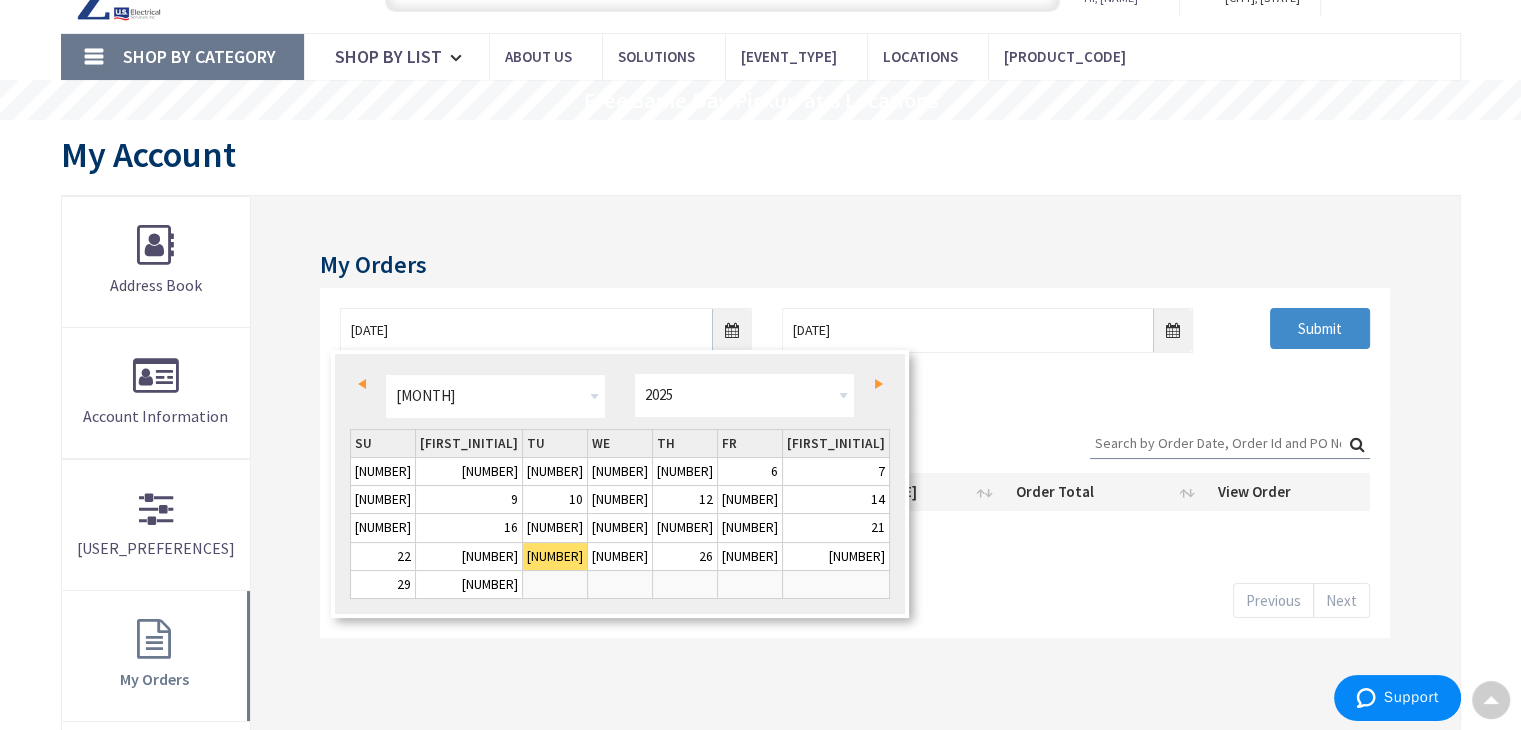 click on "Next" at bounding box center [879, 384] 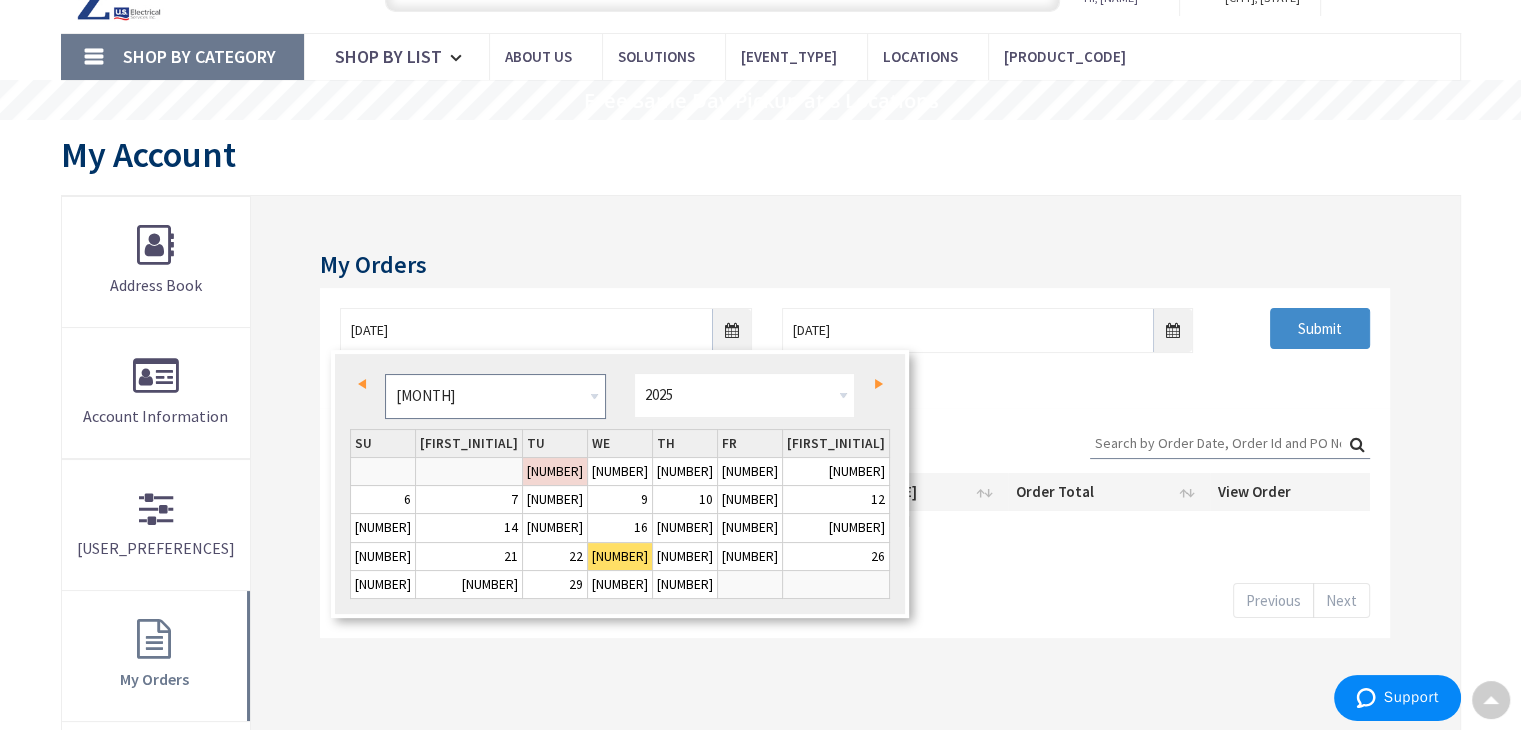 click on "Jan Feb Mar Apr May Jun Jul Aug Sep Oct Nov Dec" at bounding box center (495, 396) 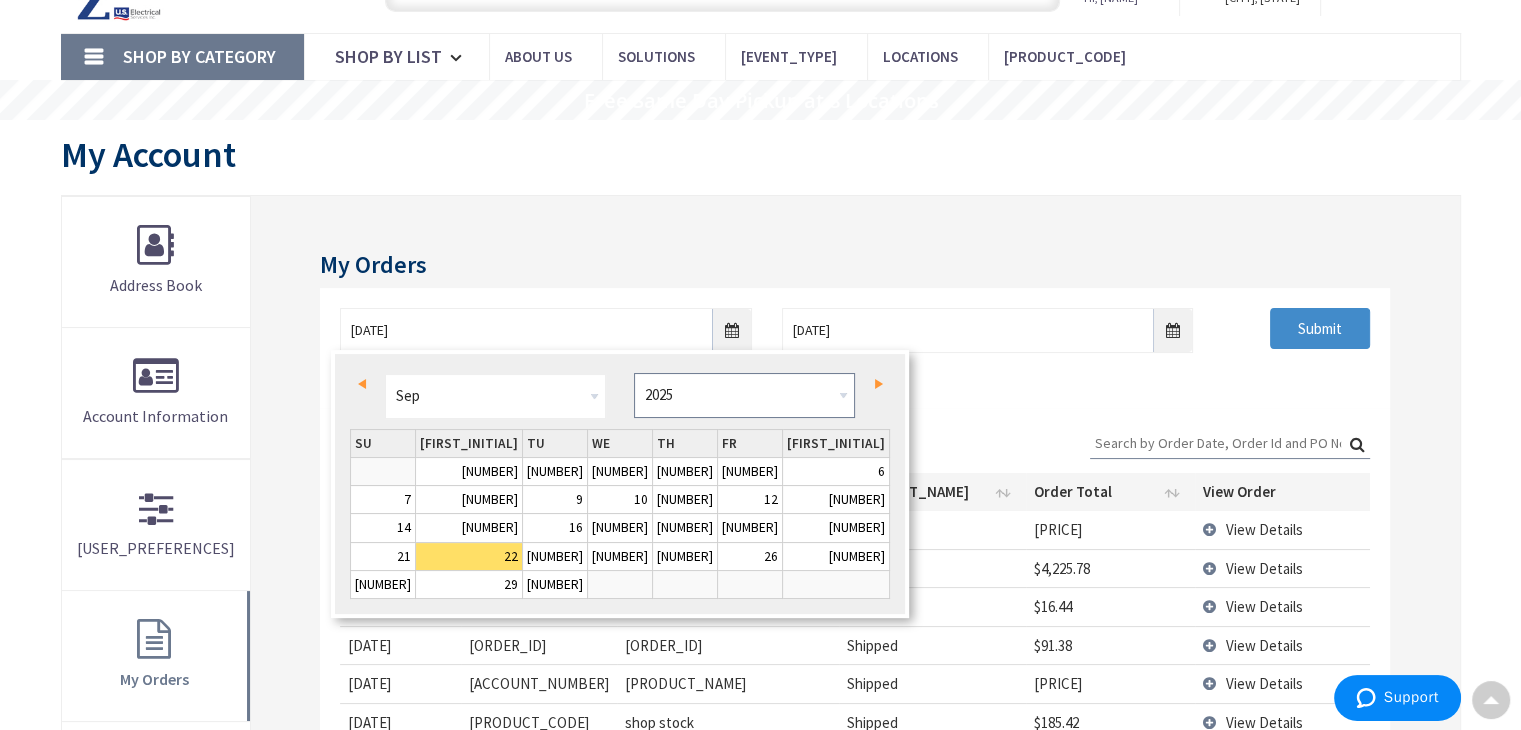 click on "1980 1981 1982 1983 1984 1985 1986 1987 1988 1989 1990 1991 1992 1993 1994 1995 1996 1997 1998 1999 2000 2001 2002 2003 2004 2005 2006 2007 2008 2009 2010 2011 2012 2013 2014 2015 2016 2017 2018 2019 2020 2021 2022 2023 2024 2025 2026 2027 2028 2029 2030 2031 2032 2033 2034 2035 2036 2037 2038 2039 2040 2041 2042 2043 2044 2045 2046 2047 2048 2049 2050 2051 2052 2053 2054 2055 2056 2057 2058 2059 2060 2061 2062 2063 2064 2065 2066 2067 2068 2069 2070 2071 2072 2073 2074 2075 2076 2077 2078 2079 2080 2081 2082 2083 2084 2085 2086 2087 2088 2089 2090 2091 2092 2093 2094 2095 2096 2097 2098 2099 2100 2101 2102 2103 2104 2105 2106 2107 2108 2109 2110 2111 2112 2113 2114 2115 2116 2117 2118 2119 2120 2121 2122 2123 2124 2125 2126 2127 2128 2129 2130 2131 2132 2133 2134 2135 2136 2137 2138 2139 2140 2141 2142 2143 2144 2145 2146 2147 2148 2149 2150 2151 2152 2153 2154 2155 2156 2157 2158 2159 2160 2161 2162 2163 2164 2165 2166 2167 2168 2169 2170 2171 2172 2173 2174 2175 2176 2177 2178 2179 2180 2181 2182 2183 2184" at bounding box center (744, 395) 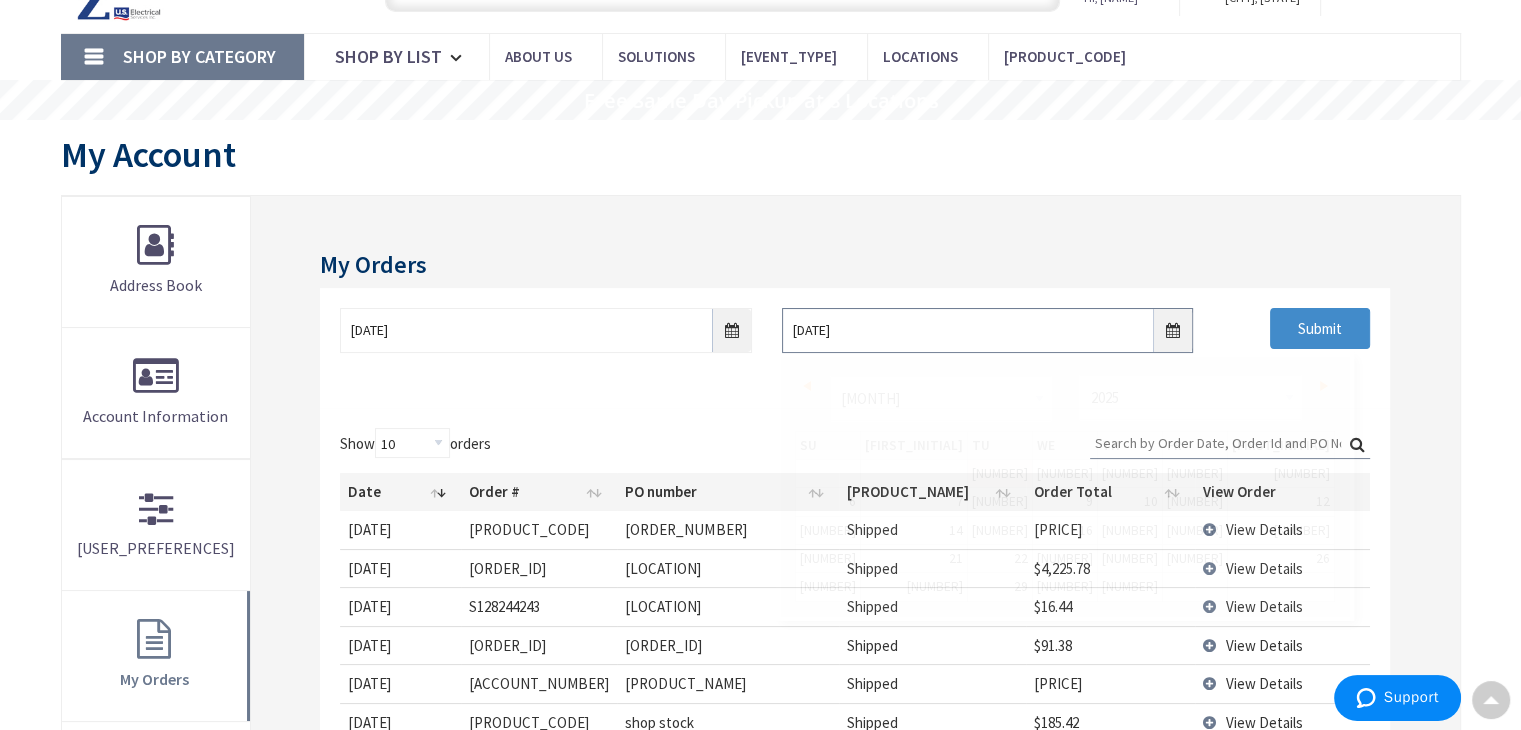 click on "[DATE]" at bounding box center (987, 330) 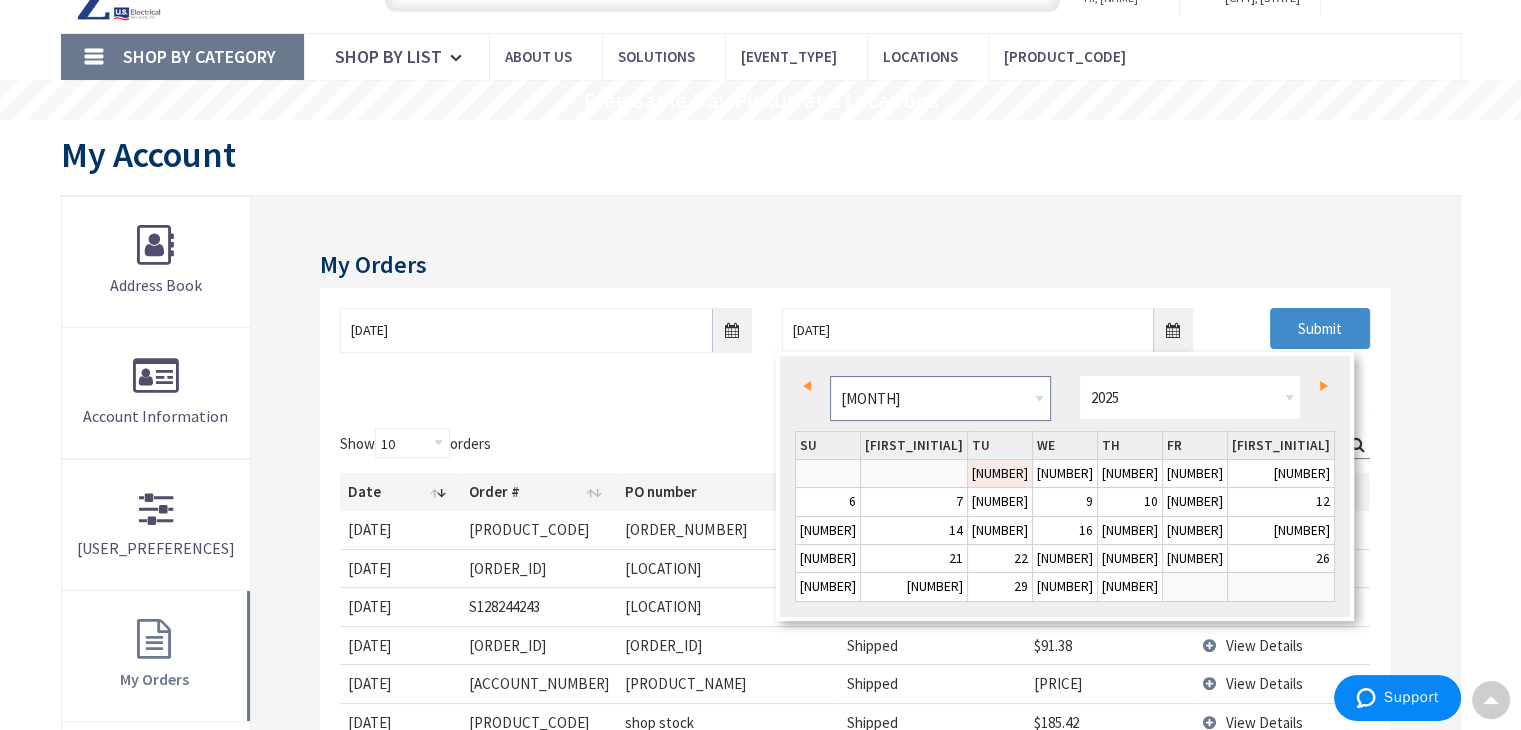 click on "Jan Feb Mar Apr May Jun Jul Aug Sep Oct Nov Dec" at bounding box center (940, 398) 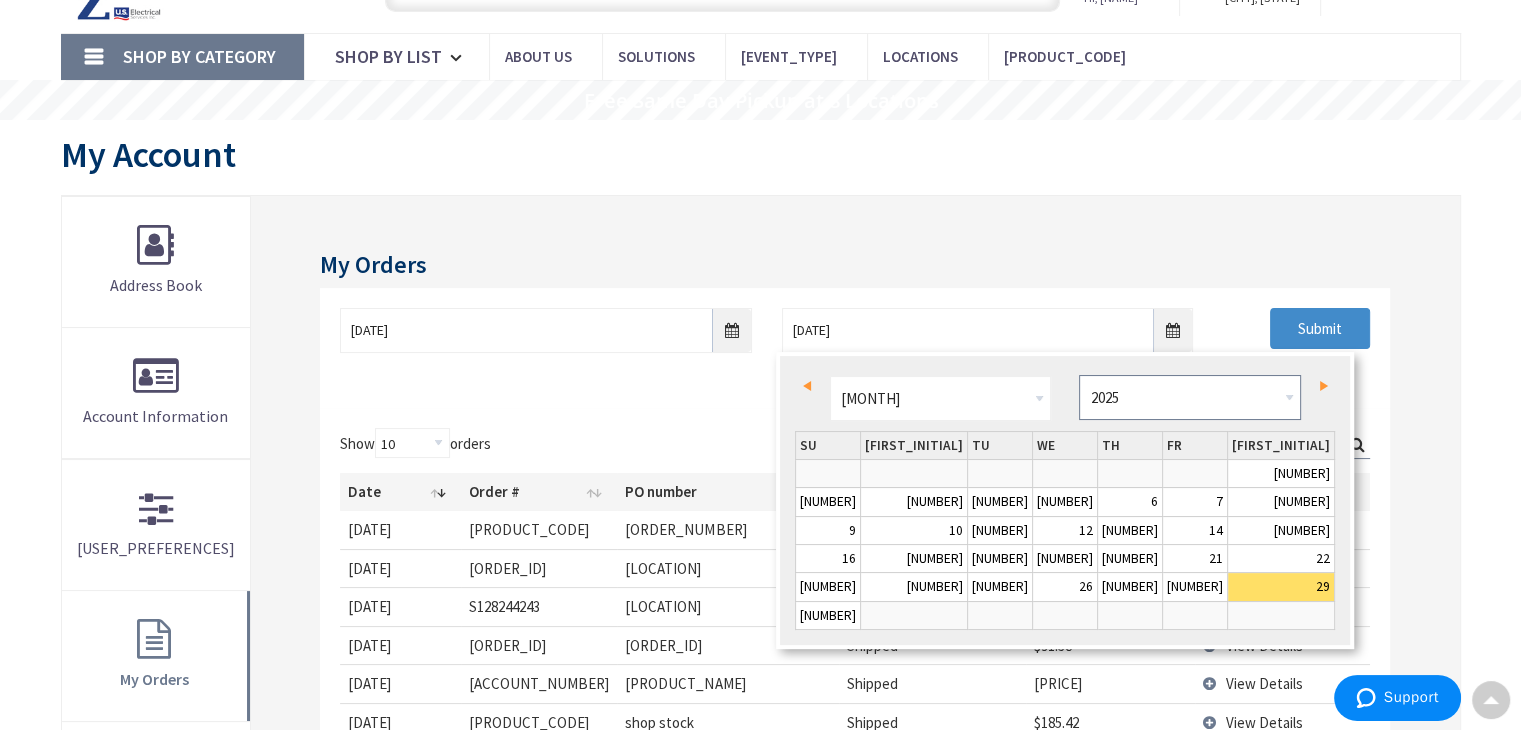 click on "1980 1981 1982 1983 1984 1985 1986 1987 1988 1989 1990 1991 1992 1993 1994 1995 1996 1997 1998 1999 2000 2001 2002 2003 2004 2005 2006 2007 2008 2009 2010 2011 2012 2013 2014 2015 2016 2017 2018 2019 2020 2021 2022 2023 2024 2025 2026 2027 2028 2029 2030 2031 2032 2033 2034 2035 2036 2037 2038 2039 2040 2041 2042 2043 2044 2045 2046 2047 2048 2049 2050 2051 2052 2053 2054 2055 2056 2057 2058 2059 2060 2061 2062 2063 2064 2065 2066 2067 2068 2069 2070 2071 2072 2073 2074 2075 2076 2077 2078 2079 2080 2081 2082 2083 2084 2085 2086 2087 2088 2089 2090 2091 2092 2093 2094 2095 2096 2097 2098 2099 2100 2101 2102 2103 2104 2105 2106 2107 2108 2109 2110 2111 2112 2113 2114 2115 2116 2117 2118 2119 2120 2121 2122 2123 2124 2125 2126 2127 2128 2129 2130 2131 2132 2133 2134 2135 2136 2137 2138 2139 2140 2141 2142 2143 2144 2145 2146 2147 2148 2149 2150 2151 2152 2153 2154 2155 2156 2157 2158 2159 2160 2161 2162 2163 2164 2165 2166 2167 2168 2169 2170 2171 2172 2173 2174 2175 2176 2177 2178 2179 2180 2181 2182 2183 2184" at bounding box center [1189, 397] 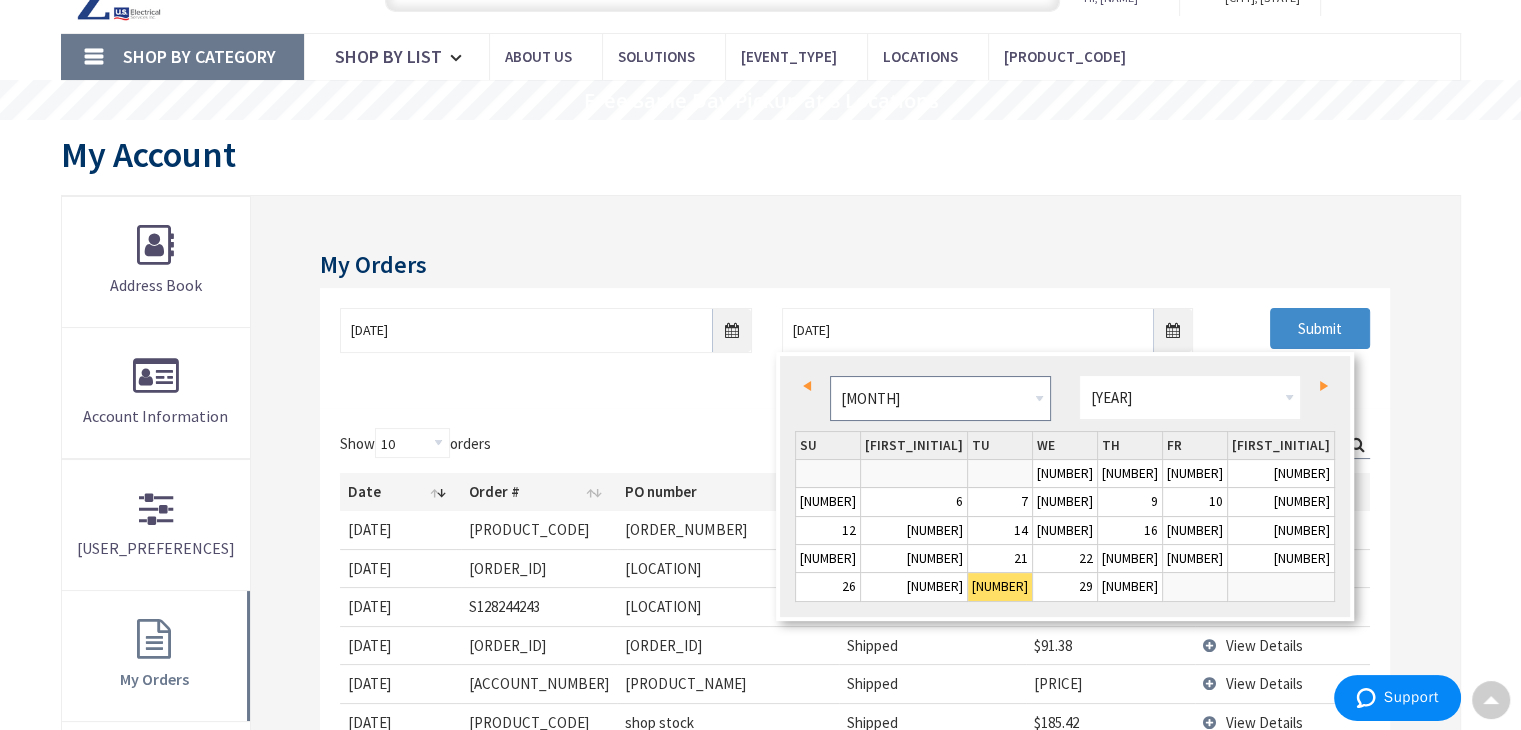 click on "Jan Feb Mar Apr May Jun Jul Aug Sep Oct Nov Dec" at bounding box center [940, 398] 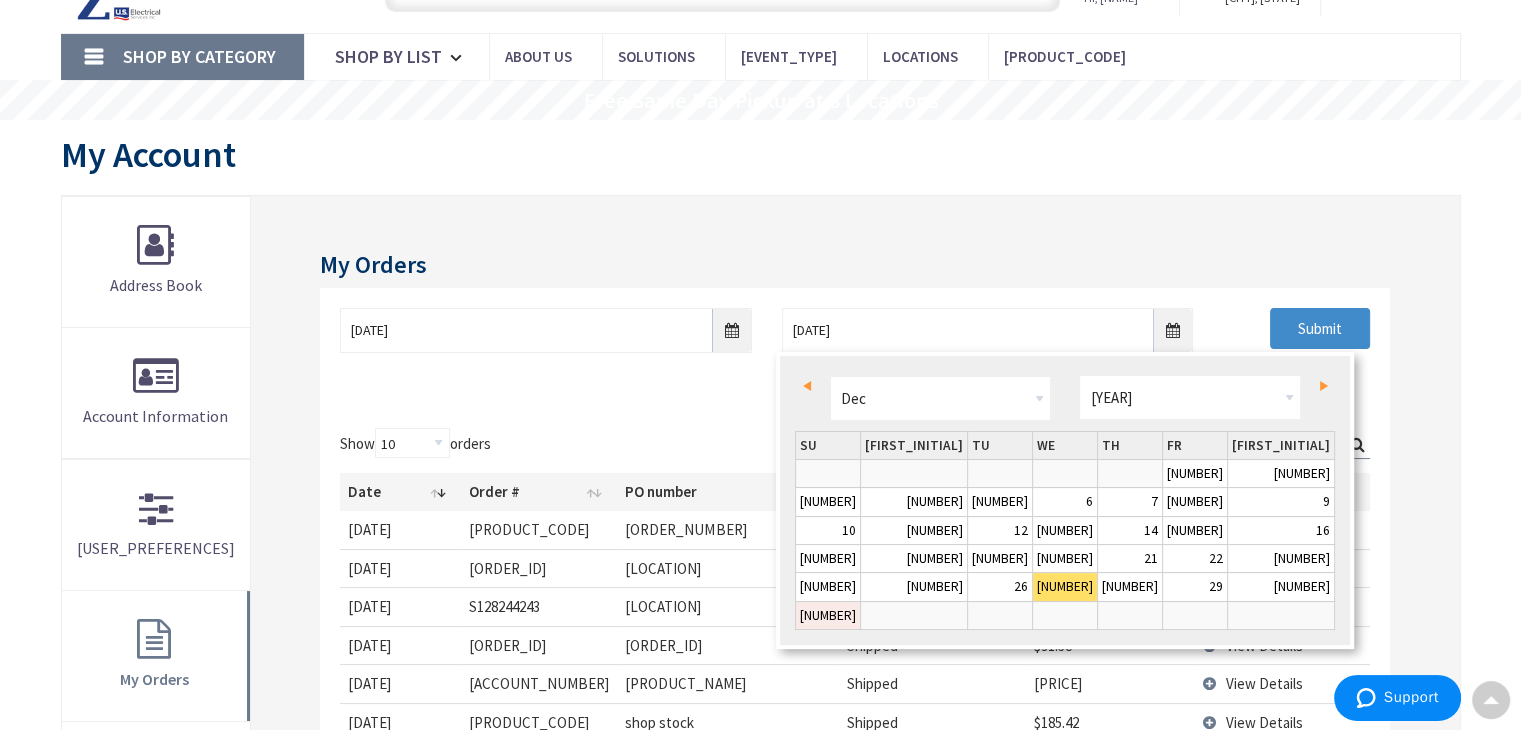 click on "[NUMBER]" at bounding box center (828, 615) 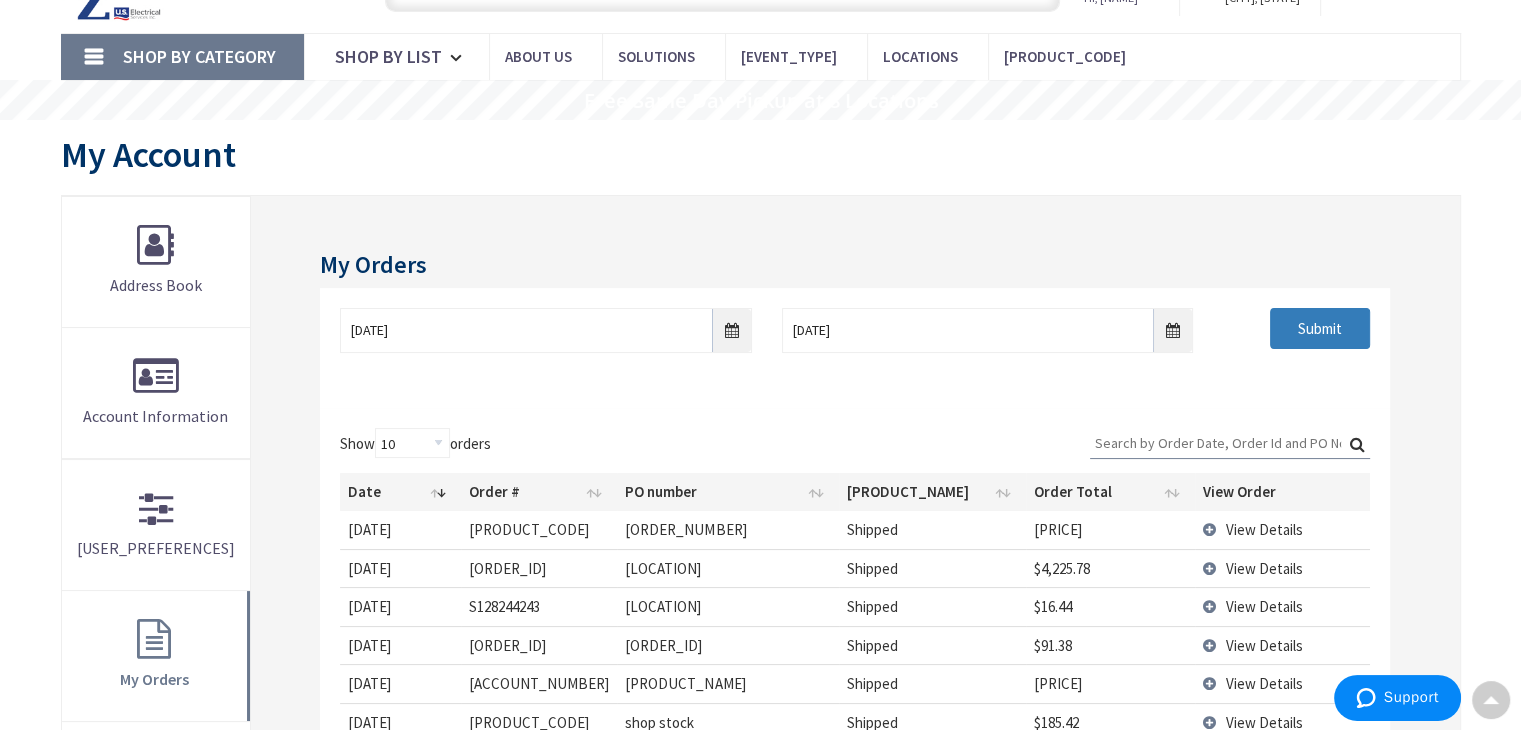 click on "Submit" at bounding box center (1320, 329) 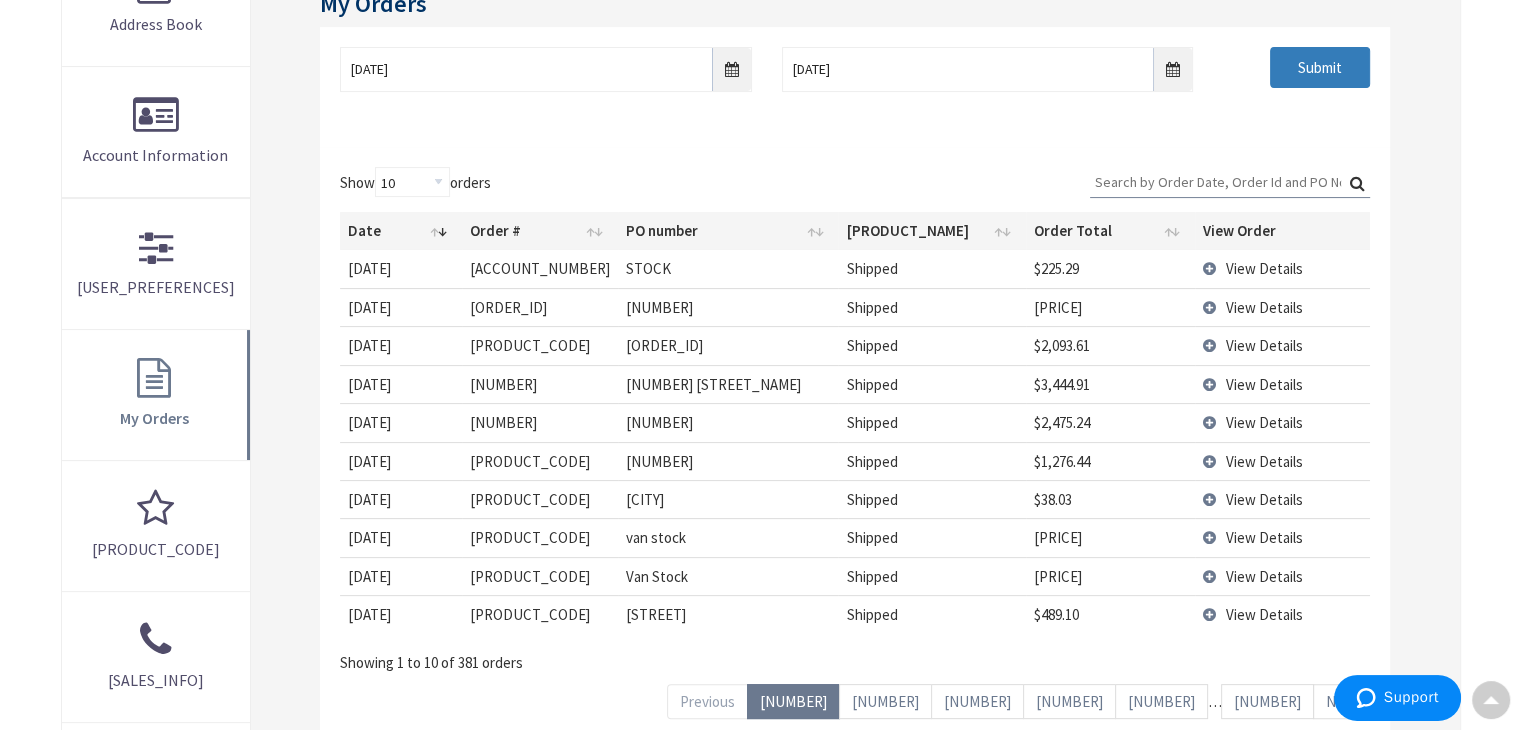 scroll, scrollTop: 402, scrollLeft: 0, axis: vertical 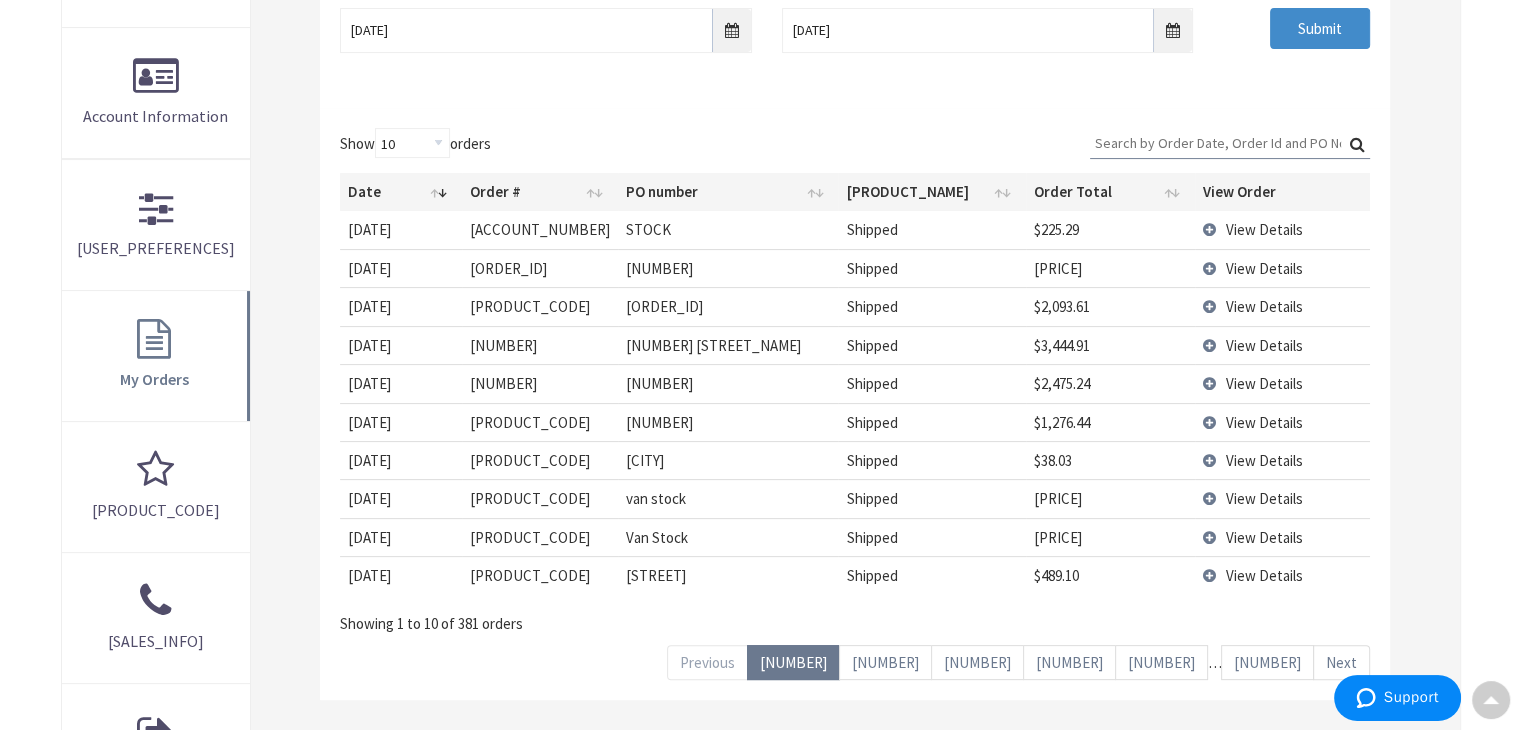 click on "[NUMBER]" at bounding box center (1267, 662) 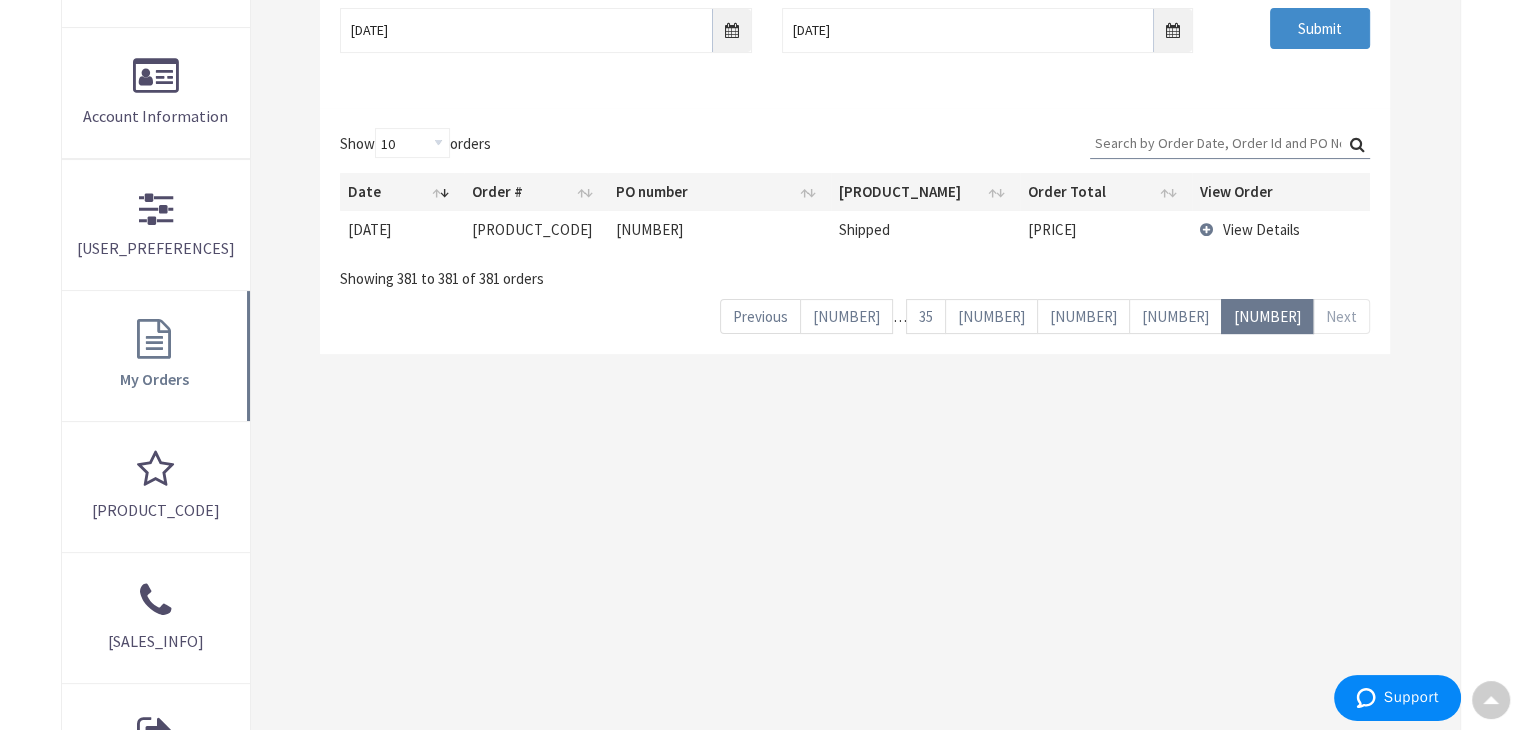 click on "[NUMBER]" at bounding box center (1175, 316) 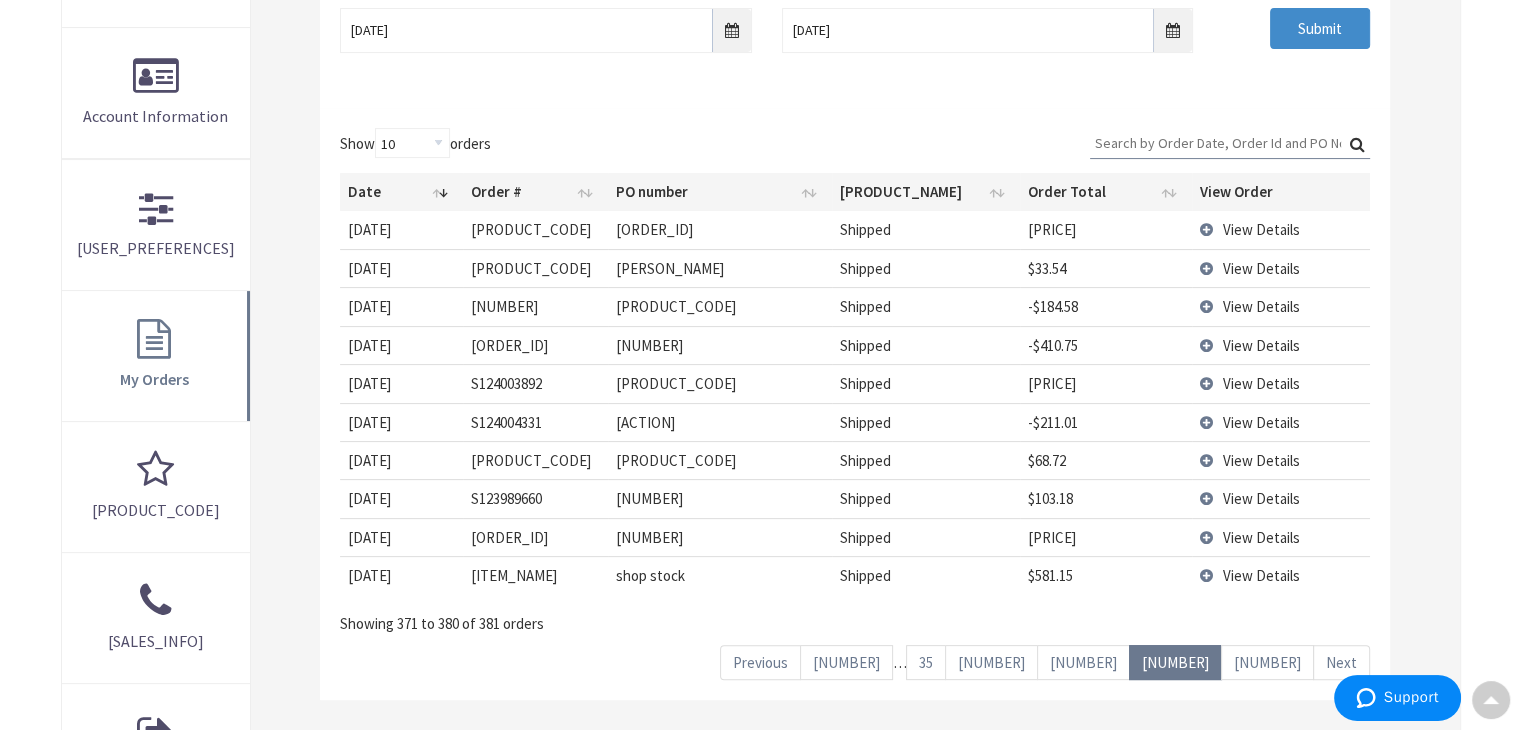 click on "[NUMBER]" at bounding box center [1083, 662] 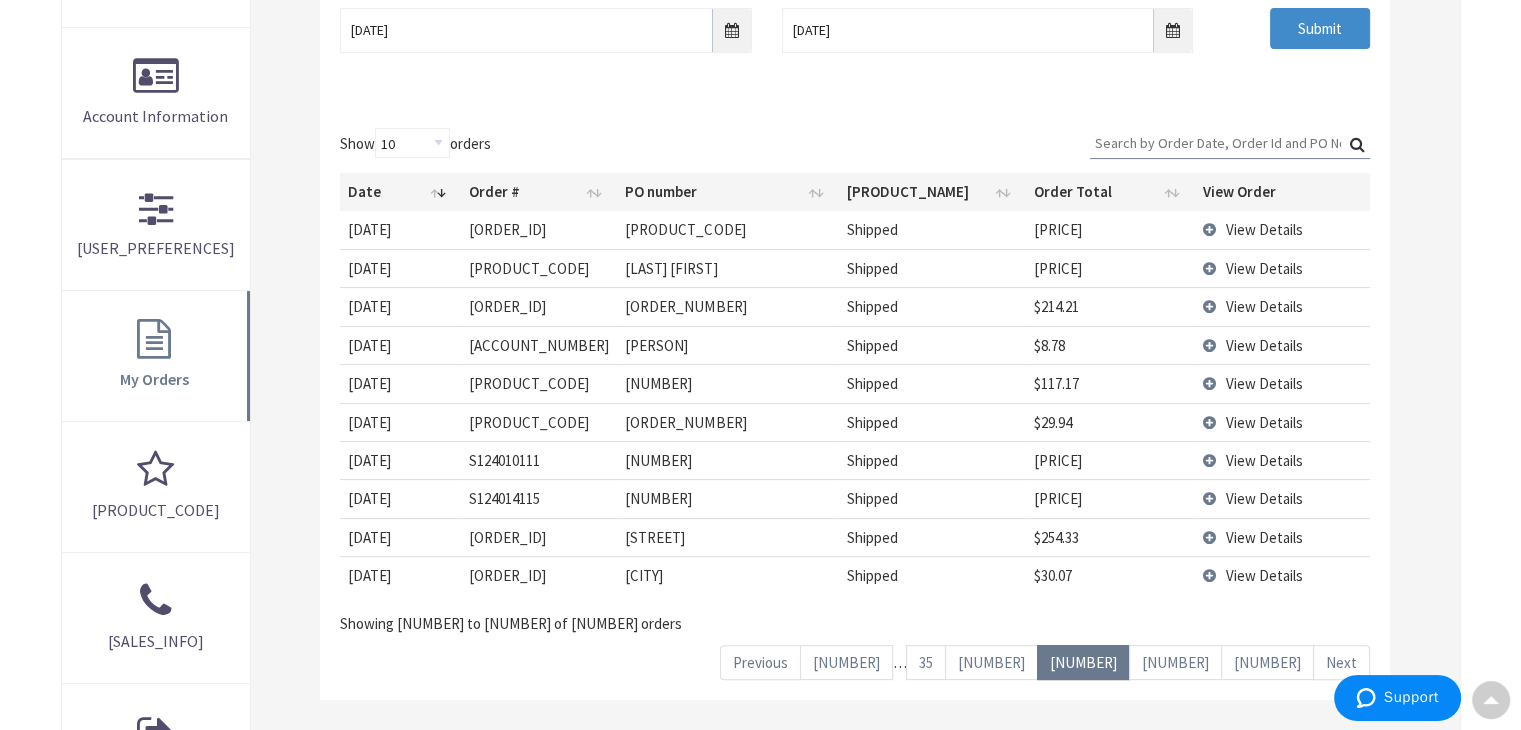 click on "[NUMBER]" at bounding box center (991, 662) 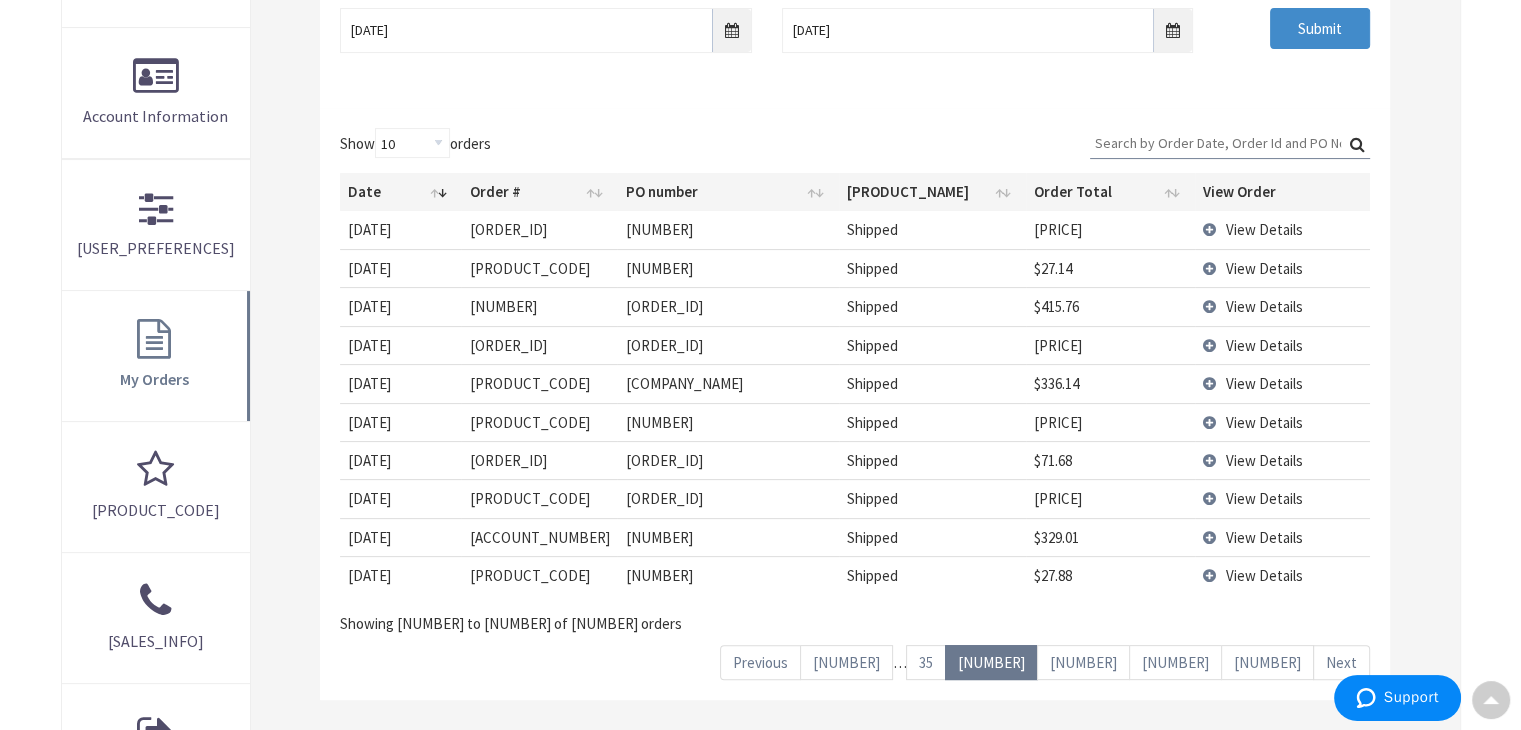 click on "View Details" at bounding box center (1264, 229) 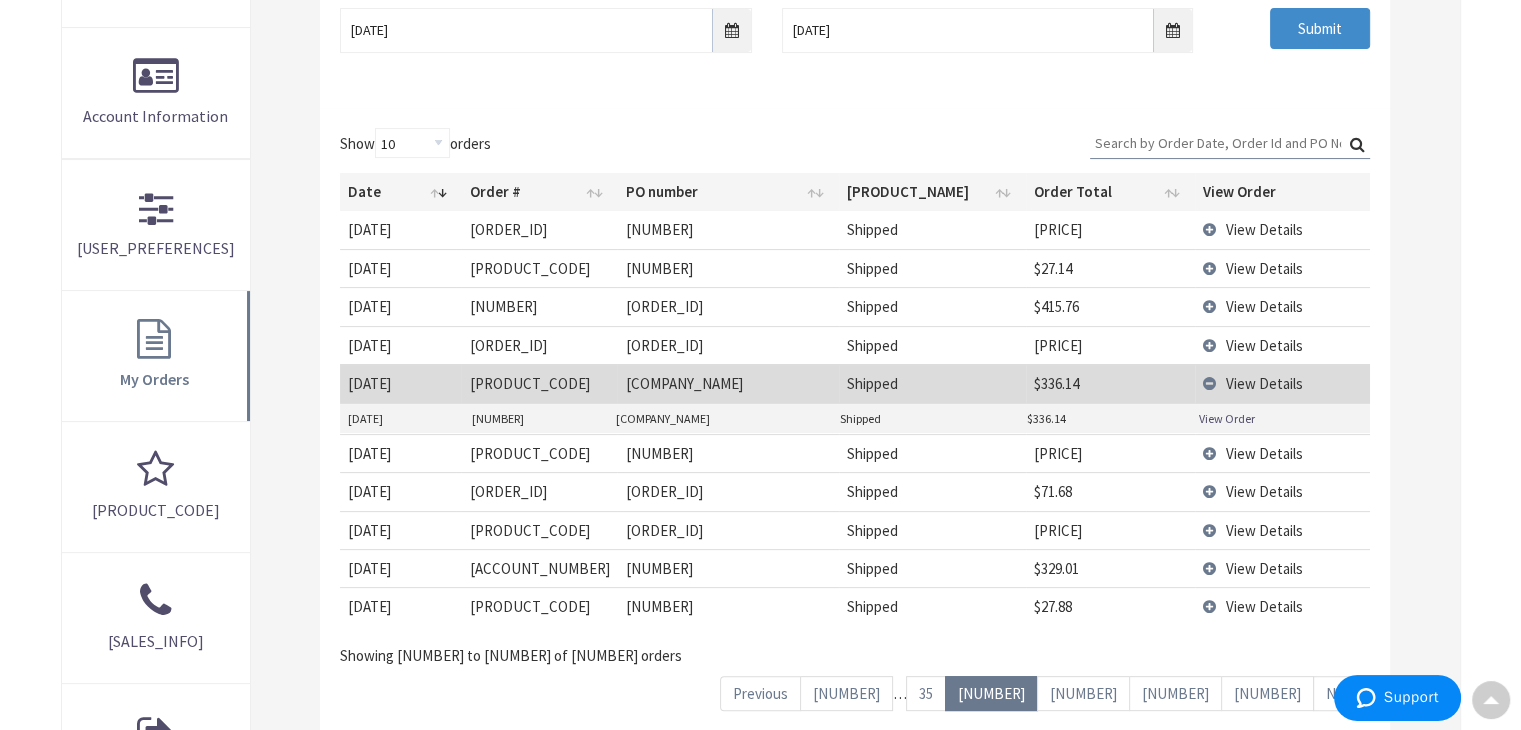 click on "View Order" at bounding box center [1227, 418] 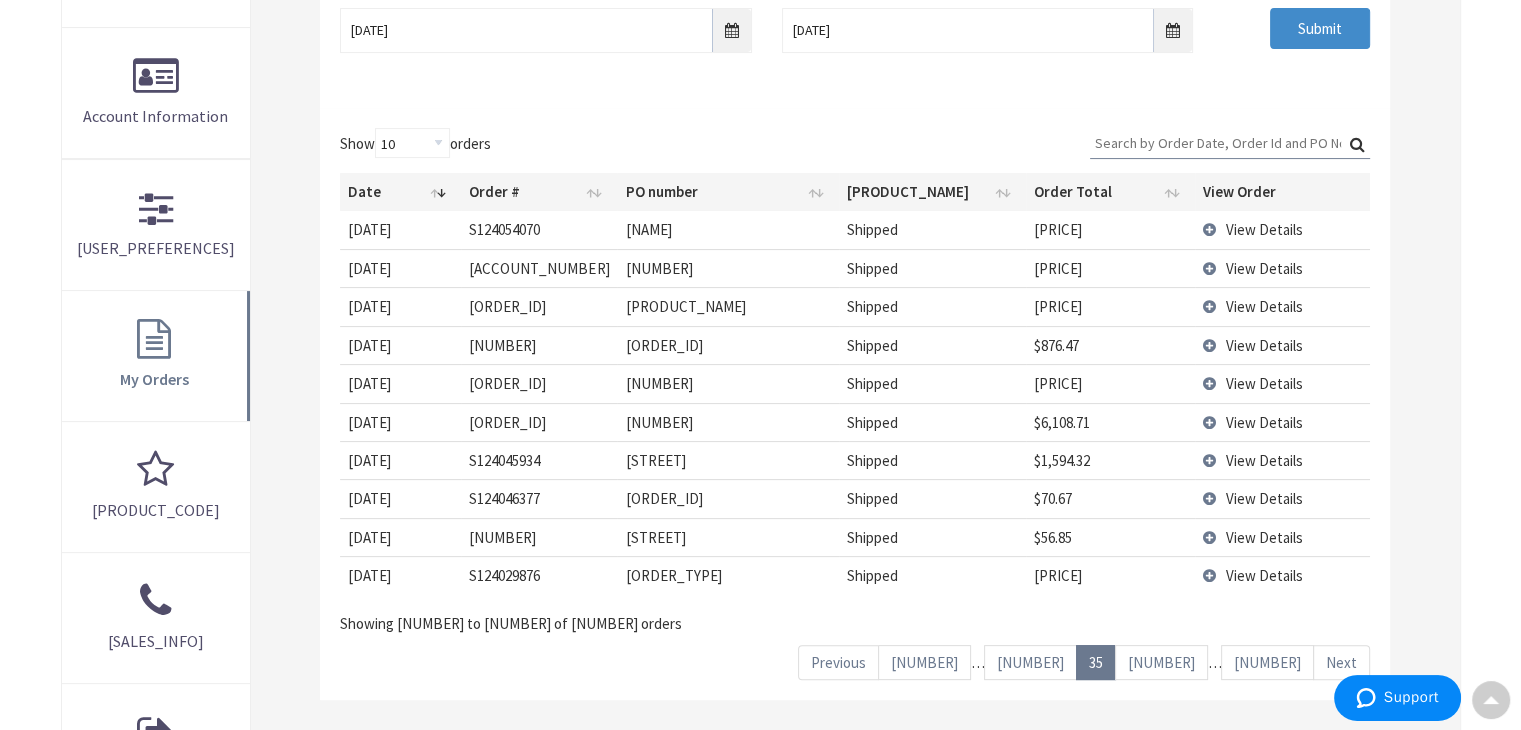 click on "[NUMBER]" at bounding box center [1030, 662] 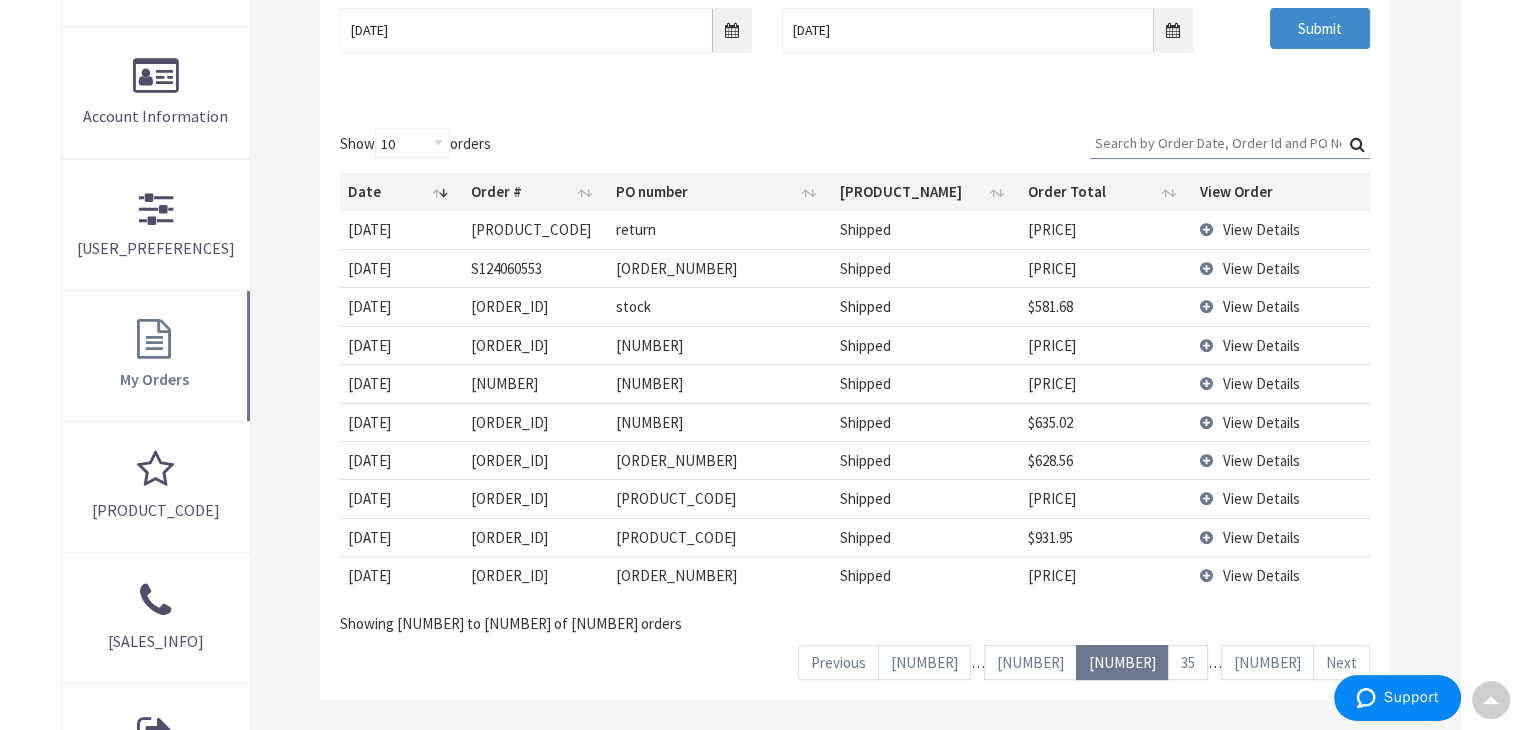 click on "[NUMBER]" at bounding box center (1030, 662) 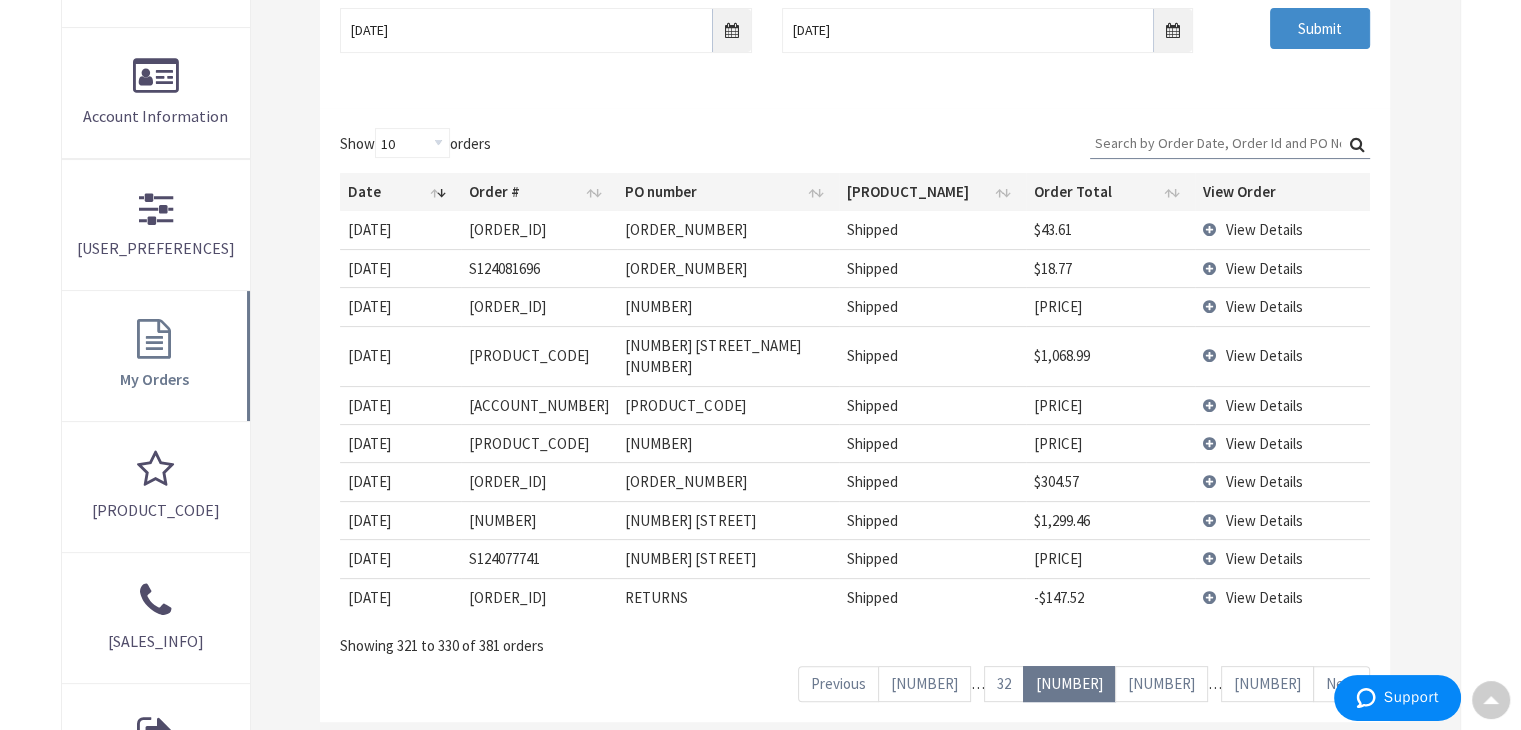 click on "32" at bounding box center (1004, 683) 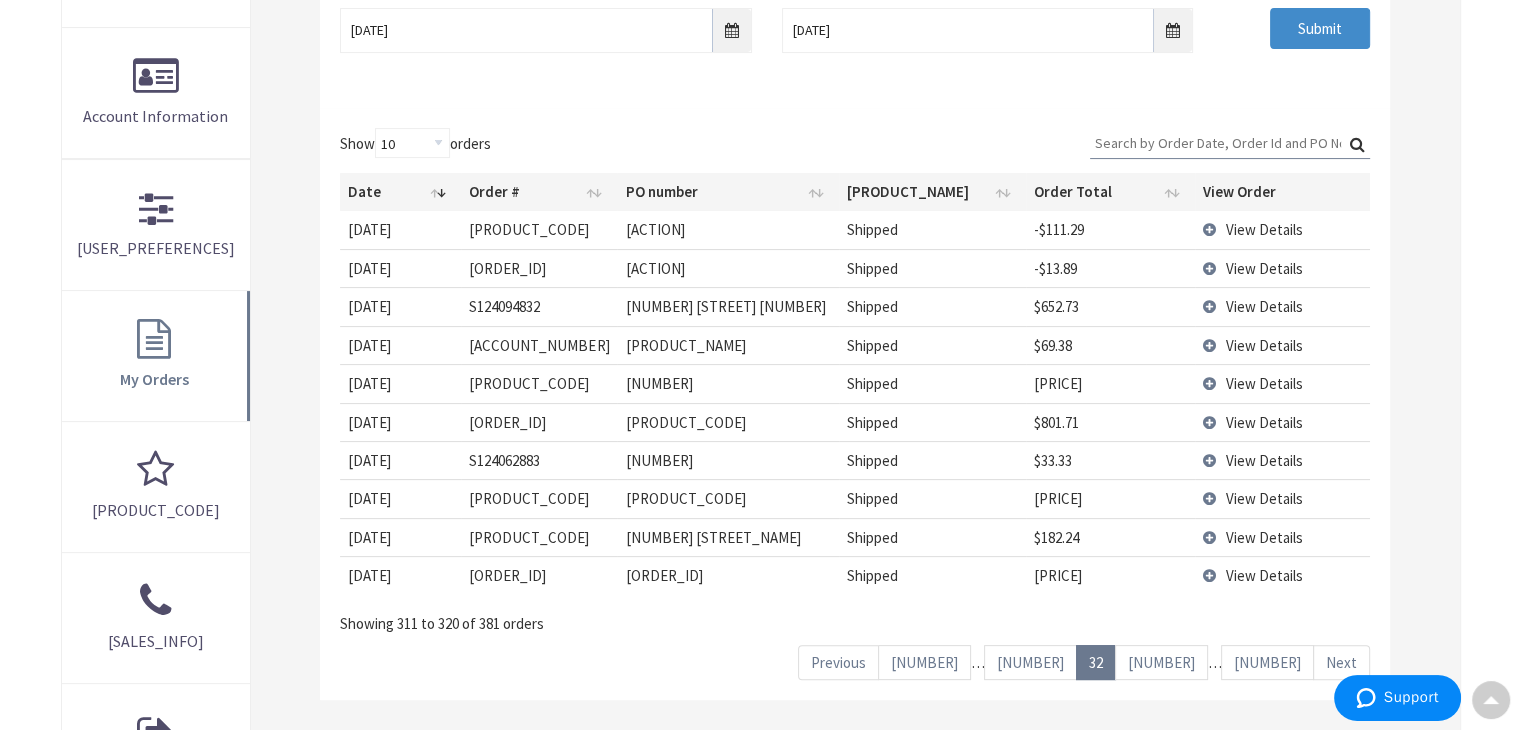 click on "[NUMBER]" at bounding box center [1030, 662] 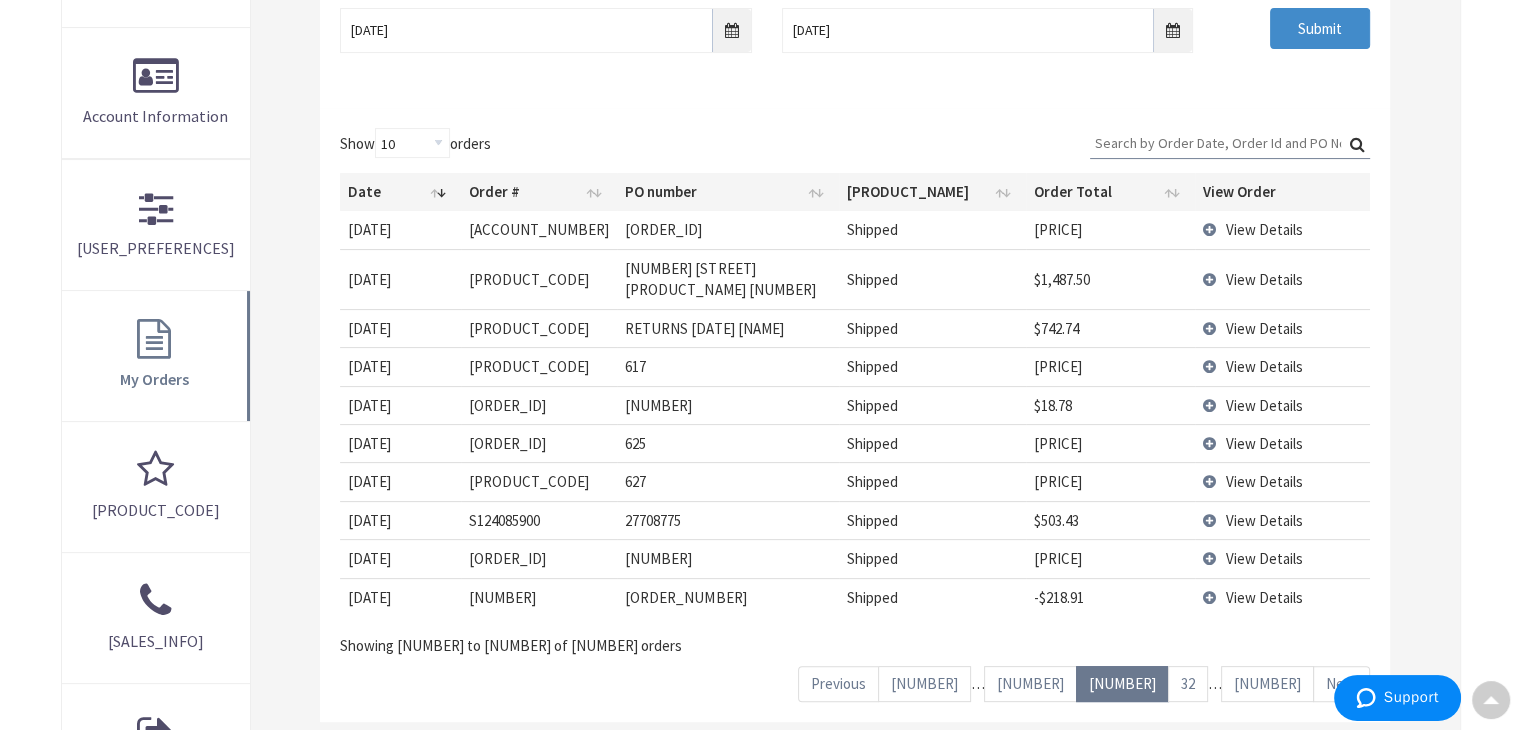 click on "[NUMBER]" at bounding box center [1030, 683] 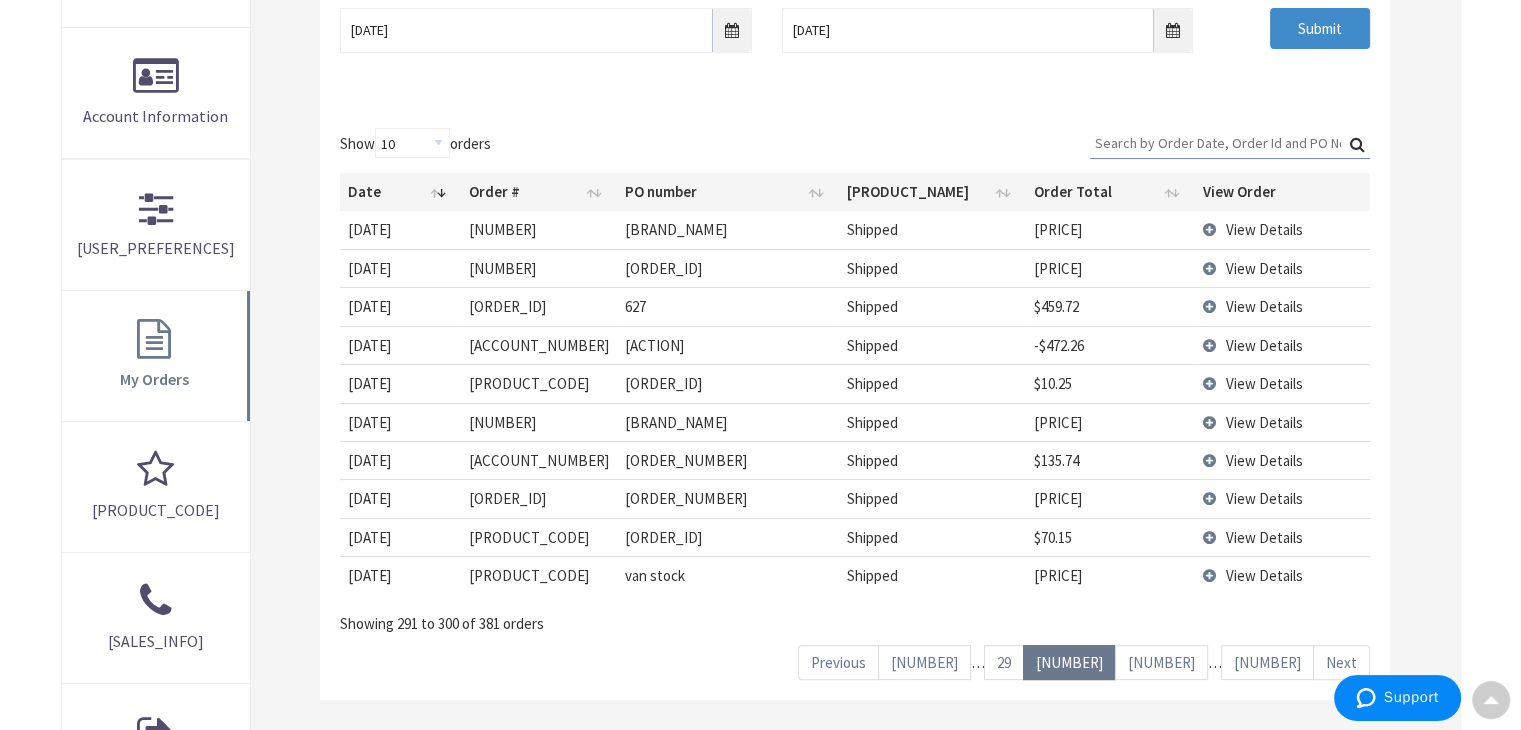 click on "29" at bounding box center (1004, 662) 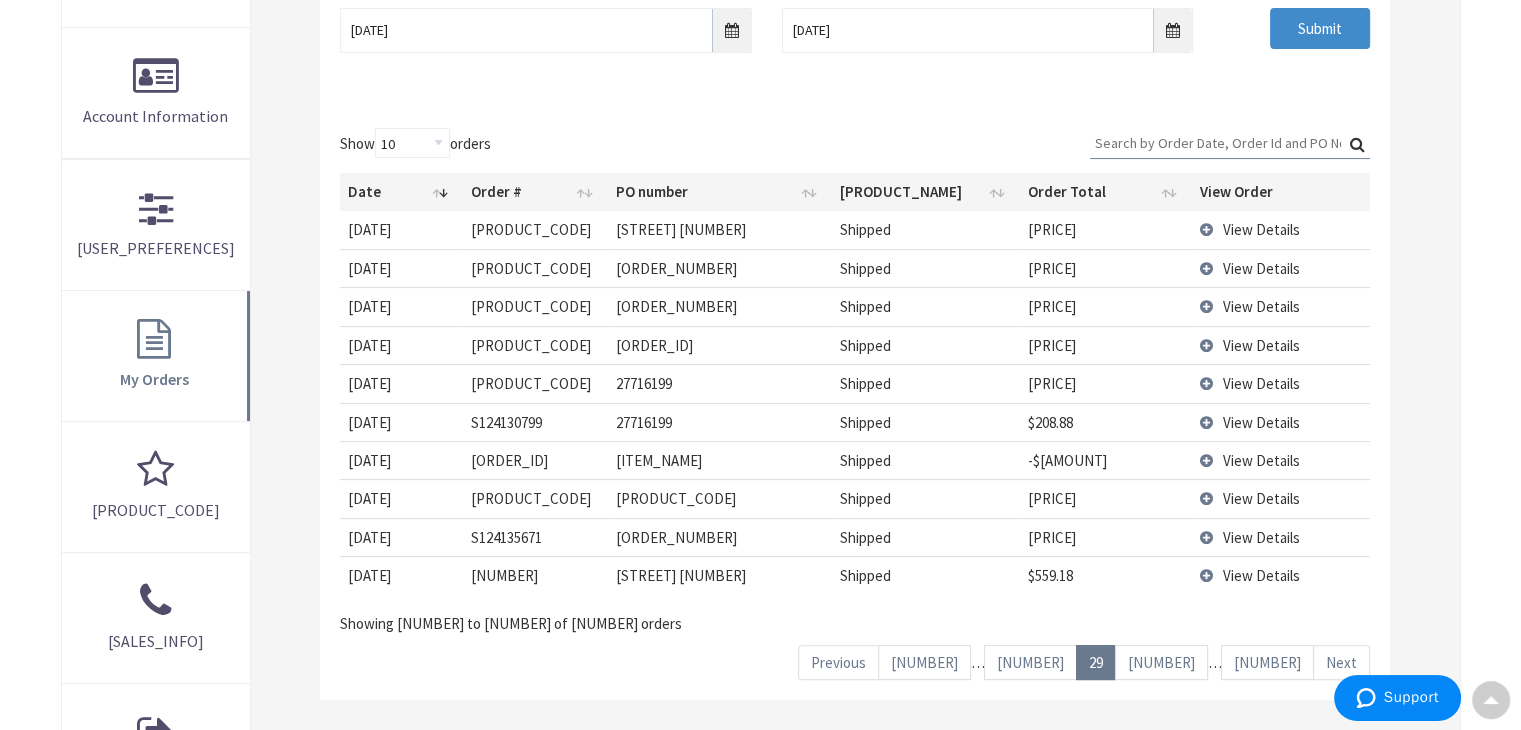 click on "[NUMBER]" at bounding box center (1030, 662) 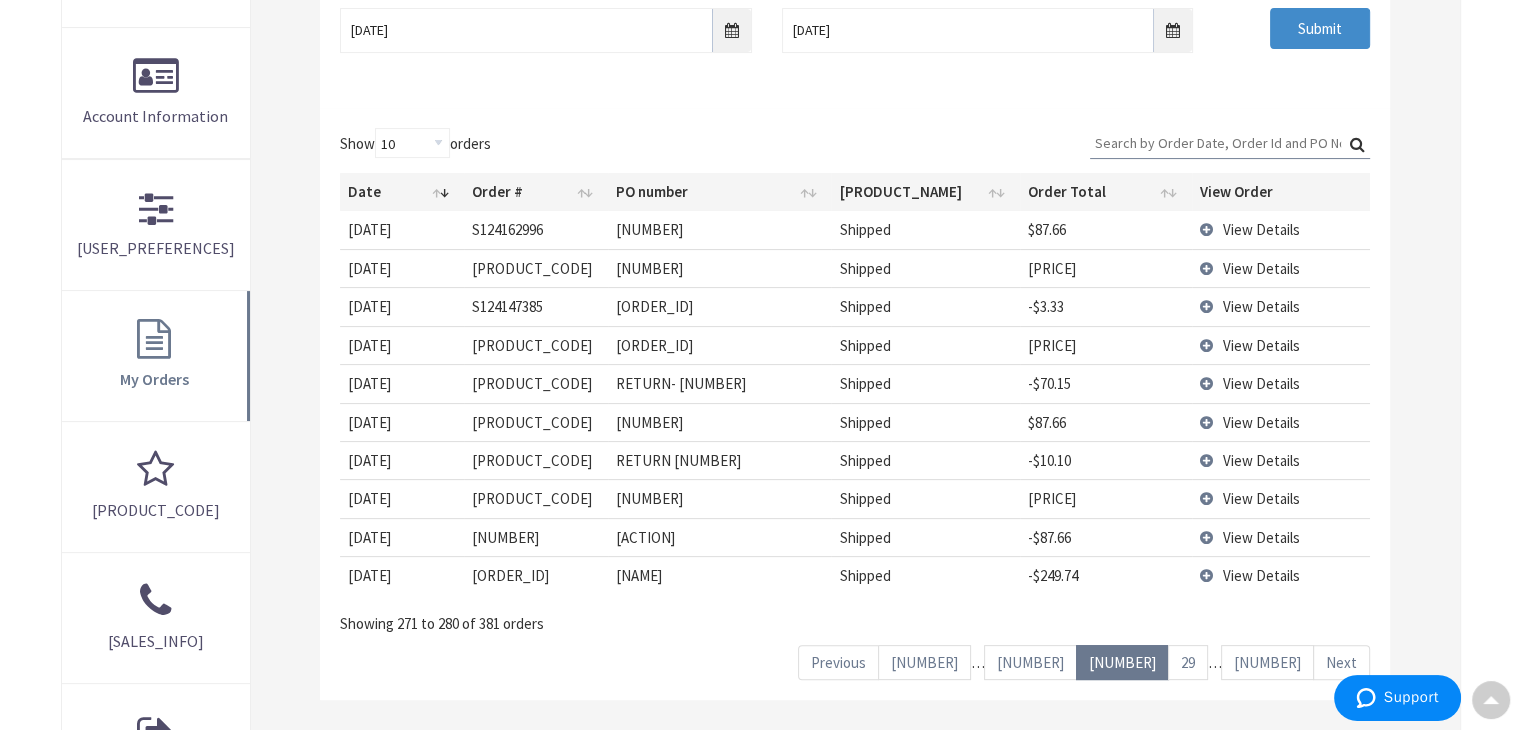 click on "[NUMBER]" at bounding box center [1030, 662] 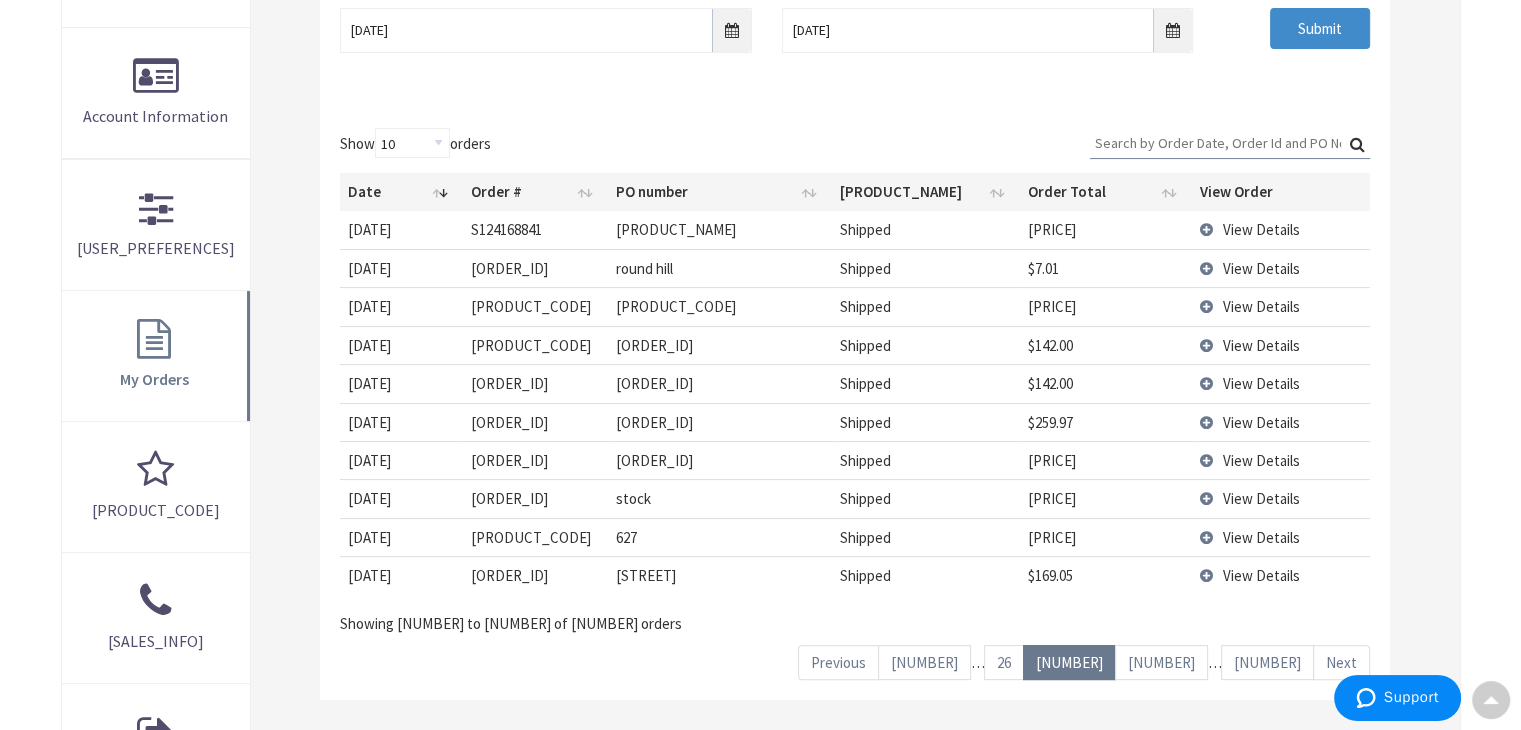 click on "26" at bounding box center [1004, 662] 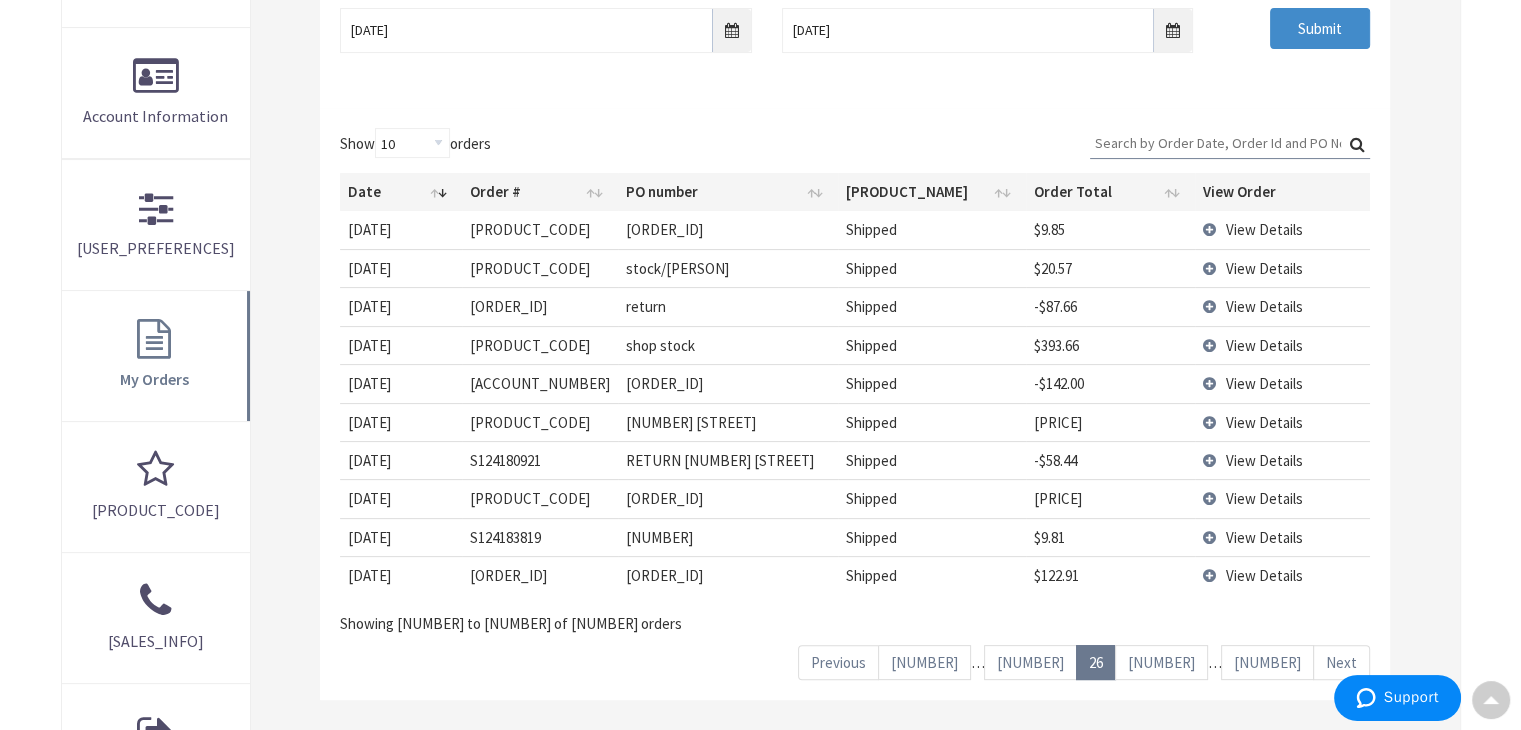 click on "[NUMBER]" at bounding box center [1030, 662] 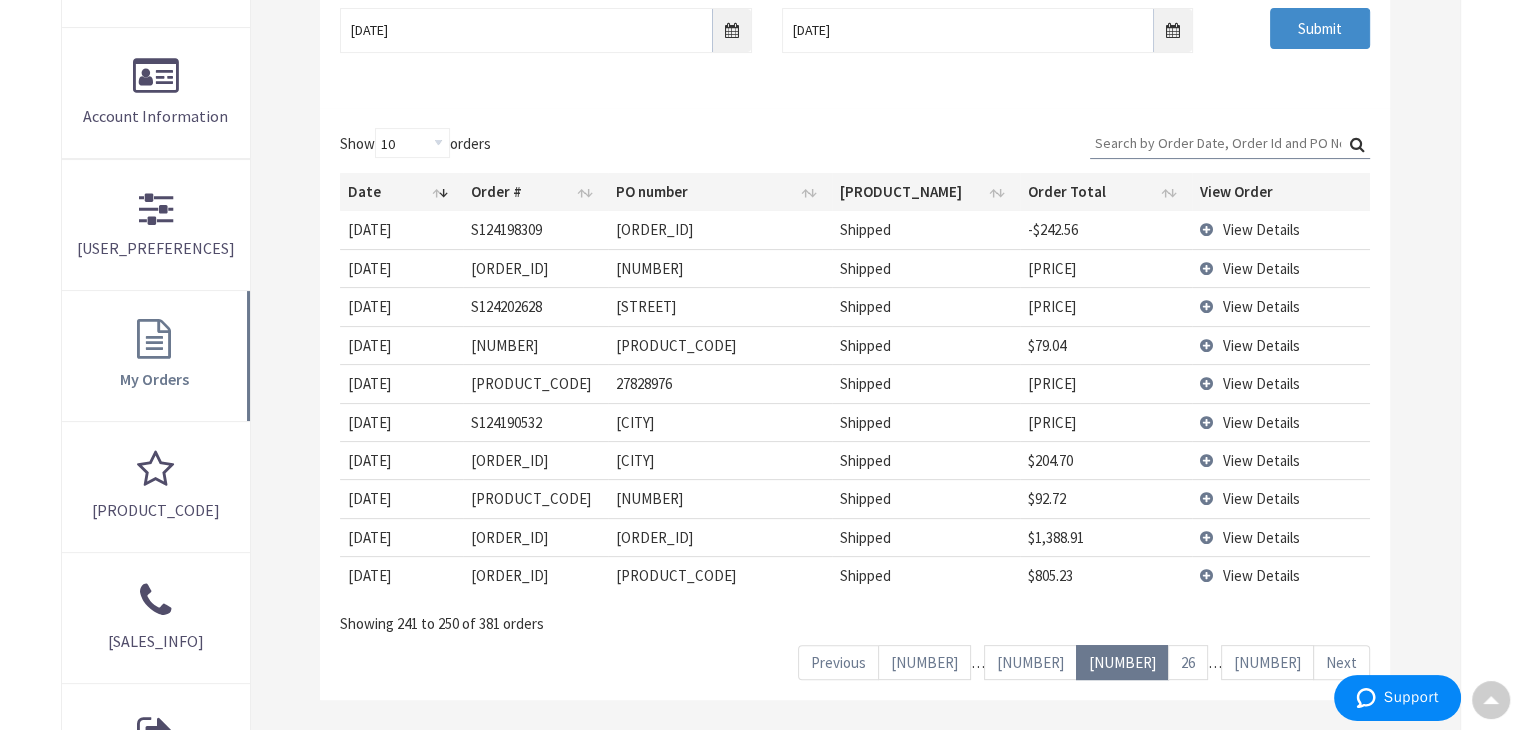 click on "[NUMBER]" at bounding box center (1030, 662) 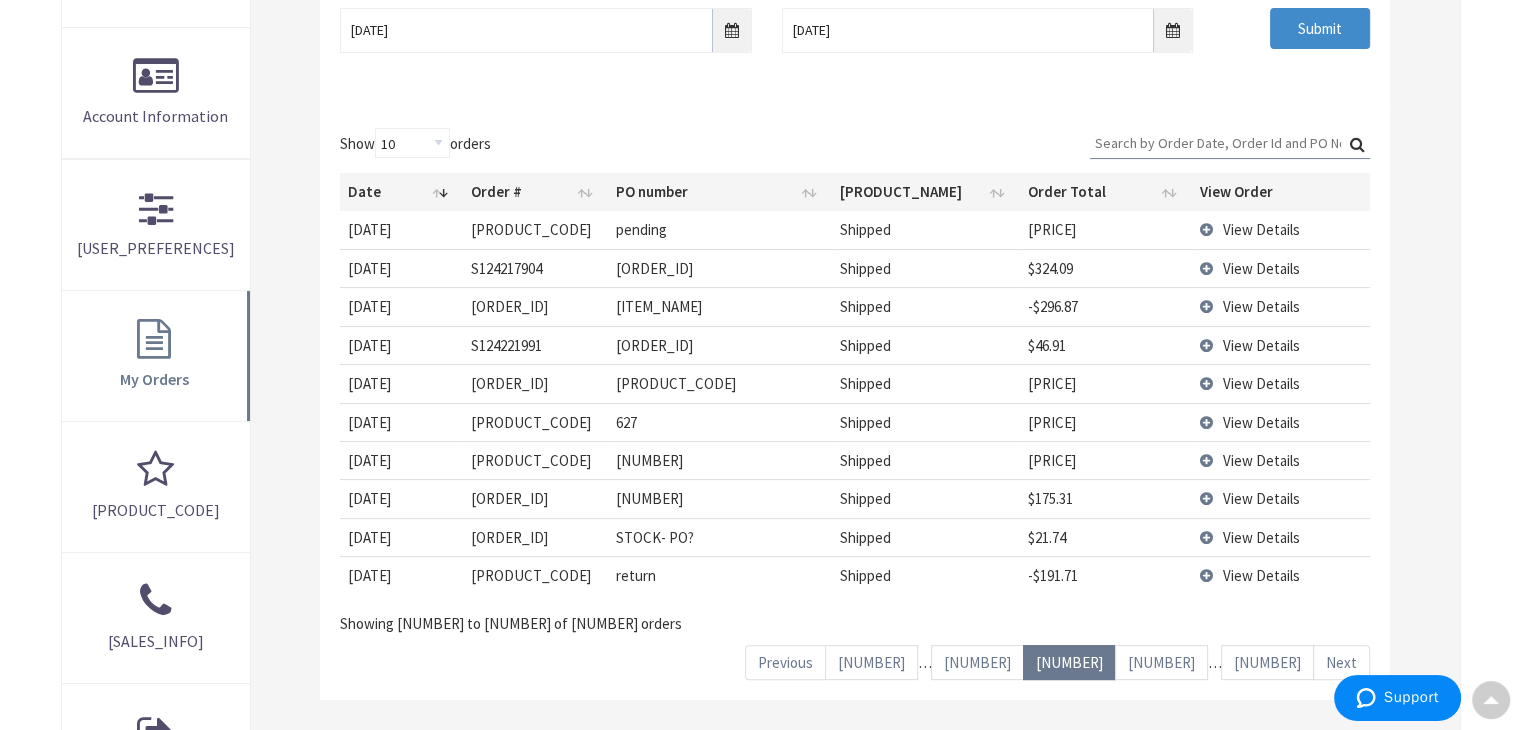 click on "[NUMBER]" at bounding box center [977, 662] 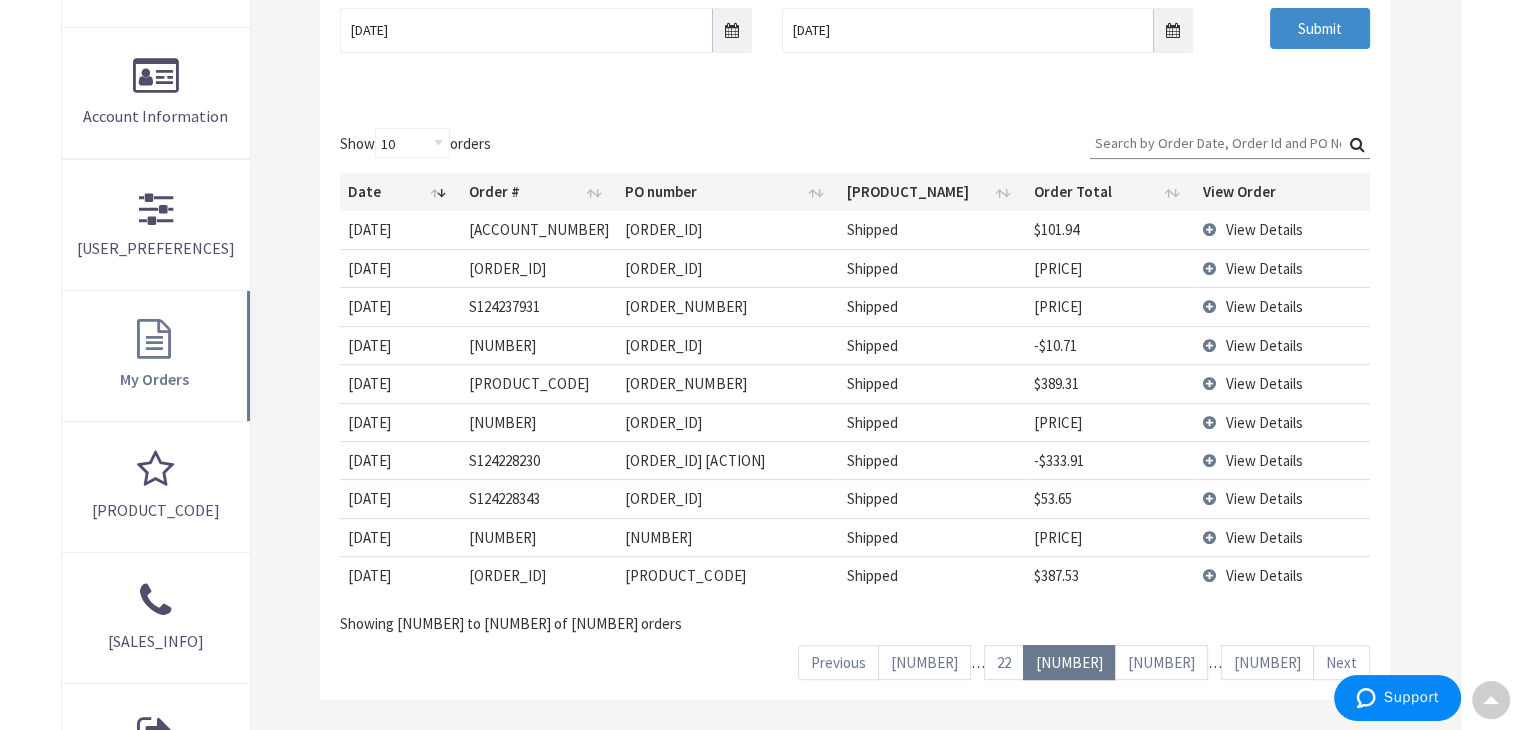 click on "22" at bounding box center (1004, 662) 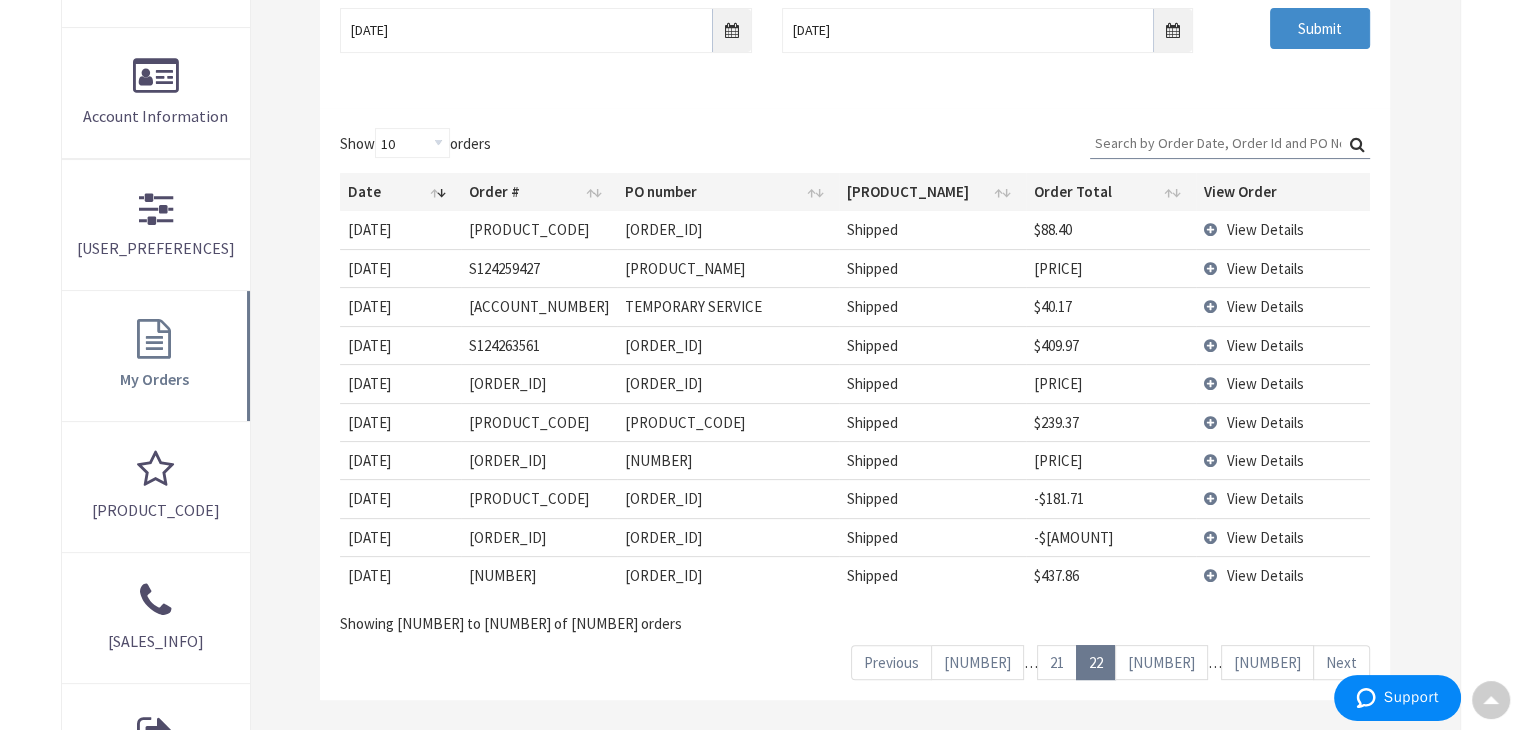 click on "21" at bounding box center [1057, 662] 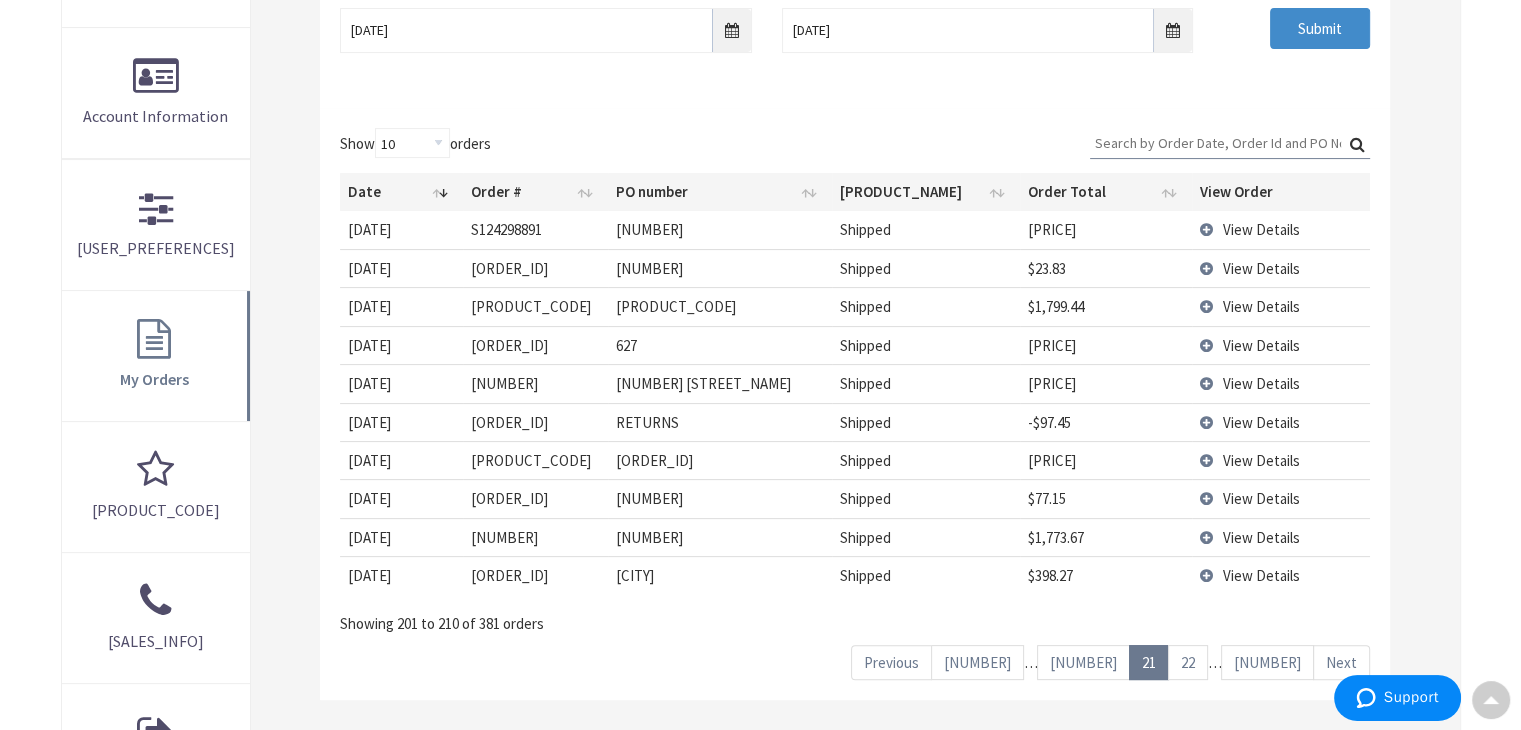 click on "[NUMBER]" at bounding box center [1083, 662] 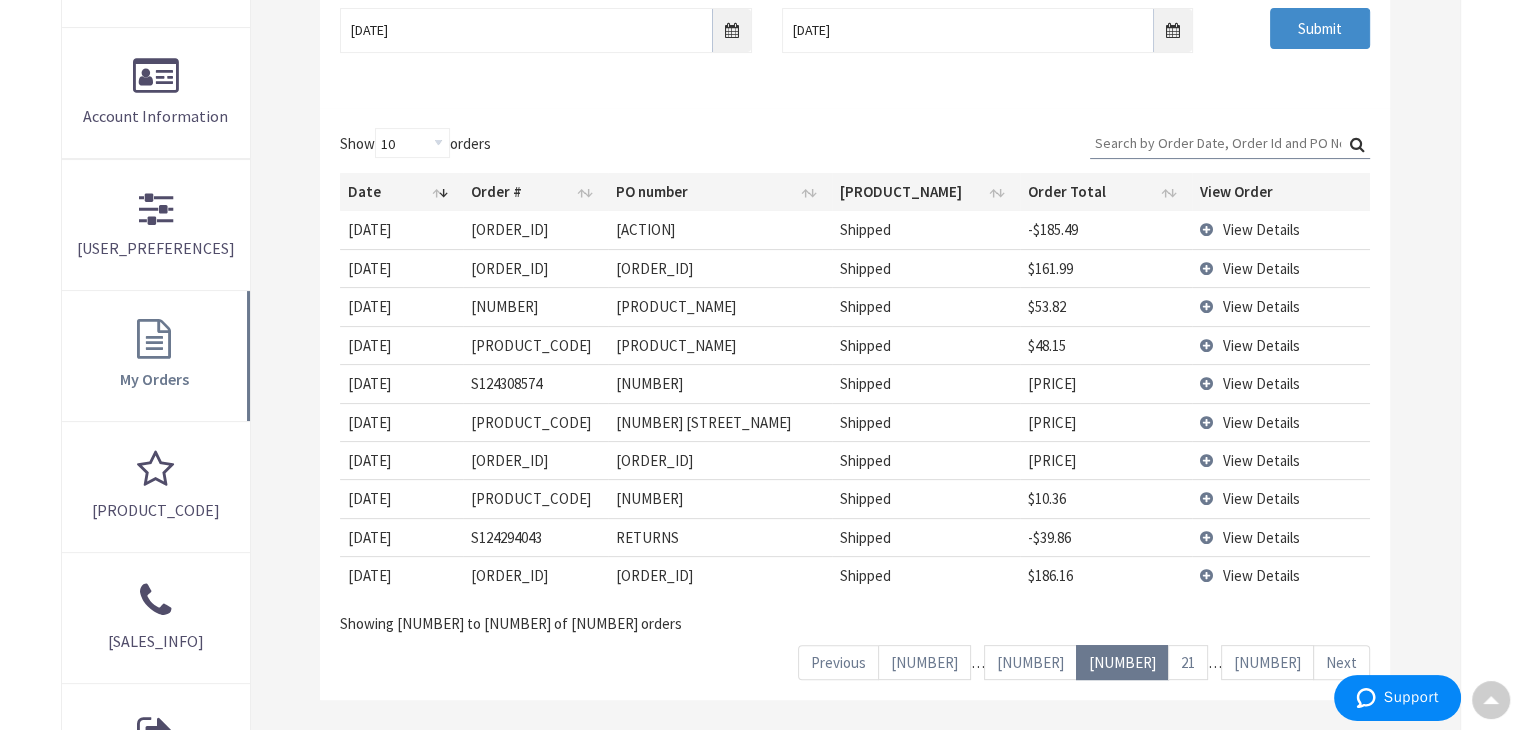 click on "[NUMBER]" at bounding box center [1030, 662] 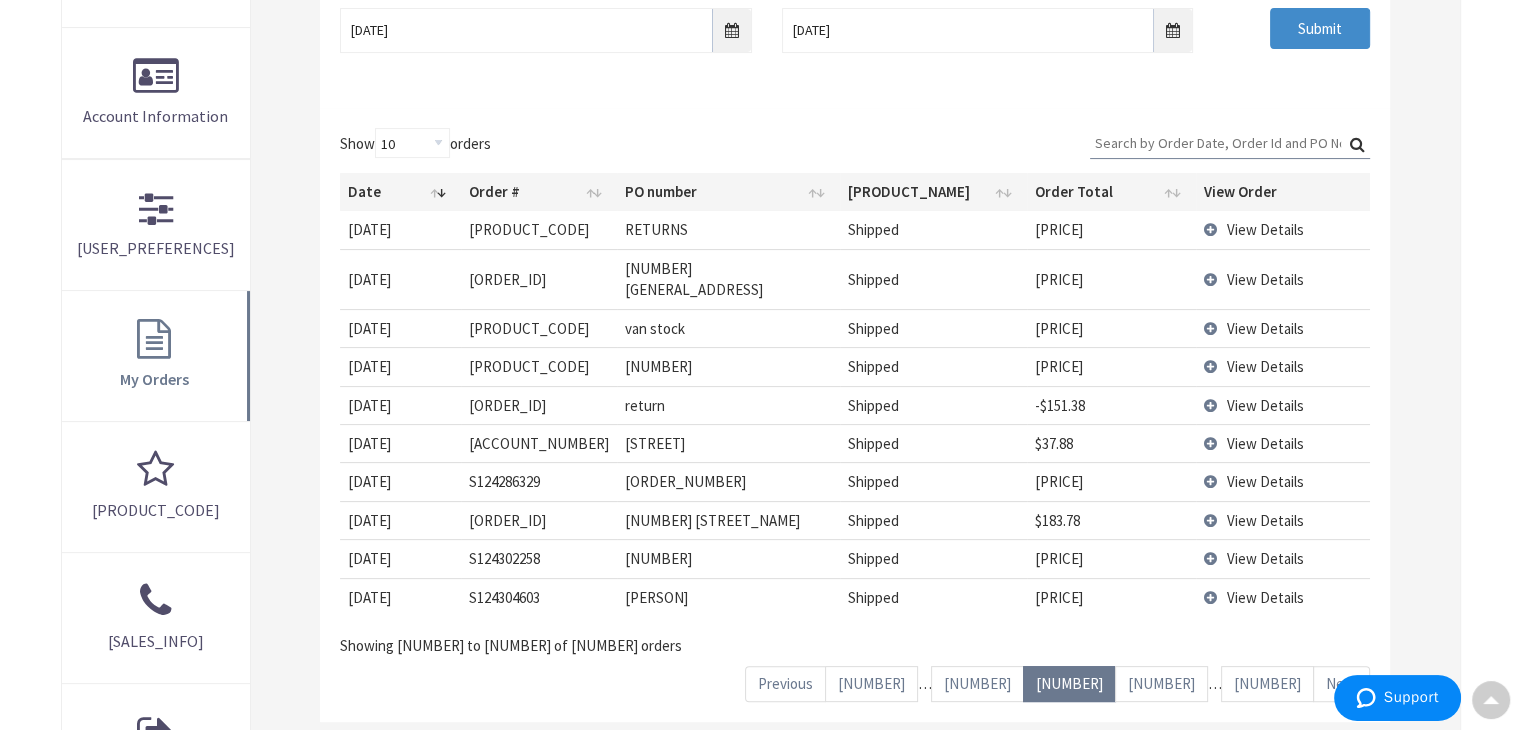 click on "[NUMBER]" at bounding box center (977, 683) 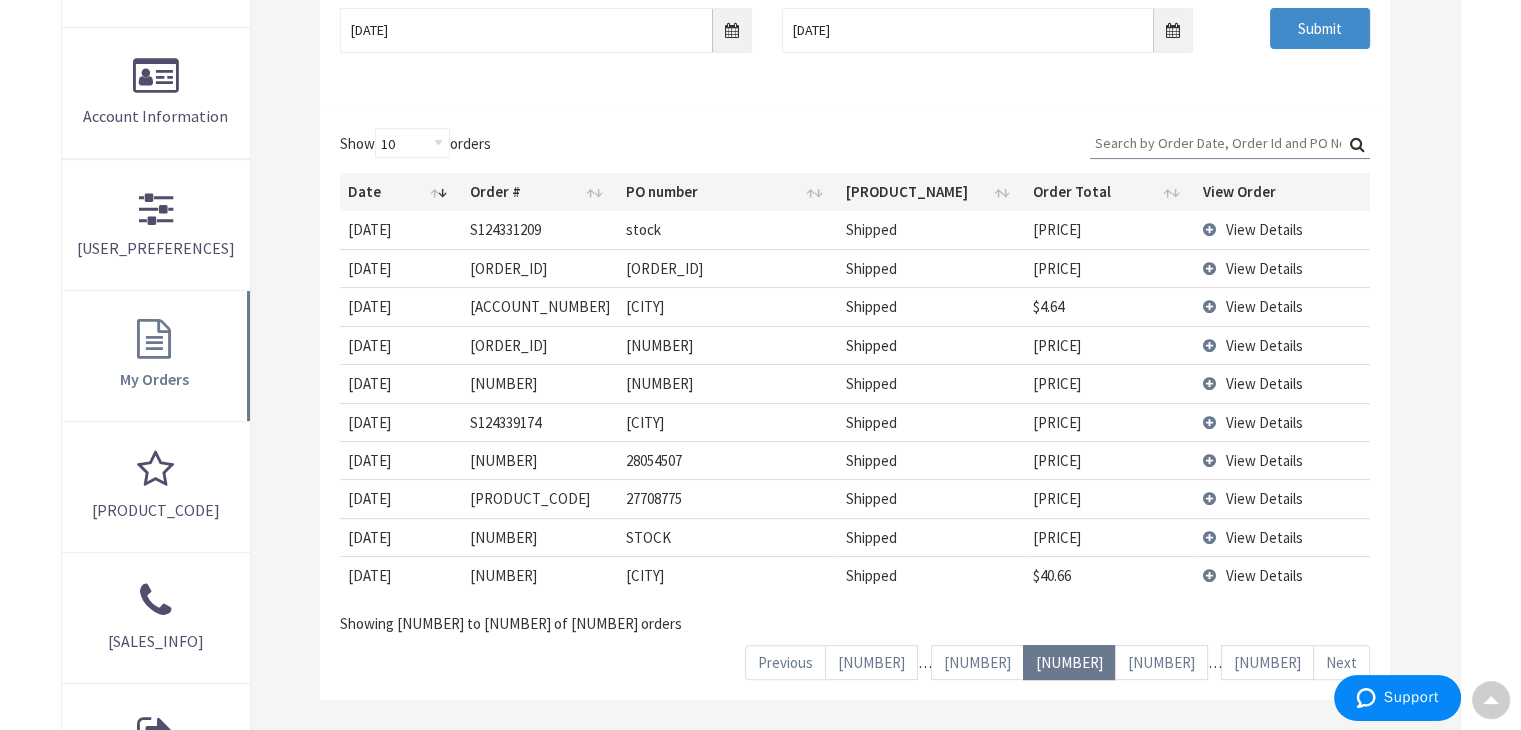 click on "[NUMBER]" at bounding box center [977, 662] 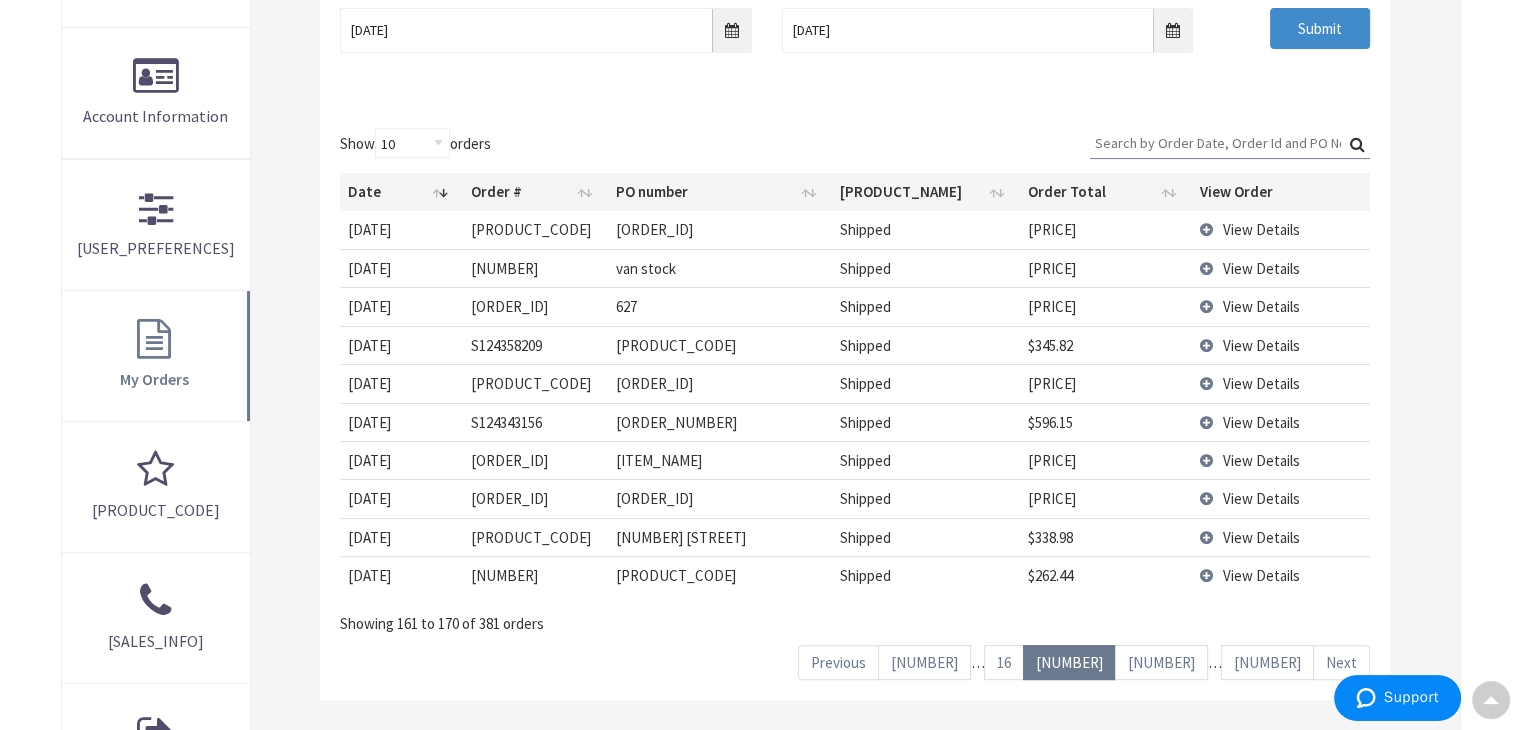click on "16" at bounding box center [1004, 662] 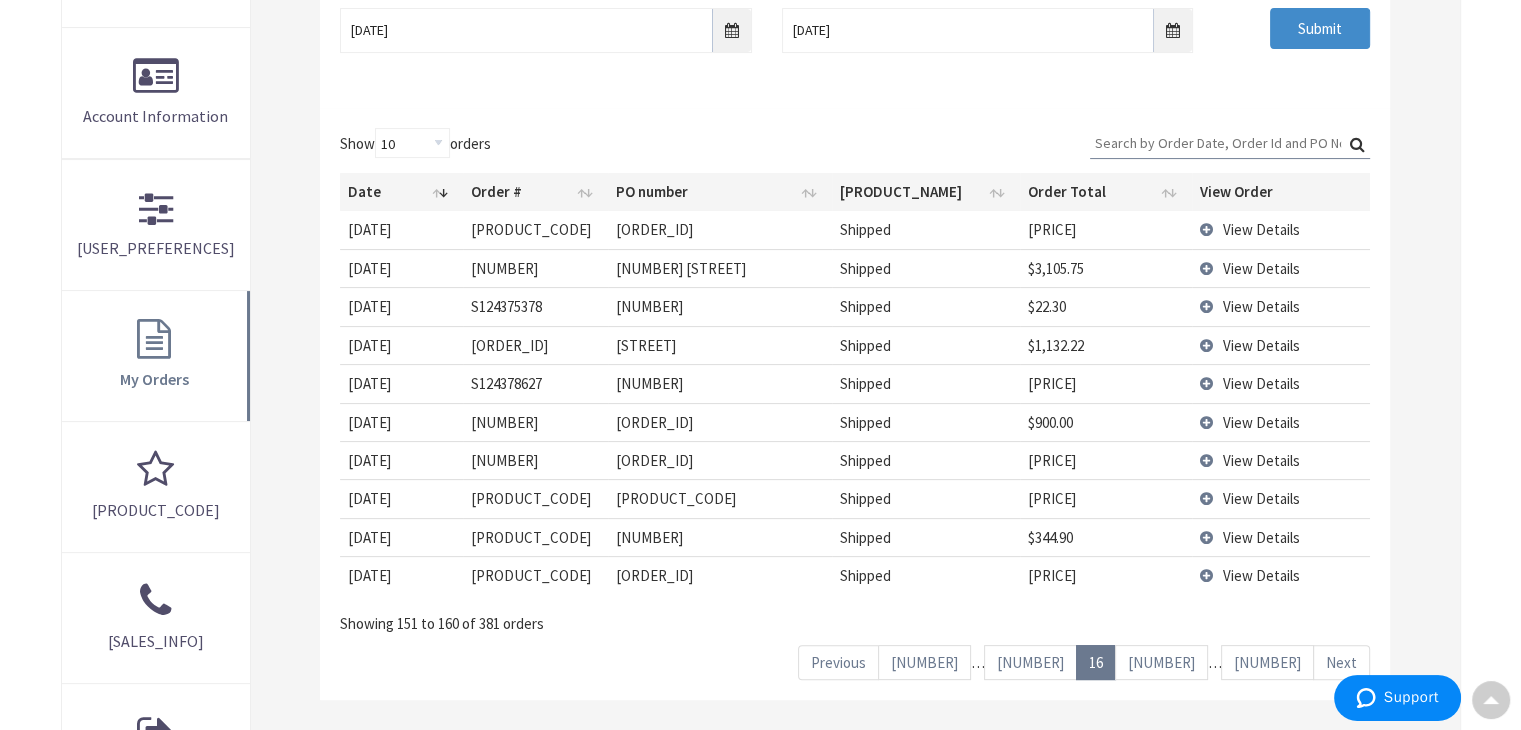 click on "[NUMBER]" at bounding box center (1030, 662) 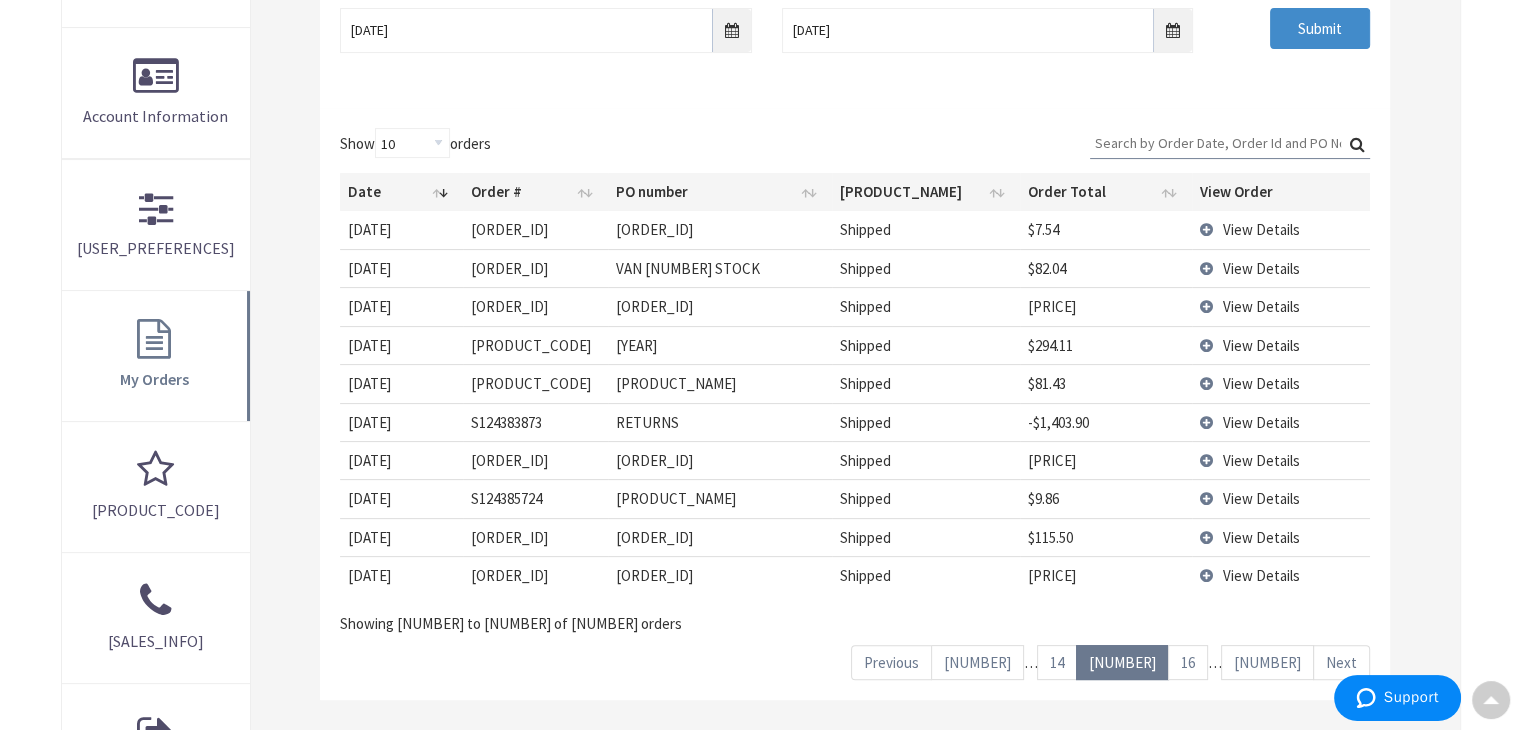 click on "14" at bounding box center (1057, 662) 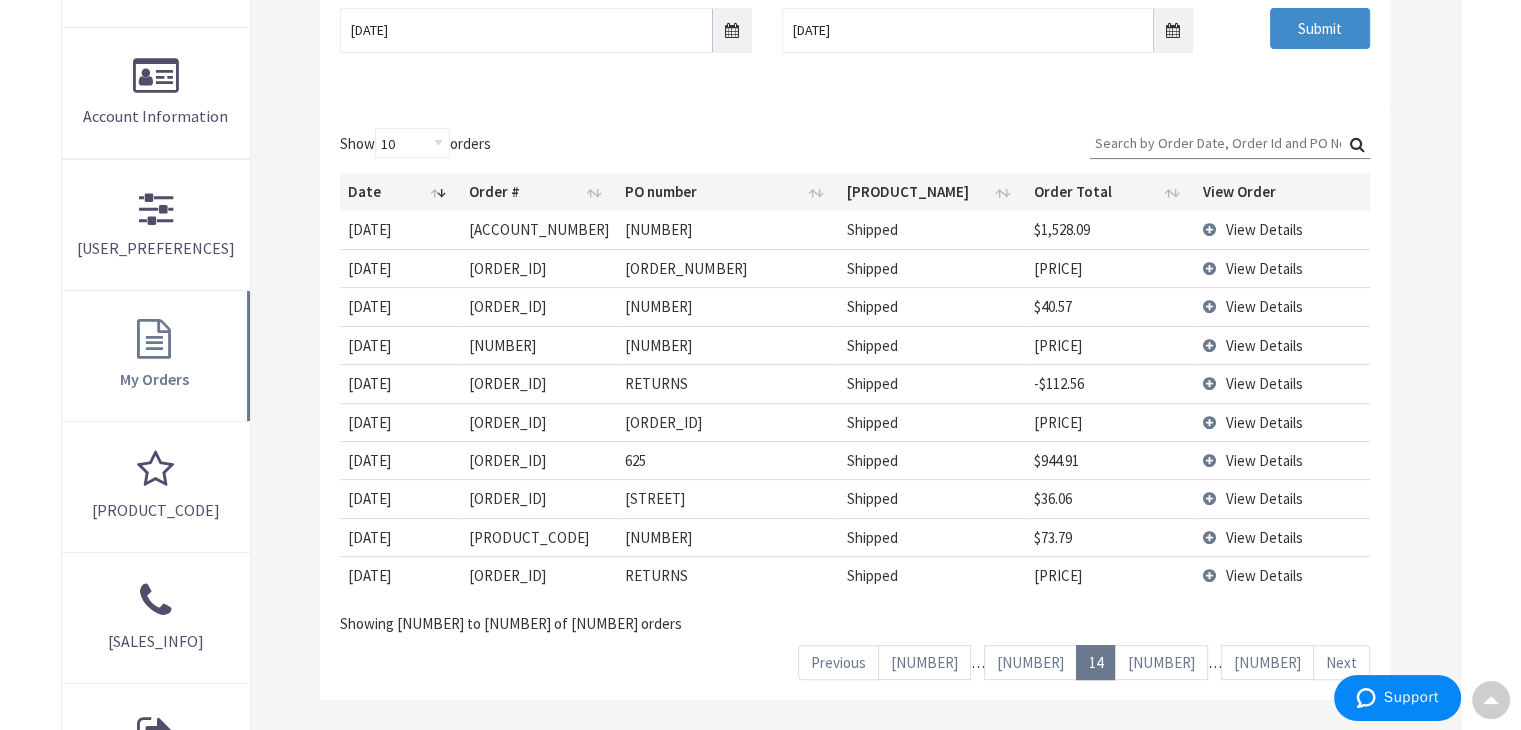 click on "[NUMBER]" at bounding box center (1030, 662) 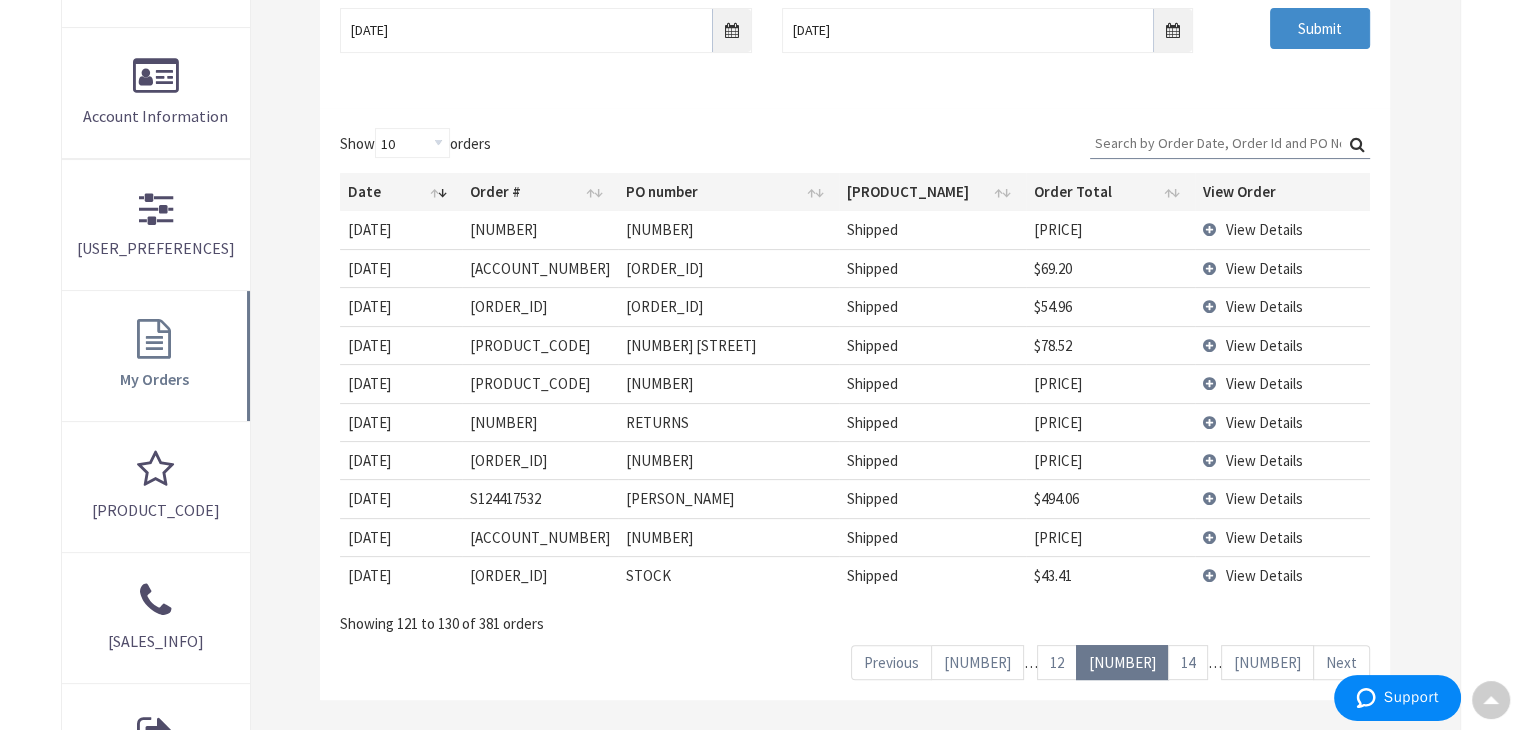 click on "12" at bounding box center [1057, 662] 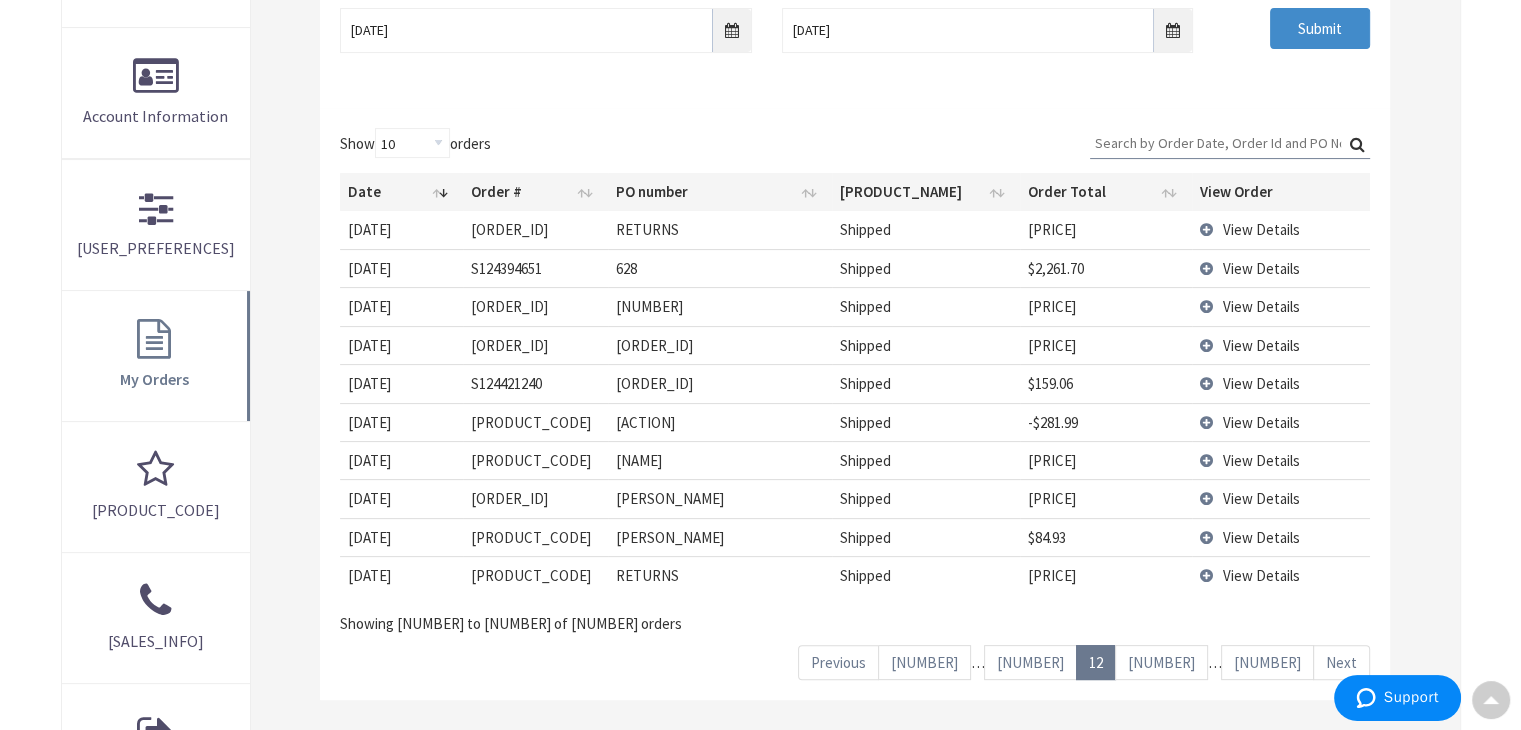 click on "[NUMBER]" at bounding box center (1030, 662) 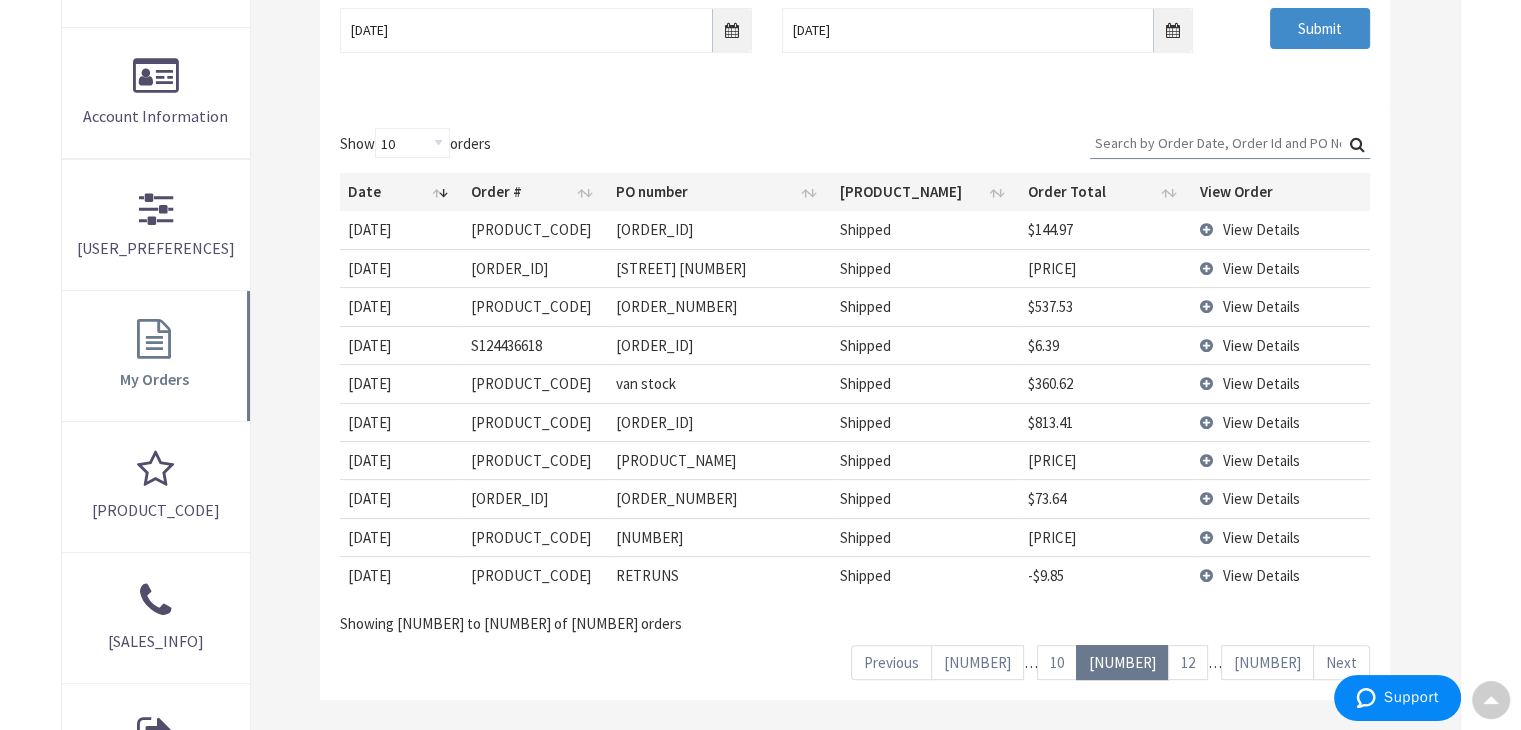 click on "10" at bounding box center (1057, 662) 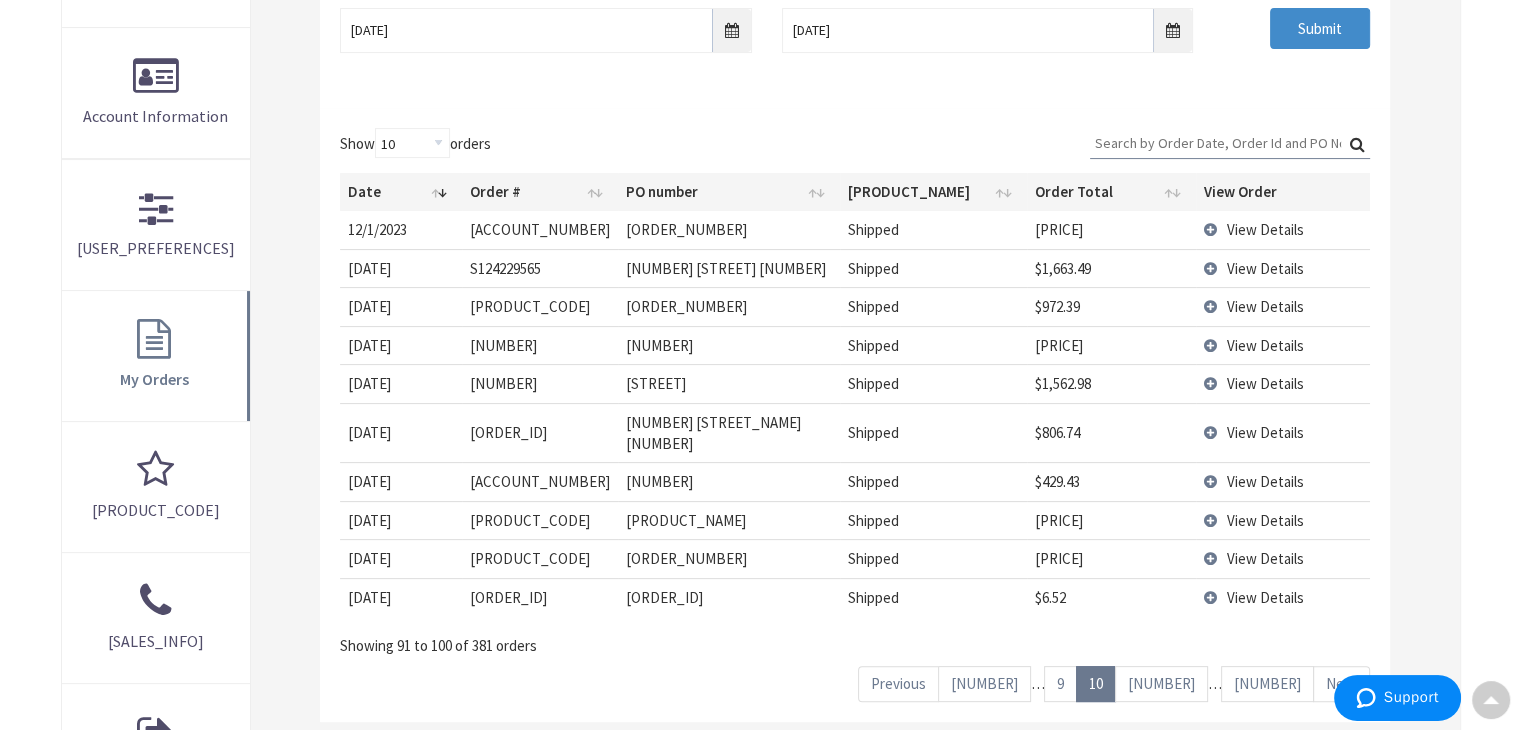 click on "9" at bounding box center (1060, 683) 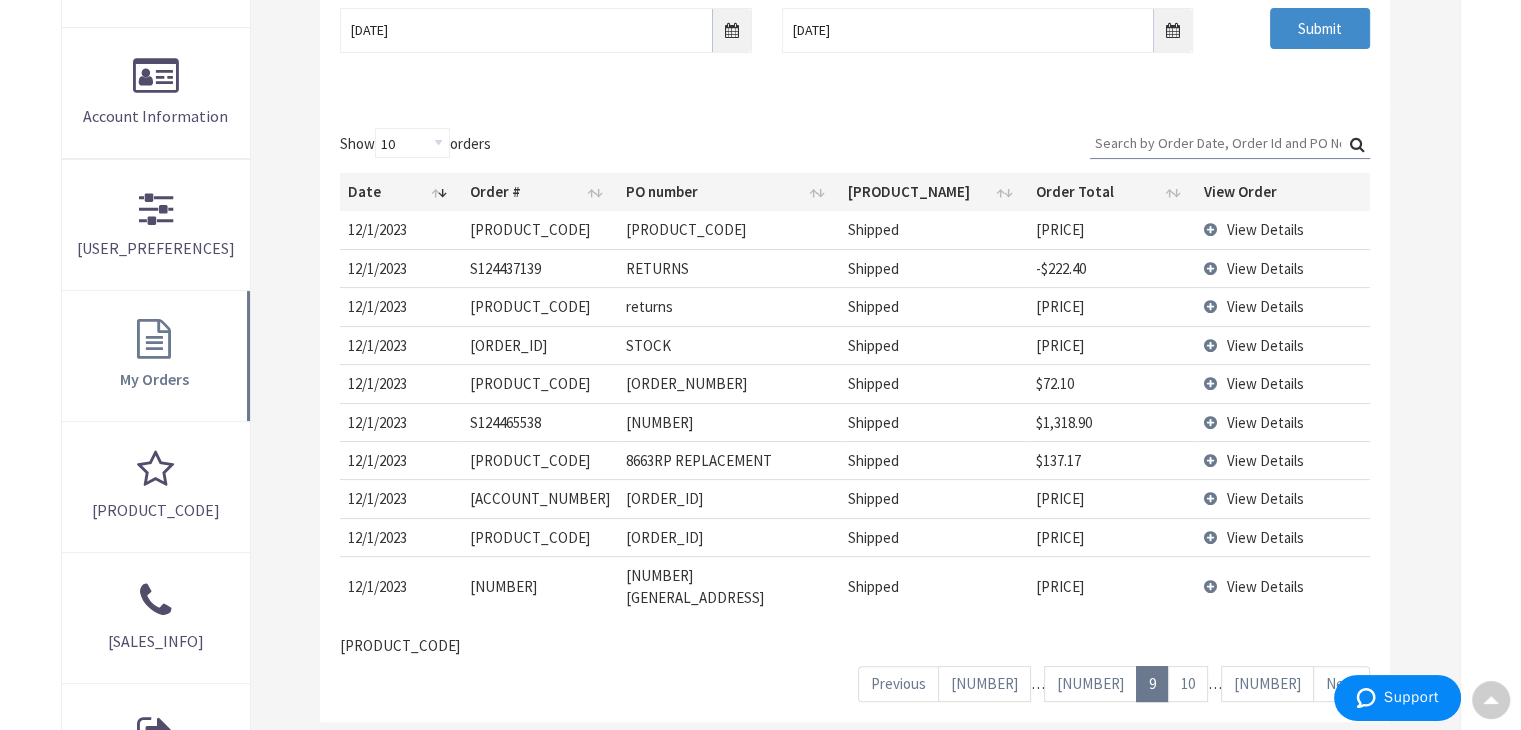 click on "[NUMBER]" at bounding box center [1090, 683] 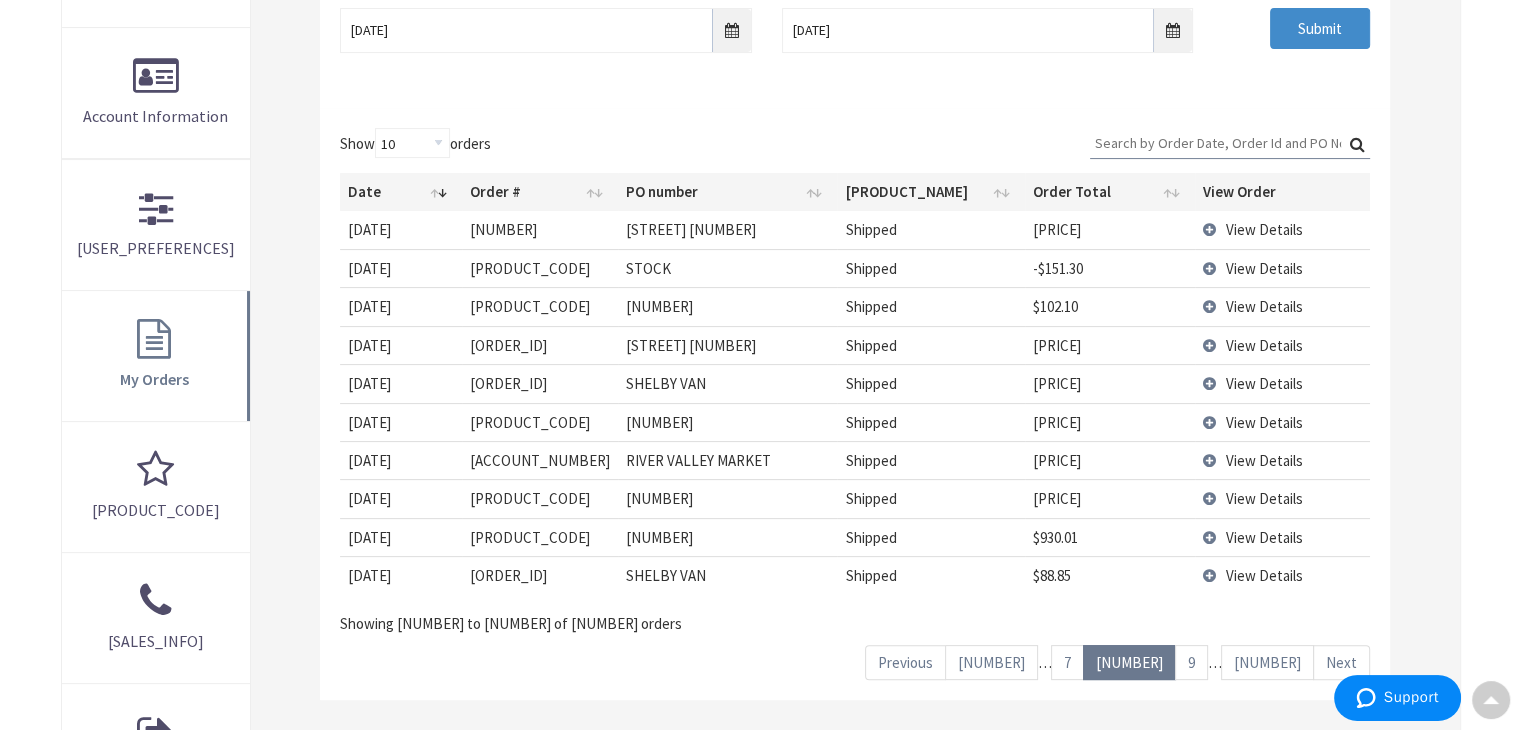 click on "7" at bounding box center [1067, 662] 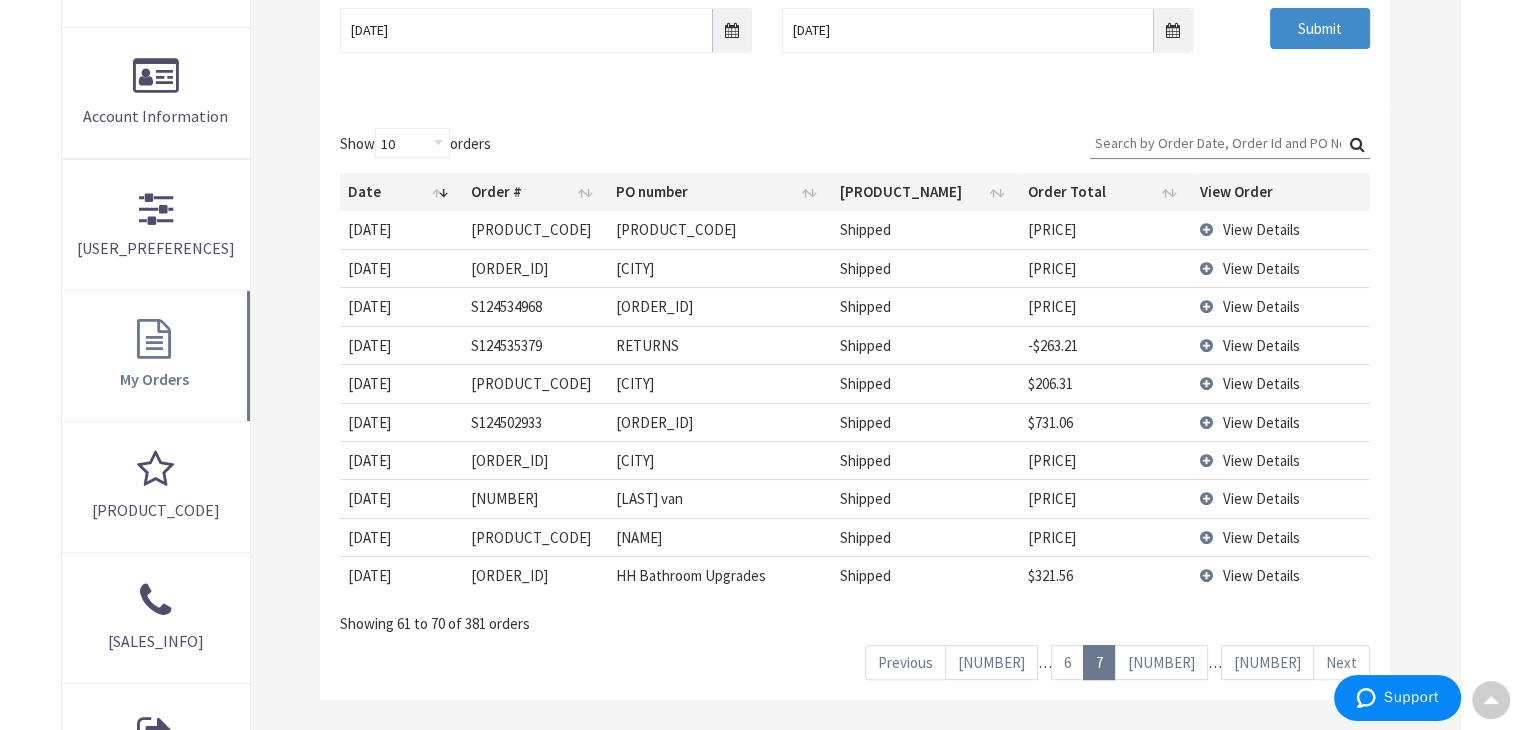 click on "6" at bounding box center [1067, 662] 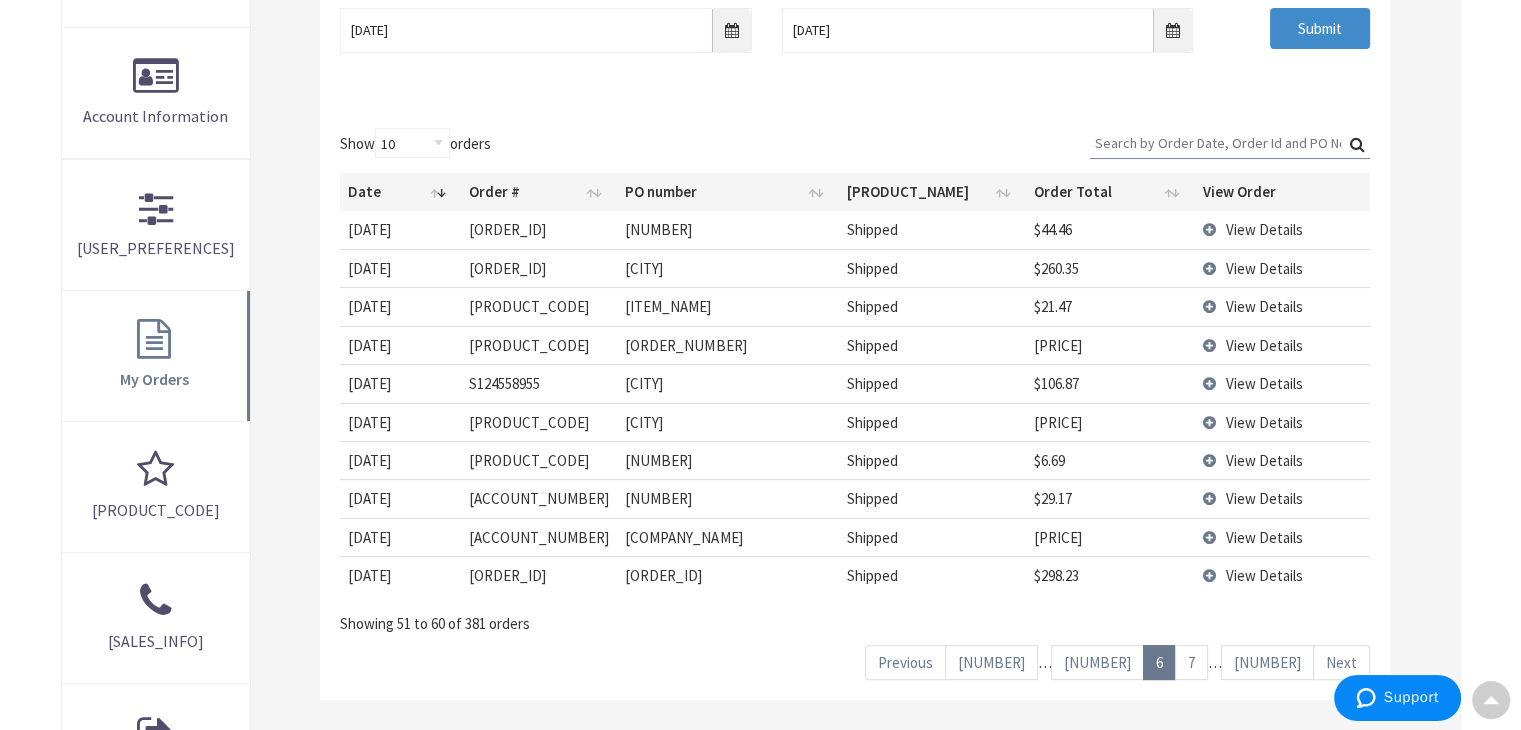 click on "[NUMBER]" at bounding box center [1097, 662] 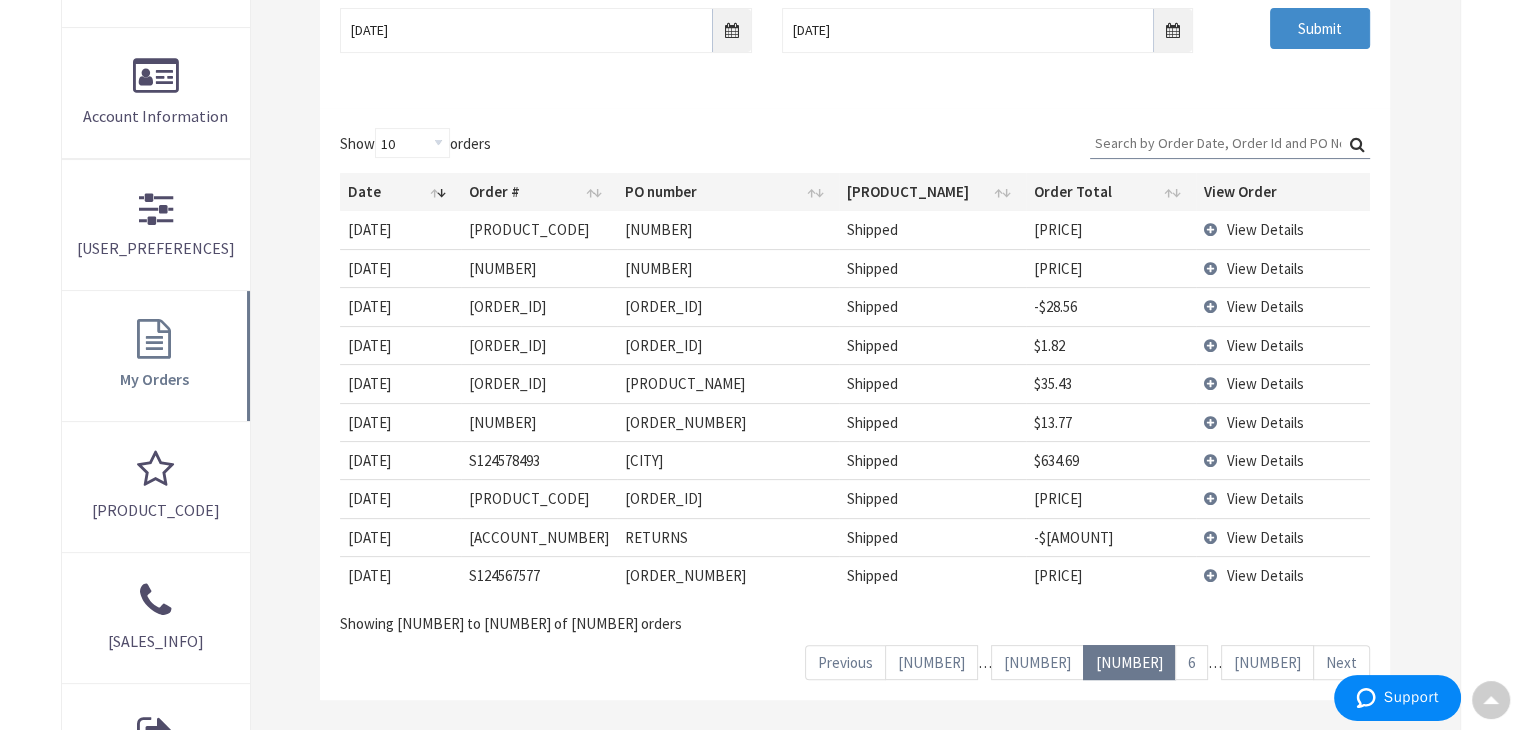 click on "[NUMBER]" at bounding box center (1037, 662) 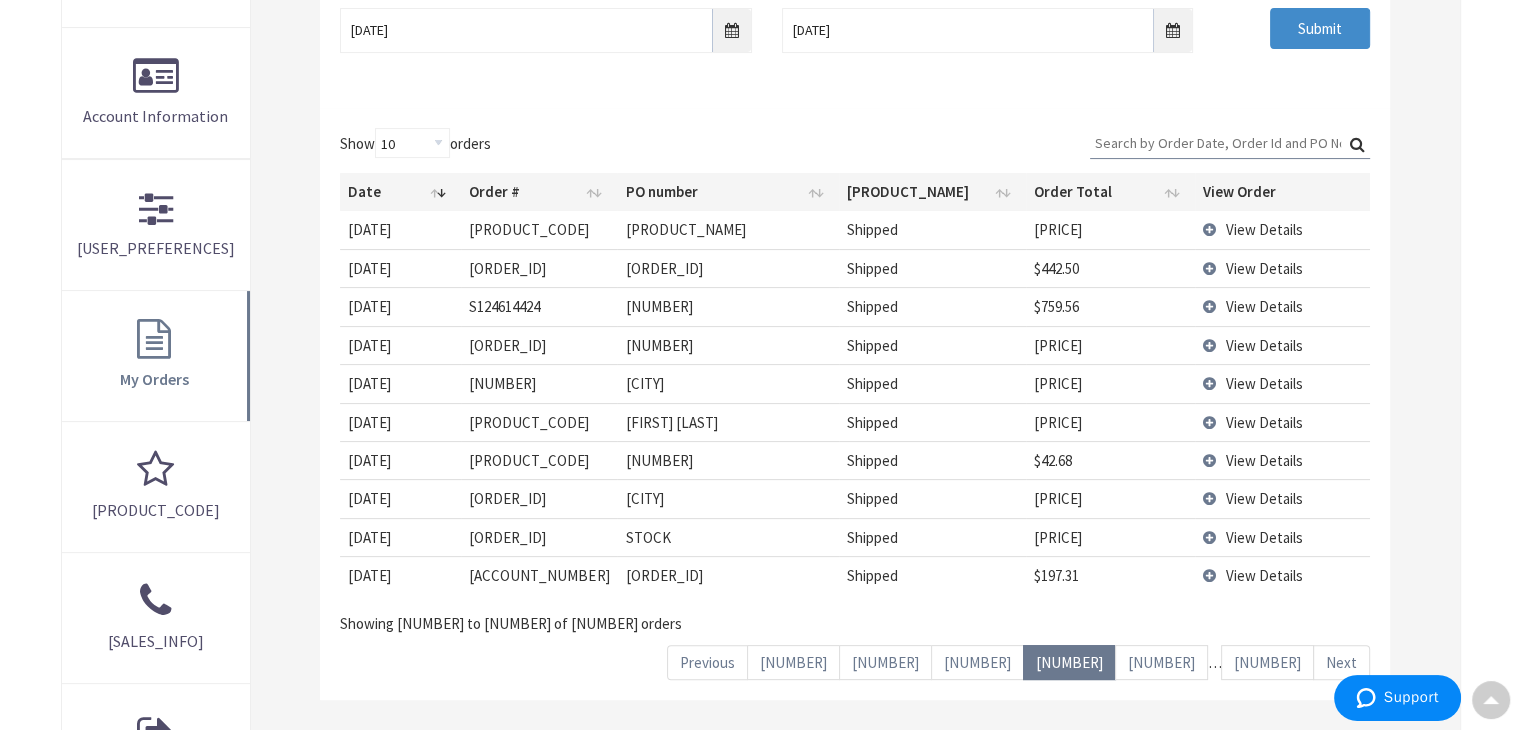 click on "[NUMBER]" at bounding box center (977, 662) 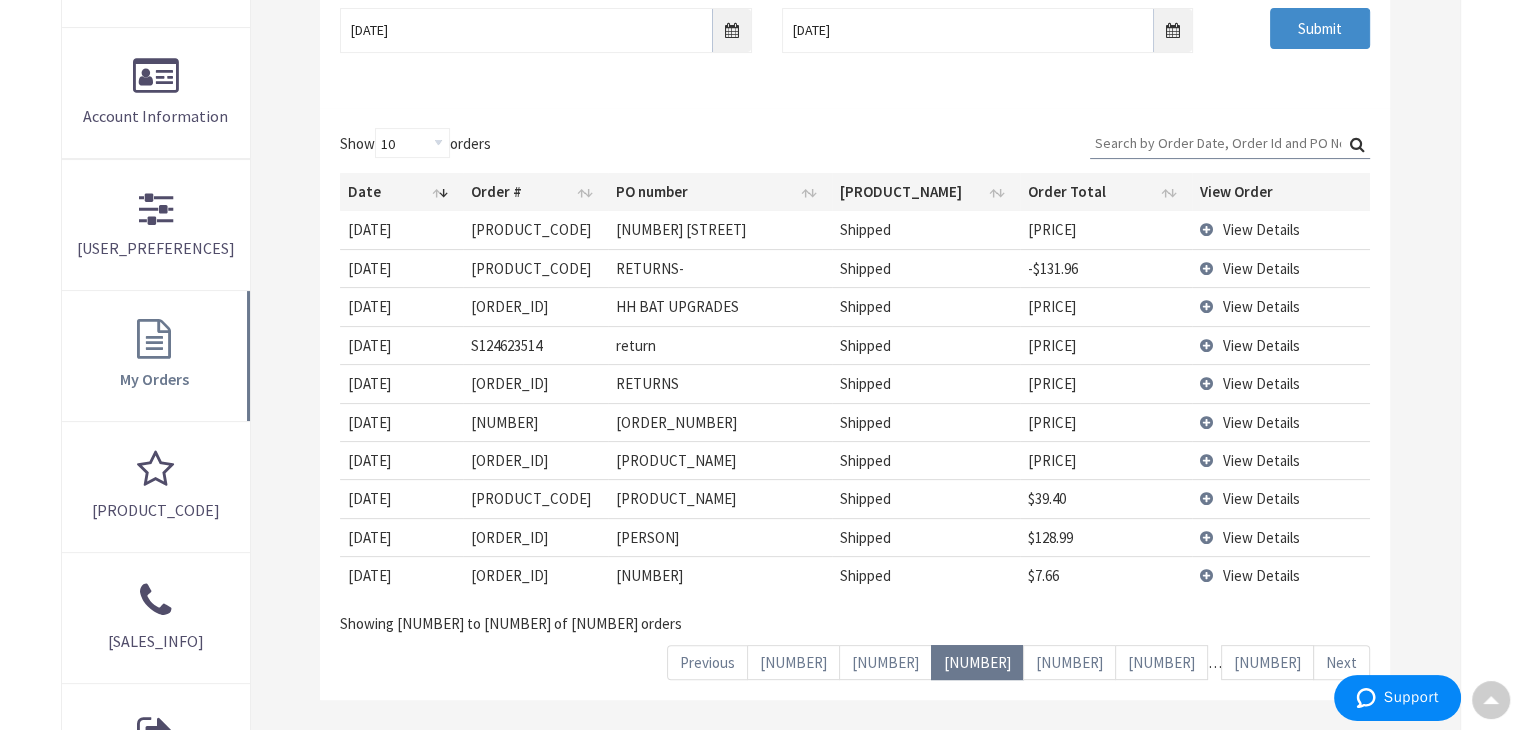 click on "[NUMBER]" at bounding box center [885, 662] 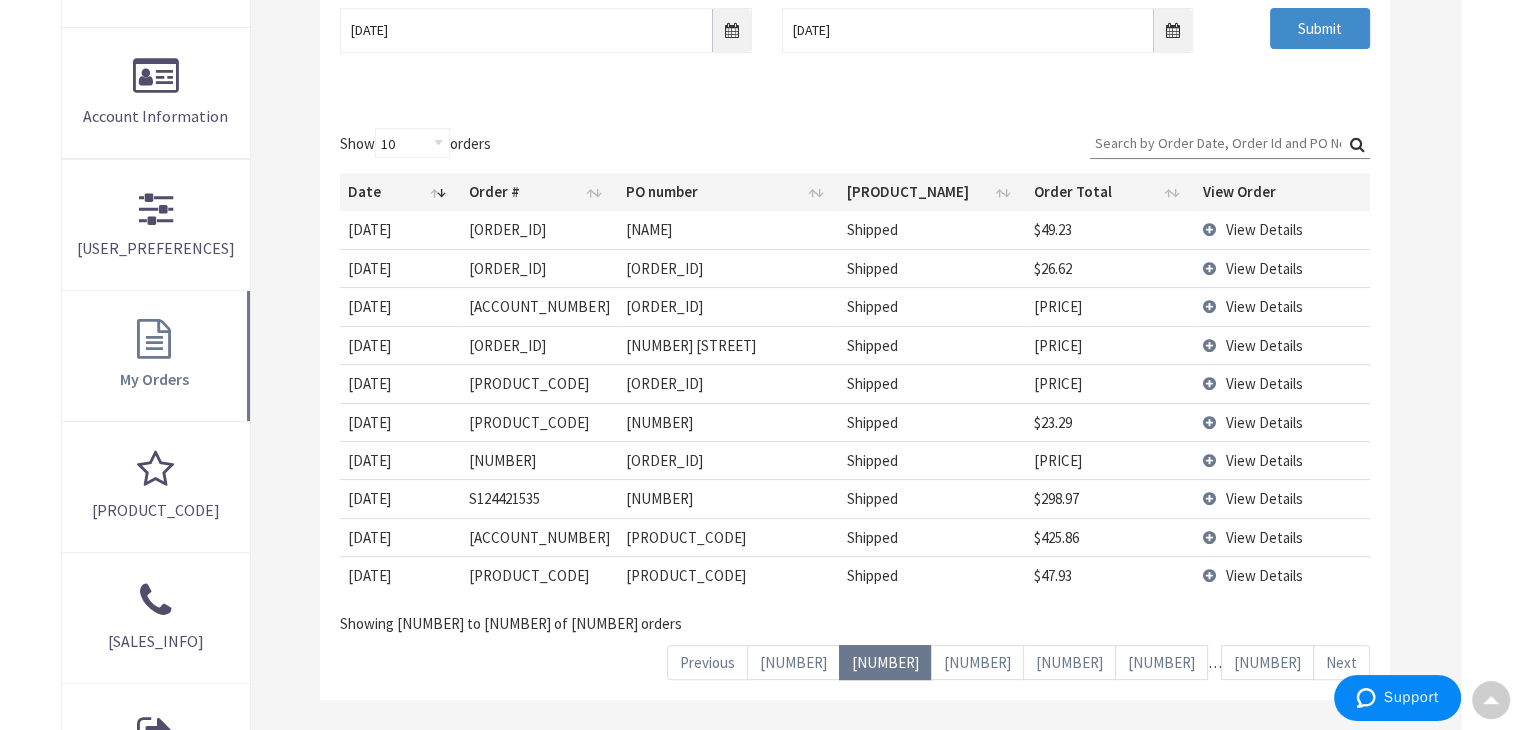 click on "[NUMBER]" at bounding box center [793, 662] 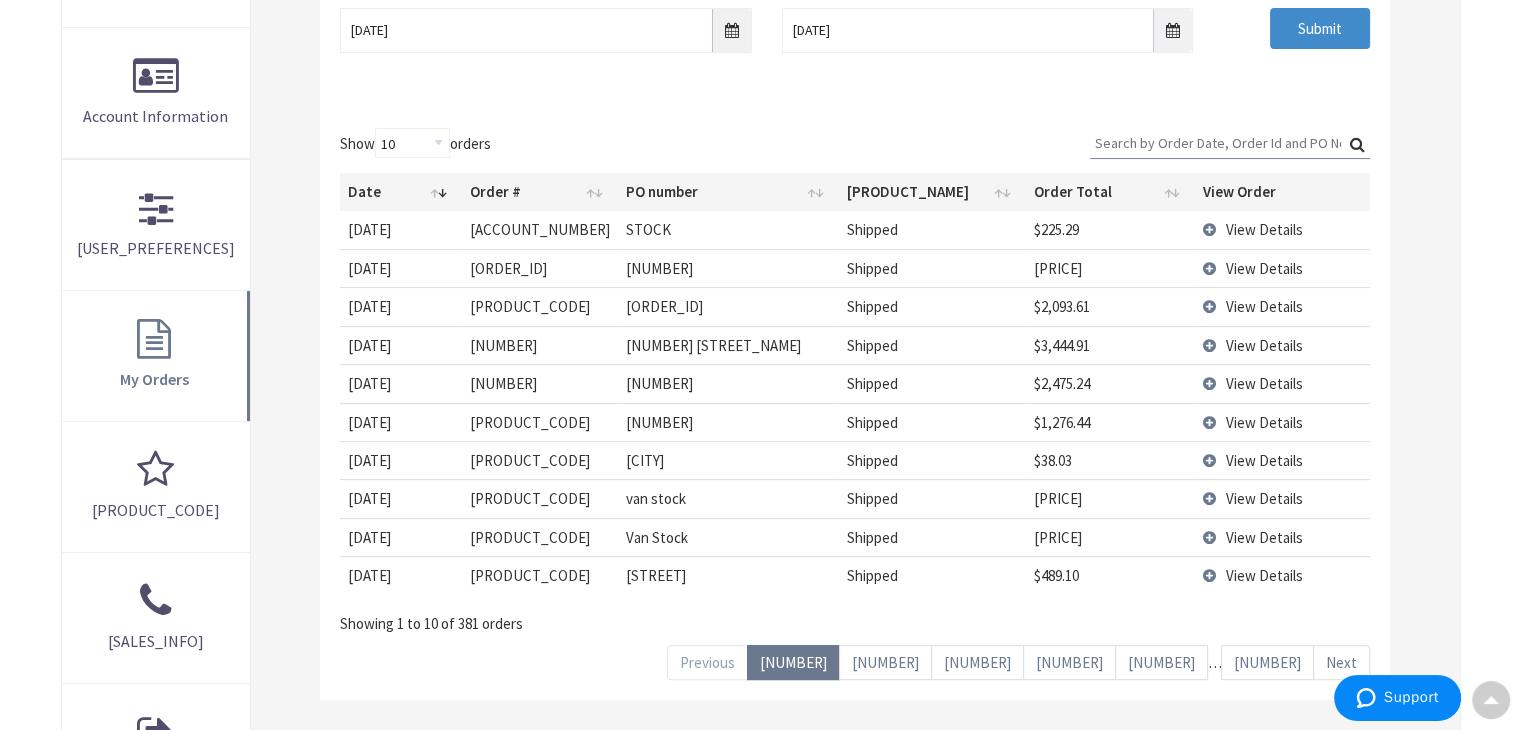 click on "View Details" at bounding box center [1264, 268] 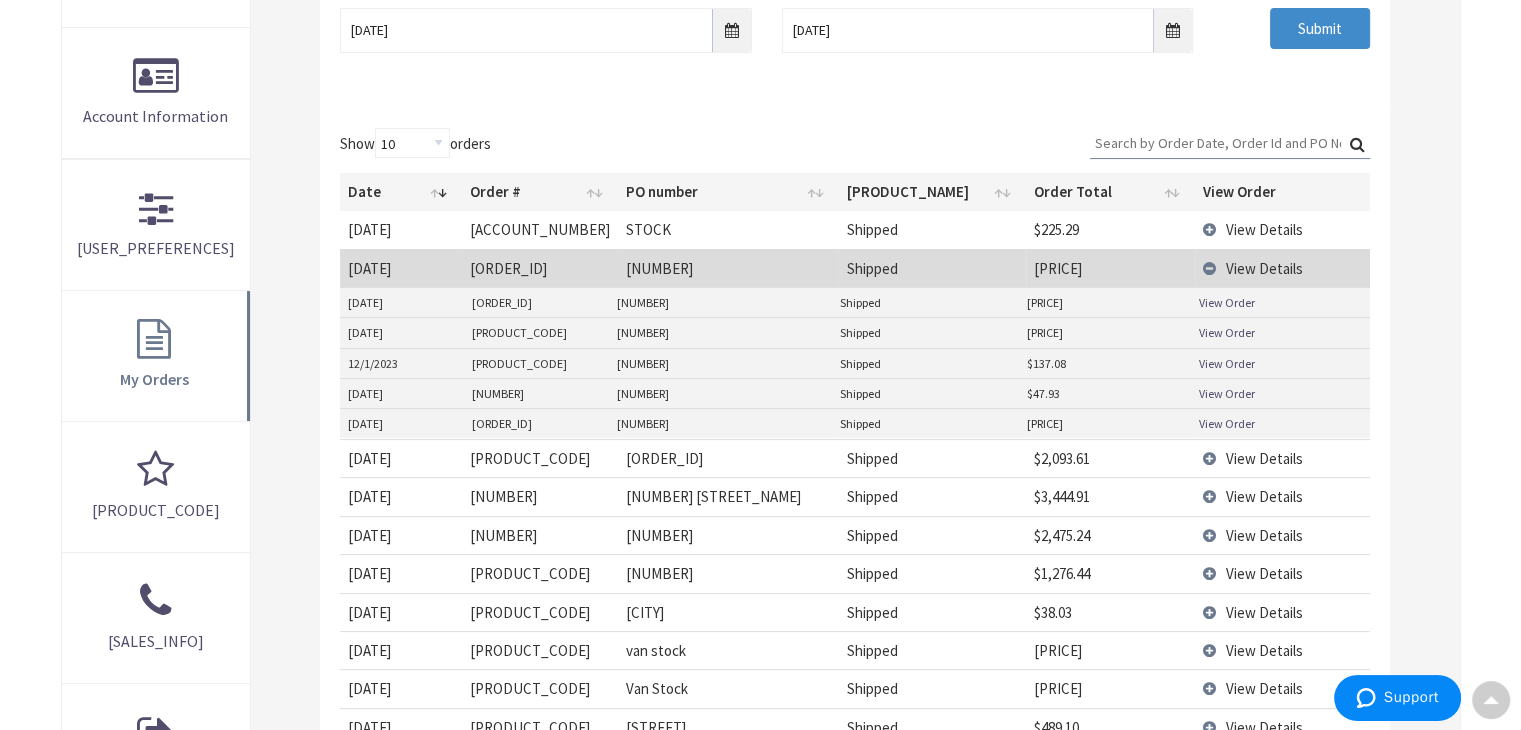 click on "View Order" at bounding box center [1227, 302] 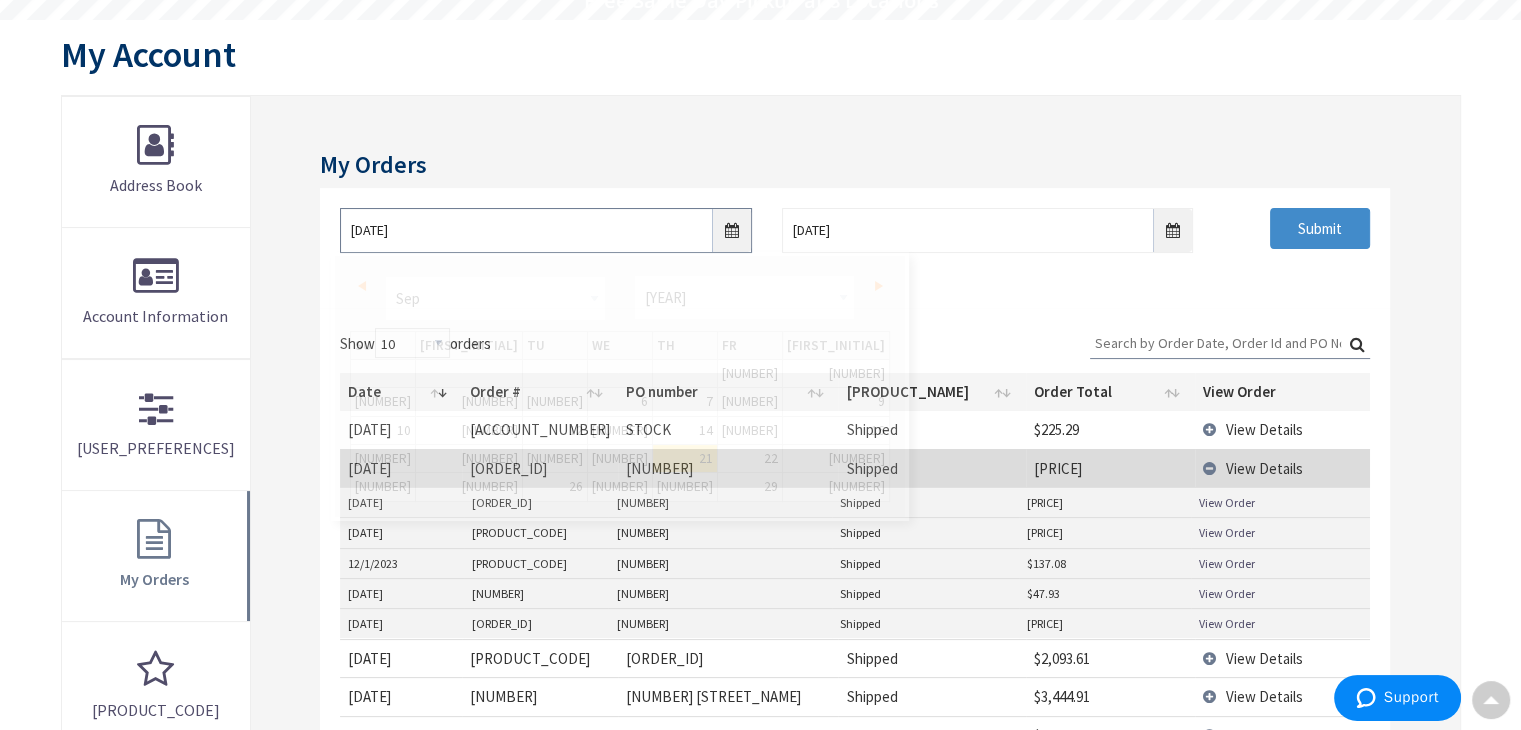 click on "[DATE]" at bounding box center (545, 230) 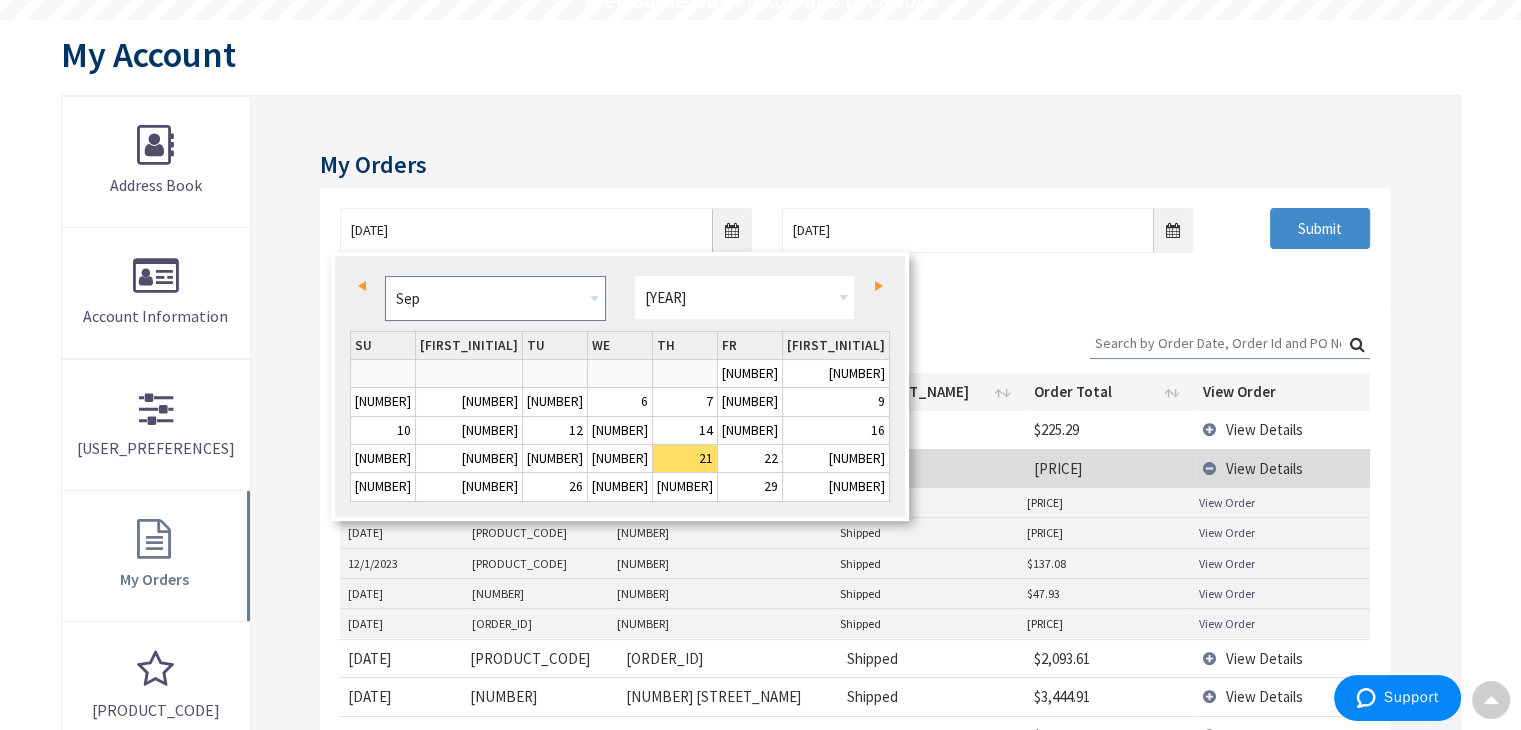 click on "Jan Feb Mar Apr May Jun Jul Aug Sep Oct Nov Dec" at bounding box center [495, 298] 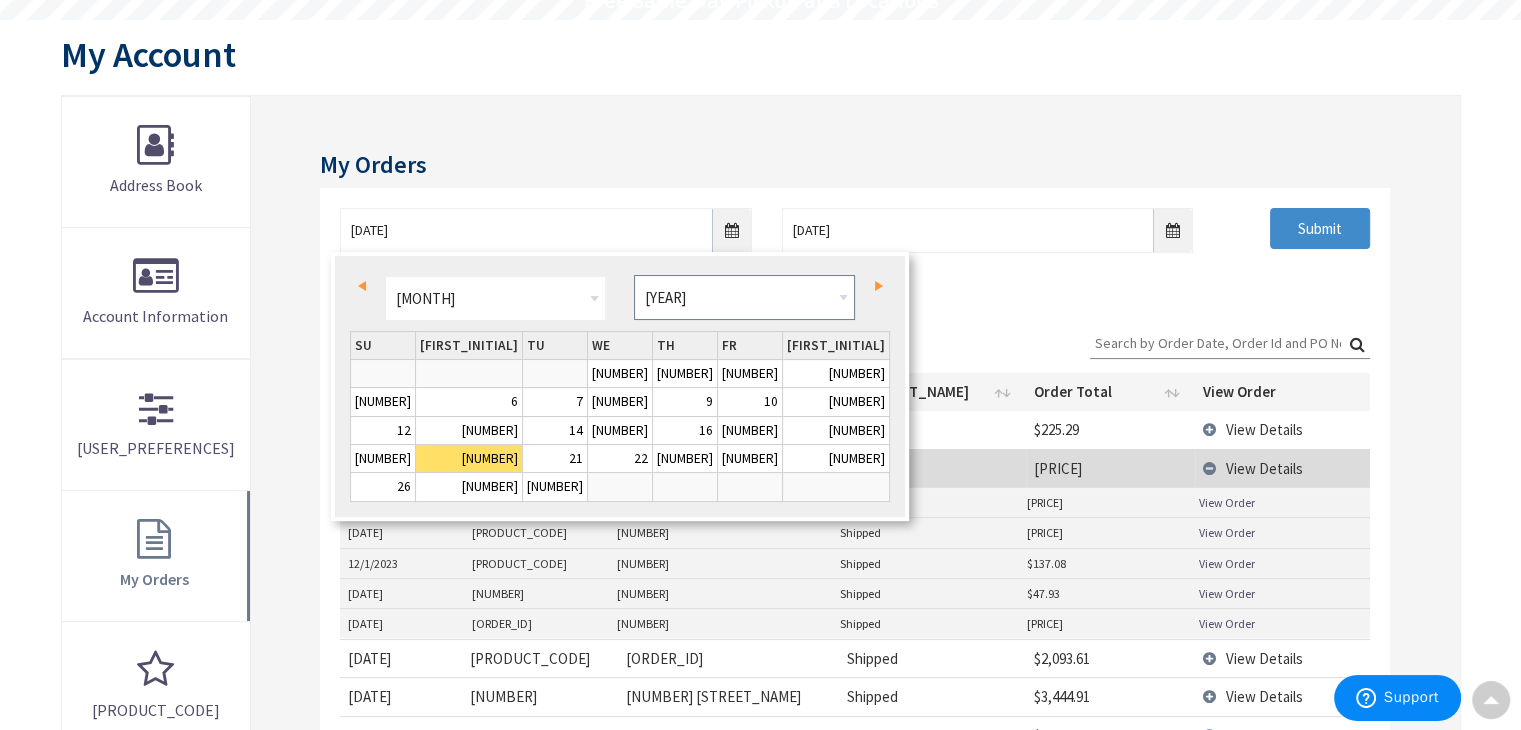 click on "1980 1981 1982 1983 1984 1985 1986 1987 1988 1989 1990 1991 1992 1993 1994 1995 1996 1997 1998 1999 2000 2001 2002 2003 2004 2005 2006 2007 2008 2009 2010 2011 2012 2013 2014 2015 2016 2017 2018 2019 2020 2021 2022 2023 2024 2025 2026 2027 2028 2029 2030 2031 2032 2033 2034 2035 2036 2037 2038 2039 2040 2041 2042 2043 2044 2045 2046 2047 2048 2049 2050 2051 2052 2053 2054 2055 2056 2057 2058 2059 2060 2061 2062 2063 2064 2065 2066 2067 2068 2069 2070 2071 2072 2073 2074 2075 2076 2077 2078 2079 2080 2081 2082 2083 2084 2085 2086 2087 2088 2089 2090 2091 2092 2093 2094 2095 2096 2097 2098 2099 2100 2101 2102 2103 2104 2105 2106 2107 2108 2109 2110 2111 2112 2113 2114 2115 2116 2117 2118 2119 2120 2121 2122 2123 2124 2125 2126 2127 2128 2129 2130 2131 2132 2133 2134 2135 2136 2137 2138 2139 2140 2141 2142 2143 2144 2145 2146 2147 2148 2149 2150 2151 2152 2153 2154 2155 2156 2157 2158 2159 2160 2161 2162 2163 2164 2165 2166 2167 2168 2169 2170 2171 2172 2173 2174 2175 2176 2177 2178 2179 2180 2181 2182 2183 2184" at bounding box center (744, 297) 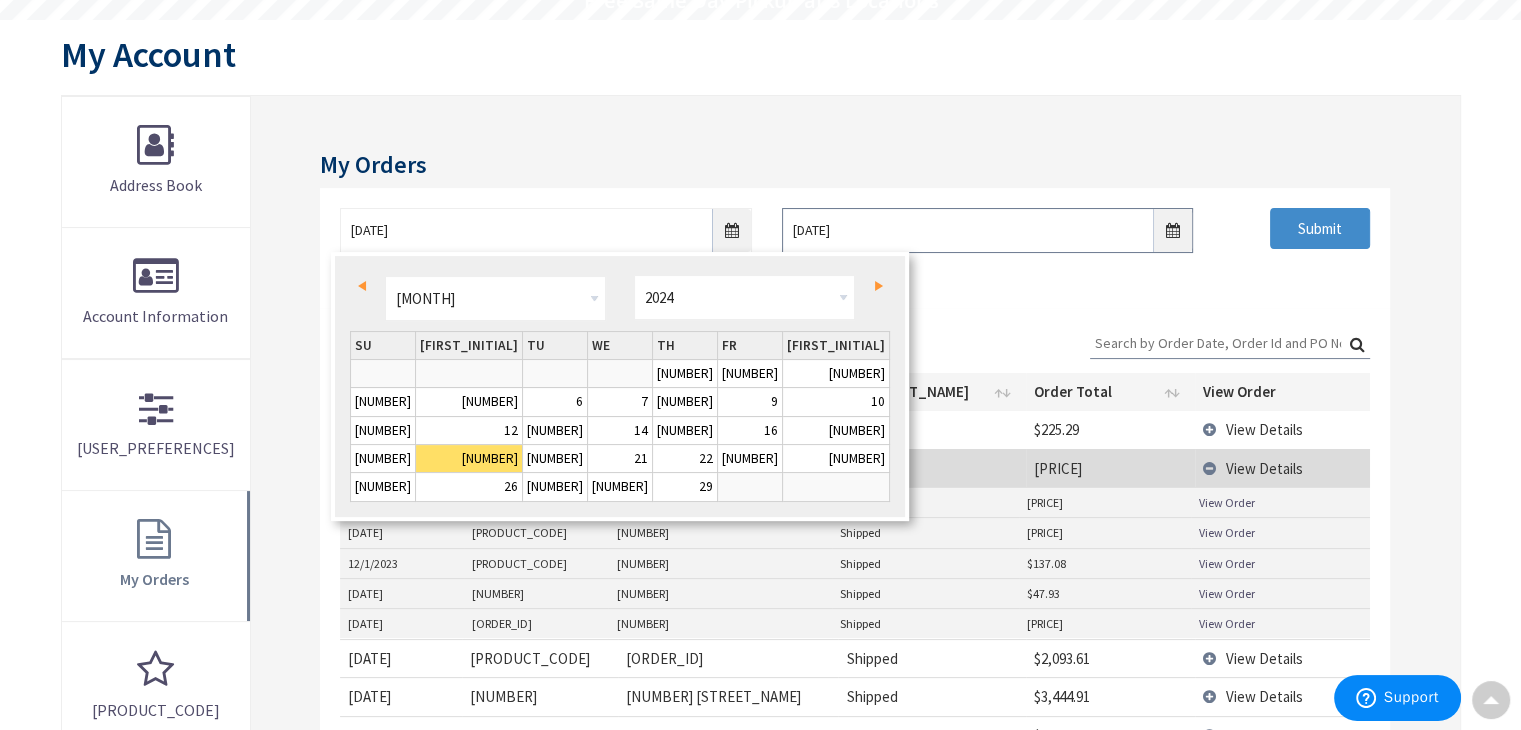 click on "[DATE]" at bounding box center [987, 230] 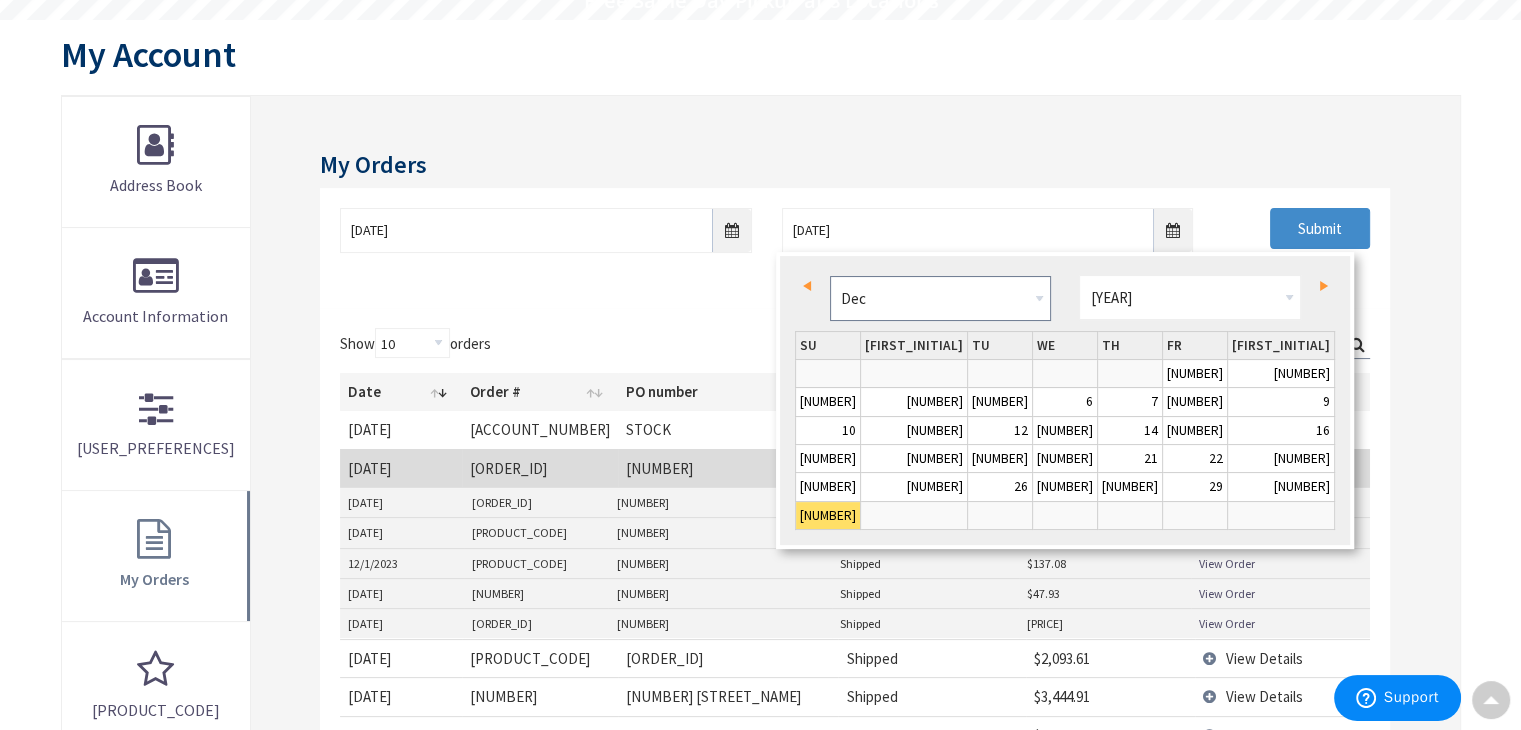 click on "Jan Feb Mar Apr May Jun Jul Aug Sep Oct Nov Dec" at bounding box center (940, 298) 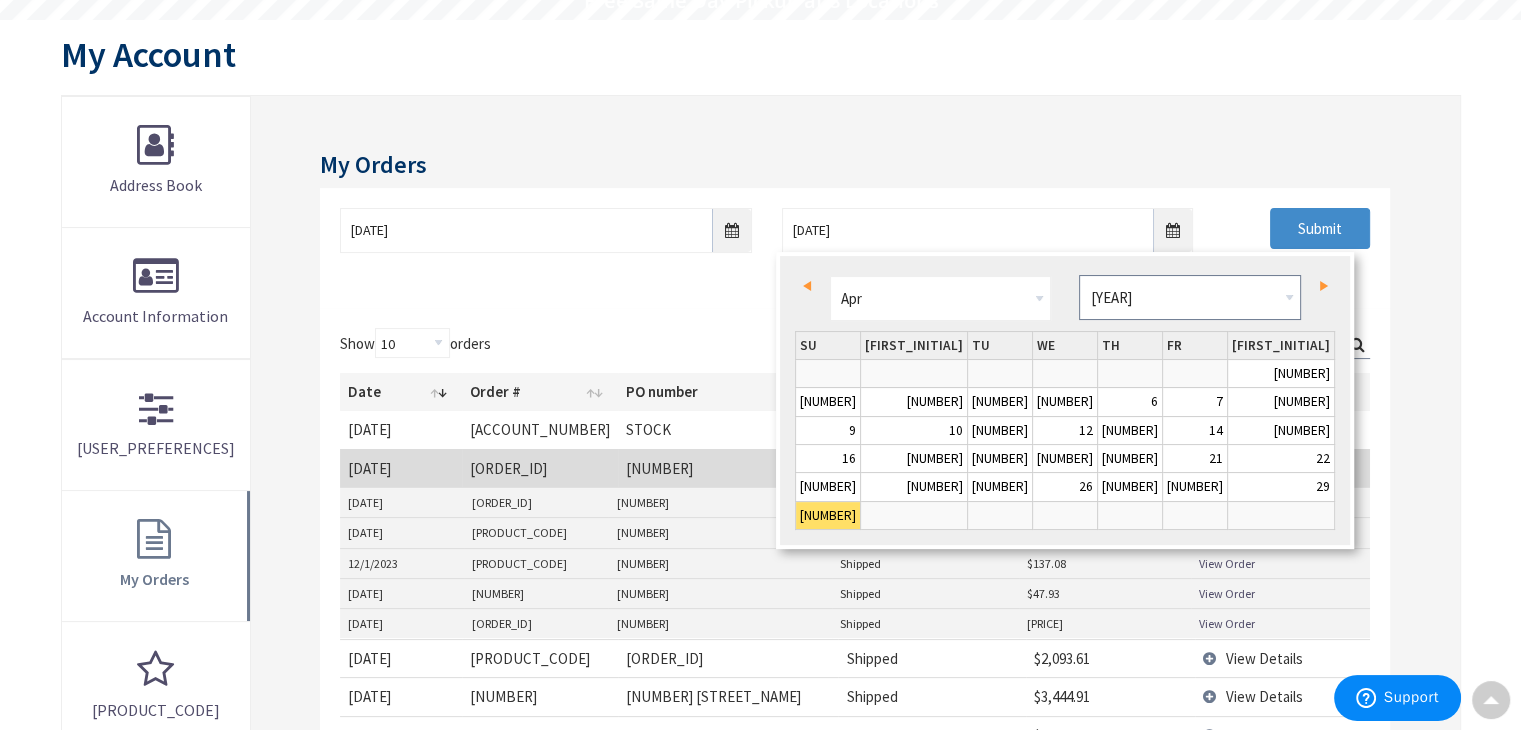 click on "1980 1981 1982 1983 1984 1985 1986 1987 1988 1989 1990 1991 1992 1993 1994 1995 1996 1997 1998 1999 2000 2001 2002 2003 2004 2005 2006 2007 2008 2009 2010 2011 2012 2013 2014 2015 2016 2017 2018 2019 2020 2021 2022 2023 2024 2025 2026 2027 2028 2029 2030 2031 2032 2033 2034 2035 2036 2037 2038 2039 2040 2041 2042 2043 2044 2045 2046 2047 2048 2049 2050 2051 2052 2053 2054 2055 2056 2057 2058 2059 2060 2061 2062 2063 2064 2065 2066 2067 2068 2069 2070 2071 2072 2073 2074 2075 2076 2077 2078 2079 2080 2081 2082 2083 2084 2085 2086 2087 2088 2089 2090 2091 2092 2093 2094 2095 2096 2097 2098 2099 2100 2101 2102 2103 2104 2105 2106 2107 2108 2109 2110 2111 2112 2113 2114 2115 2116 2117 2118 2119 2120 2121 2122 2123 2124 2125 2126 2127 2128 2129 2130 2131 2132 2133 2134 2135 2136 2137 2138 2139 2140 2141 2142 2143 2144 2145 2146 2147 2148 2149 2150 2151 2152 2153 2154 2155 2156 2157 2158 2159 2160 2161 2162 2163 2164 2165 2166 2167 2168 2169 2170 2171 2172 2173 2174 2175 2176 2177 2178 2179 2180 2181 2182 2183 2184" at bounding box center [1189, 297] 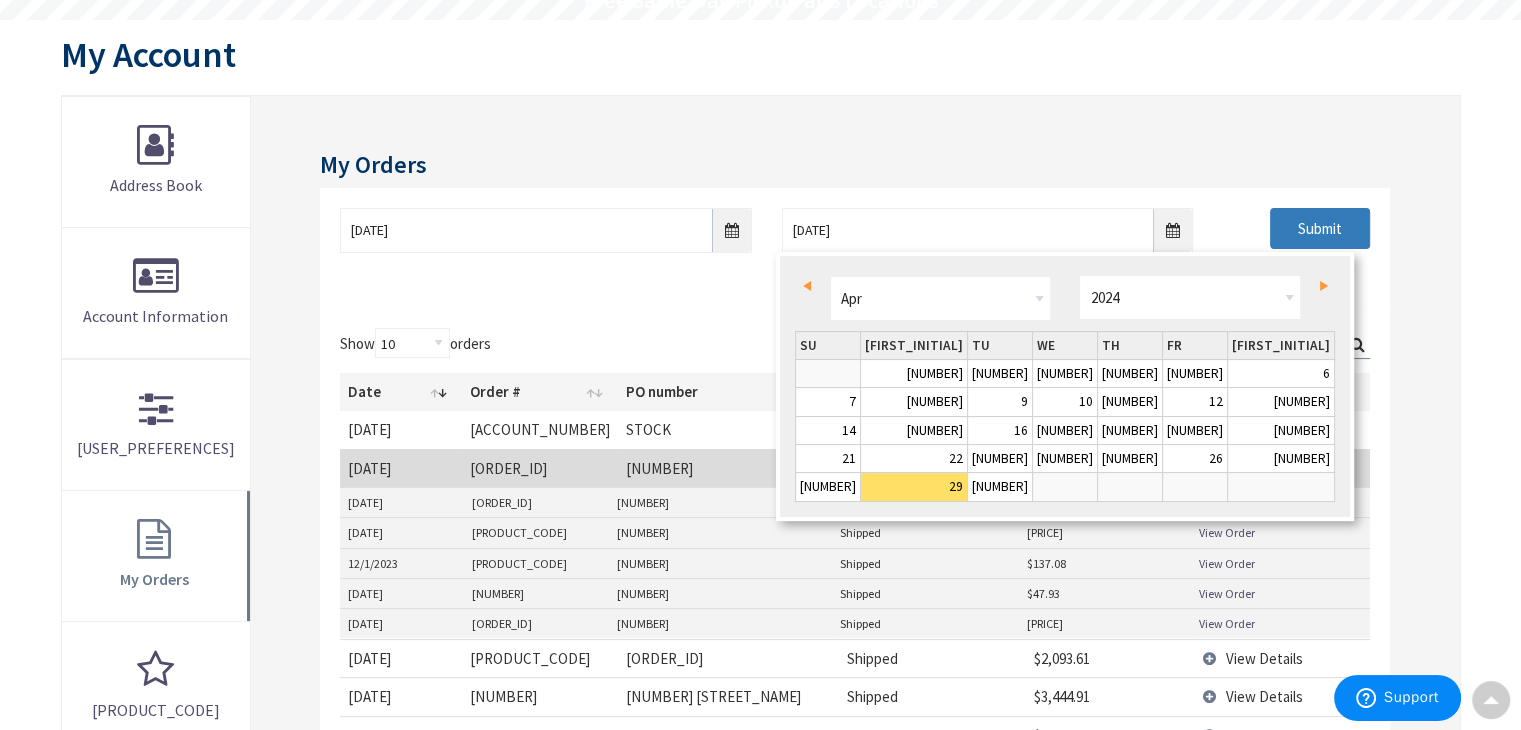 click on "Submit" at bounding box center (1320, 229) 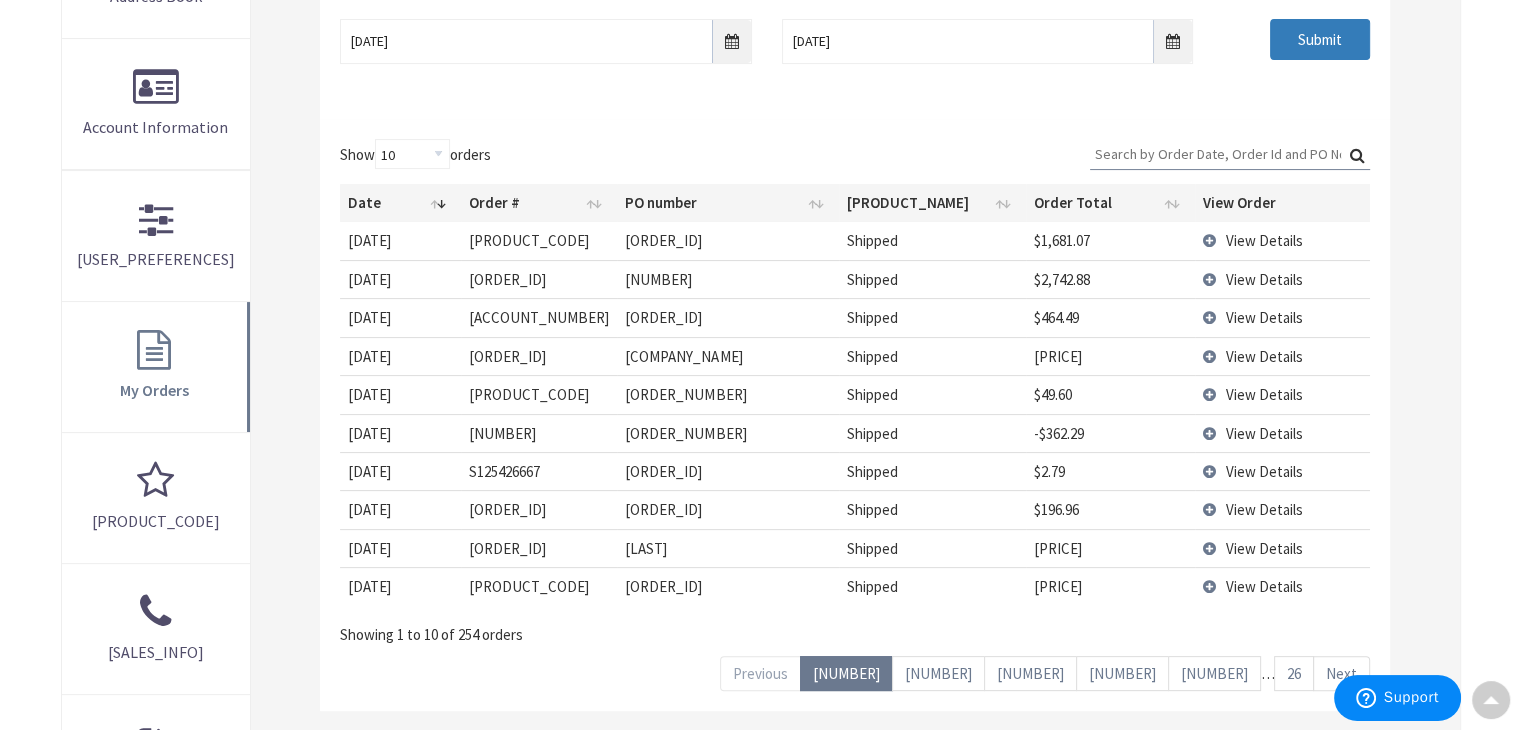 scroll, scrollTop: 402, scrollLeft: 0, axis: vertical 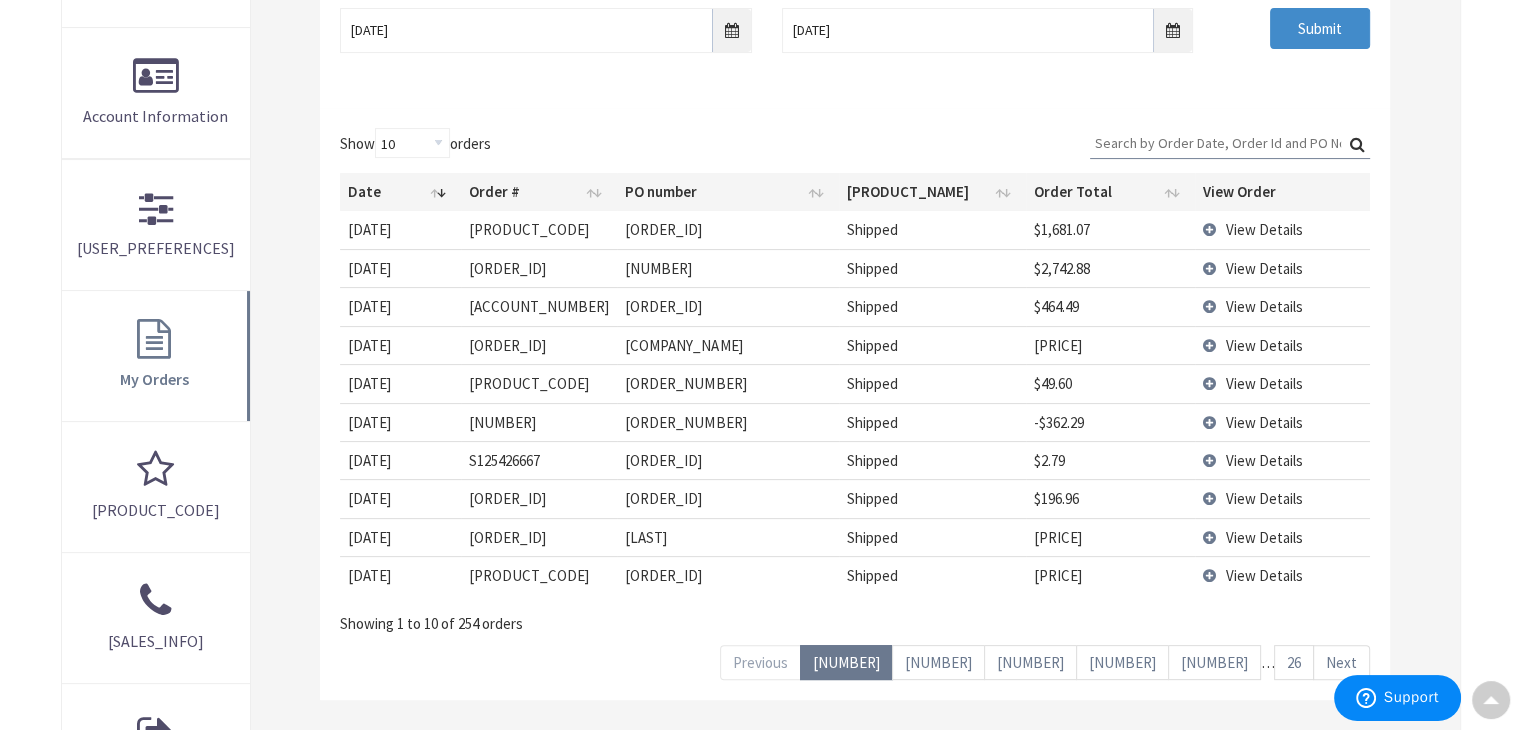 click on "26" at bounding box center (1294, 662) 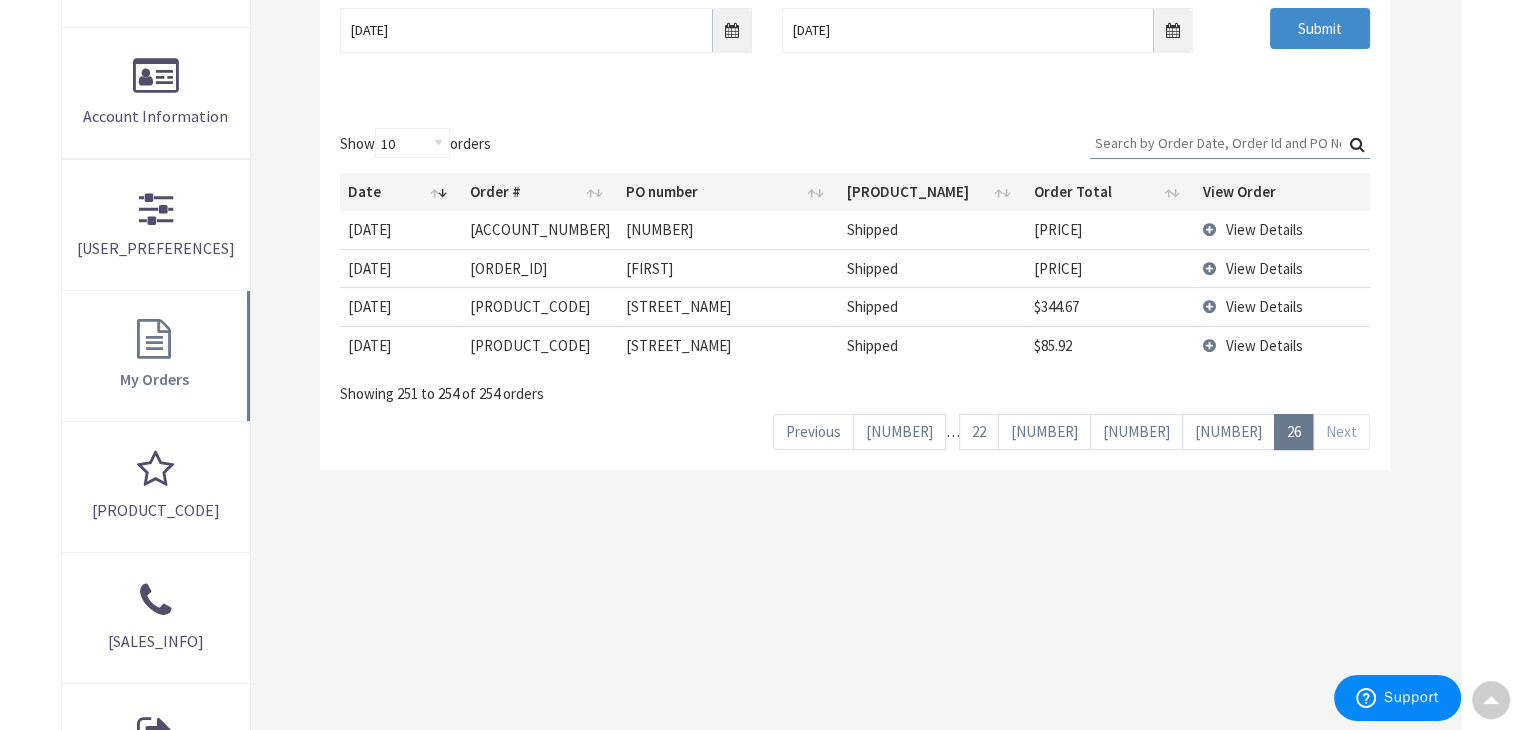 click on "[NUMBER]" at bounding box center (1228, 431) 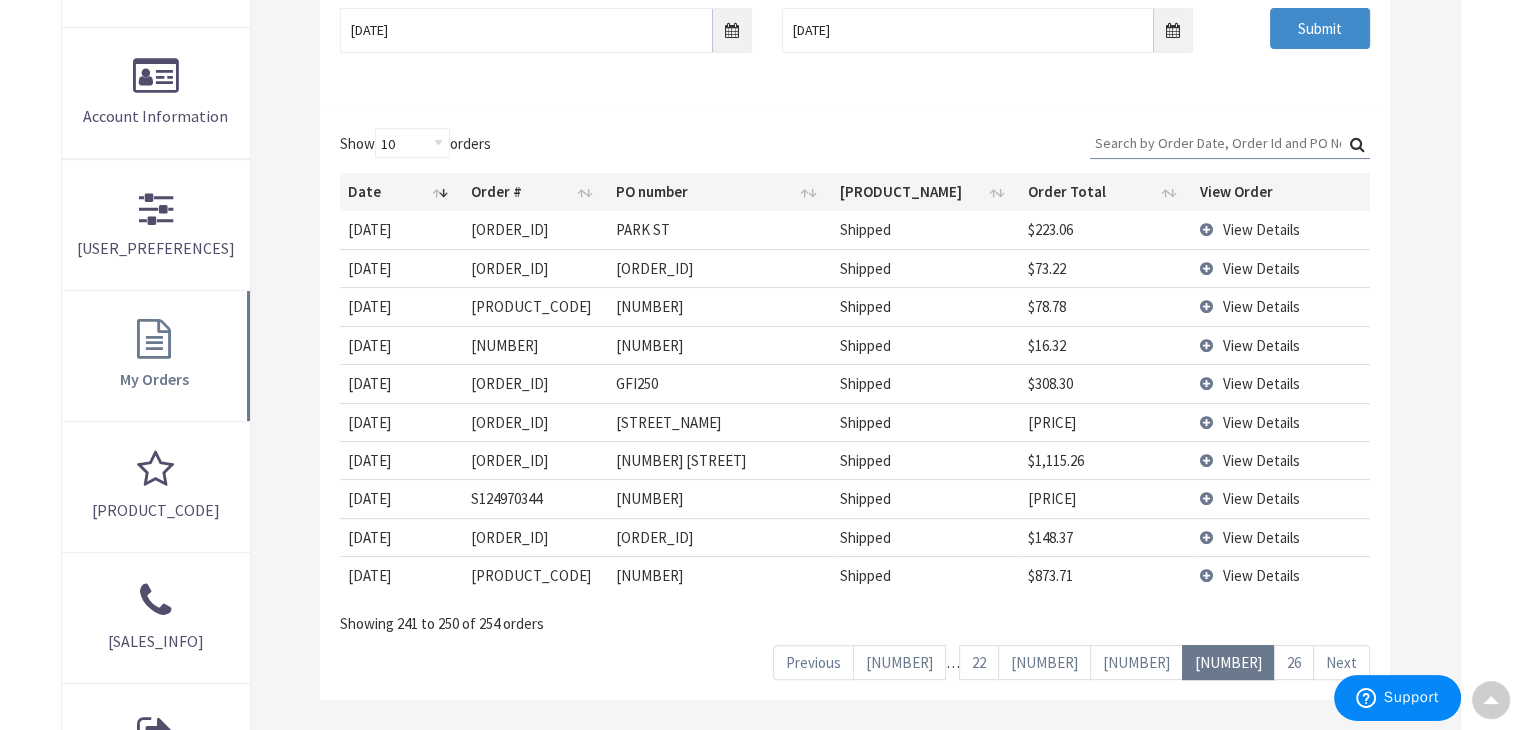 click on "[NUMBER]" at bounding box center (1136, 662) 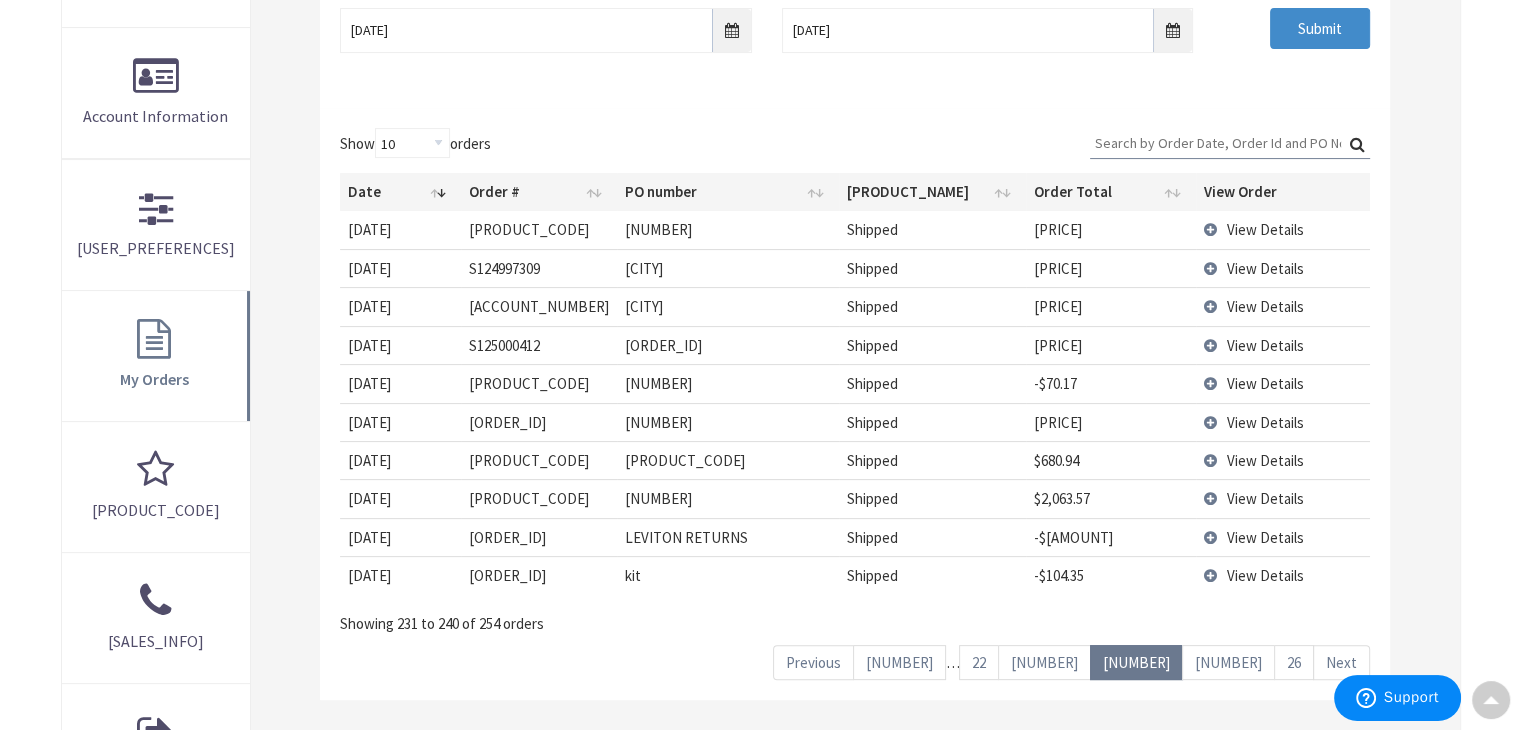 click on "[NUMBER]" at bounding box center (1044, 662) 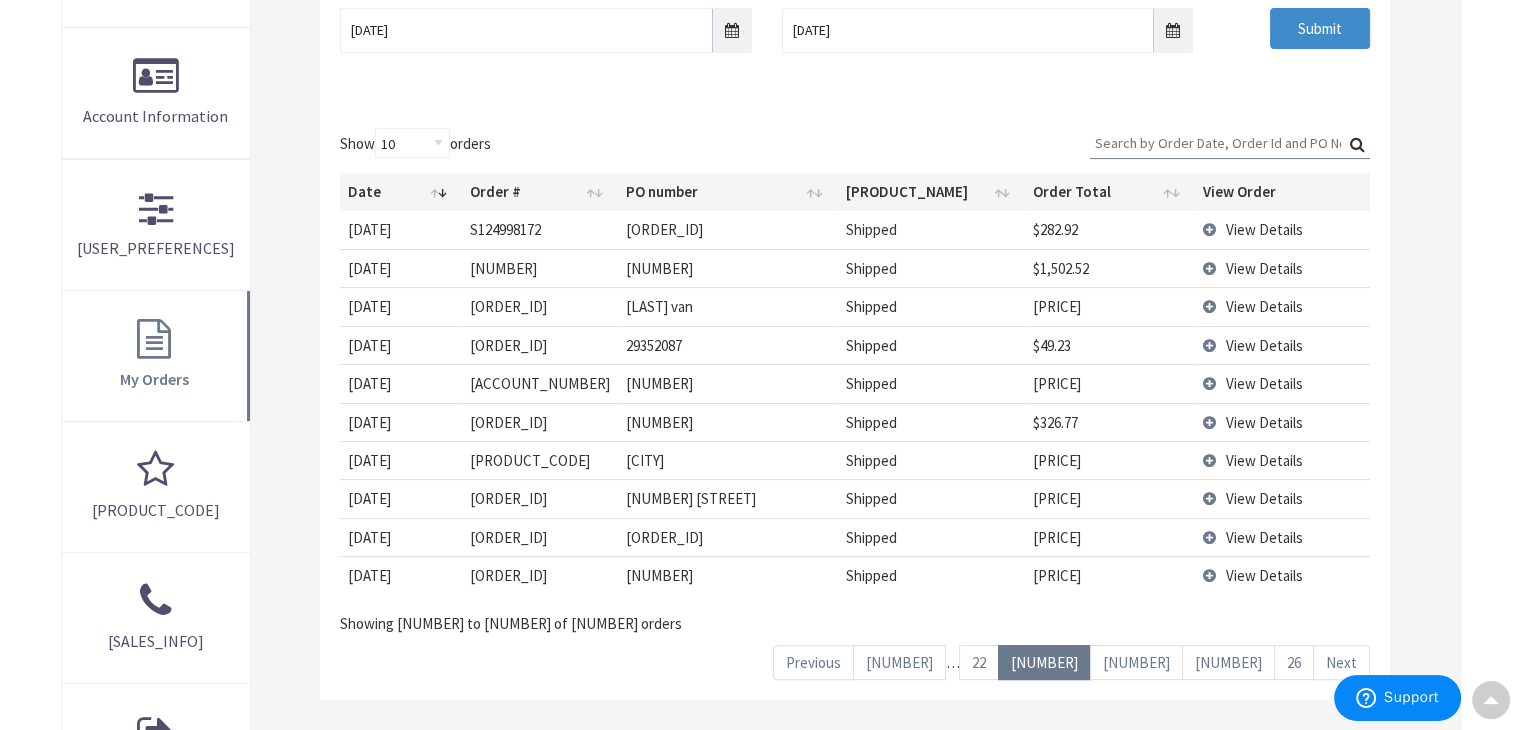 click on "22" at bounding box center [979, 662] 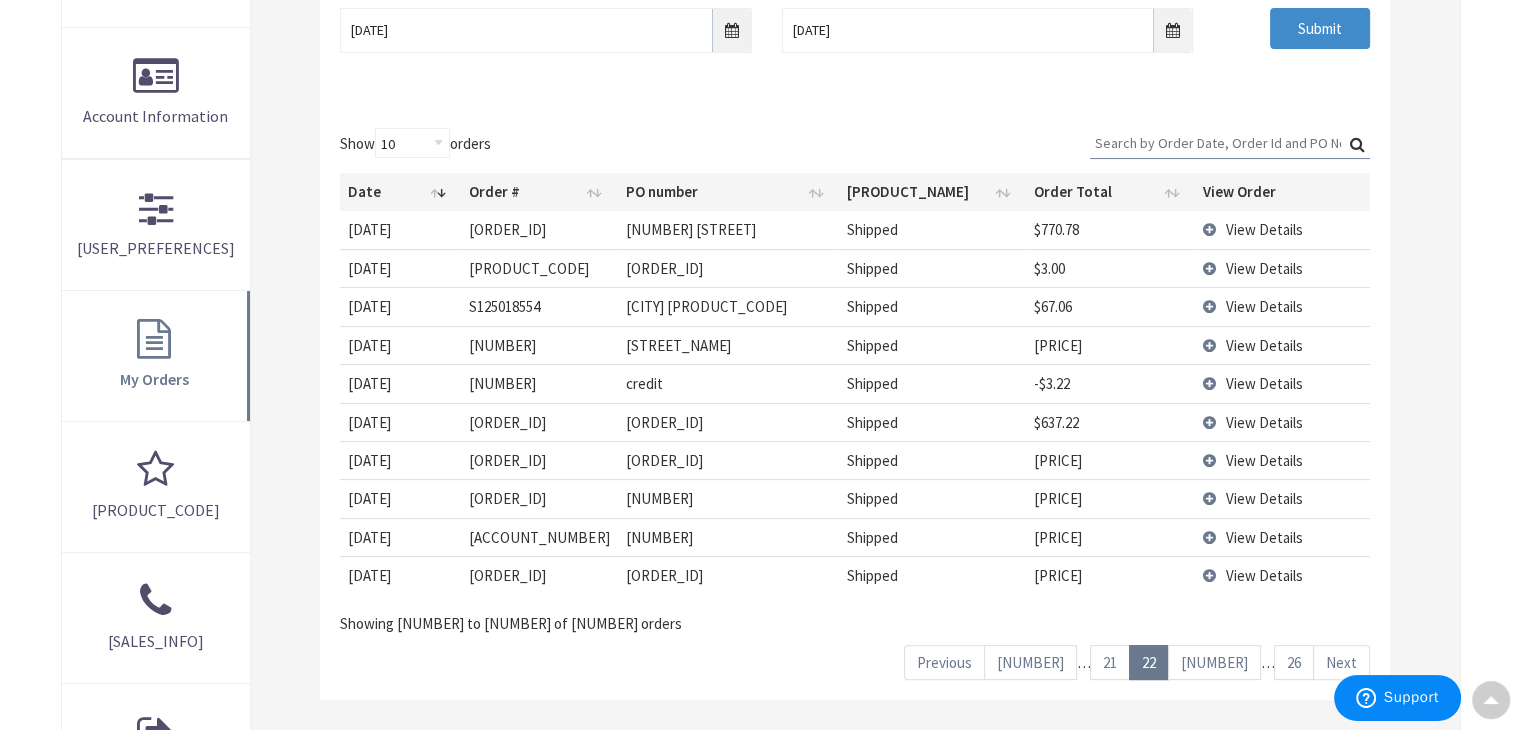 click on "21" at bounding box center [1110, 662] 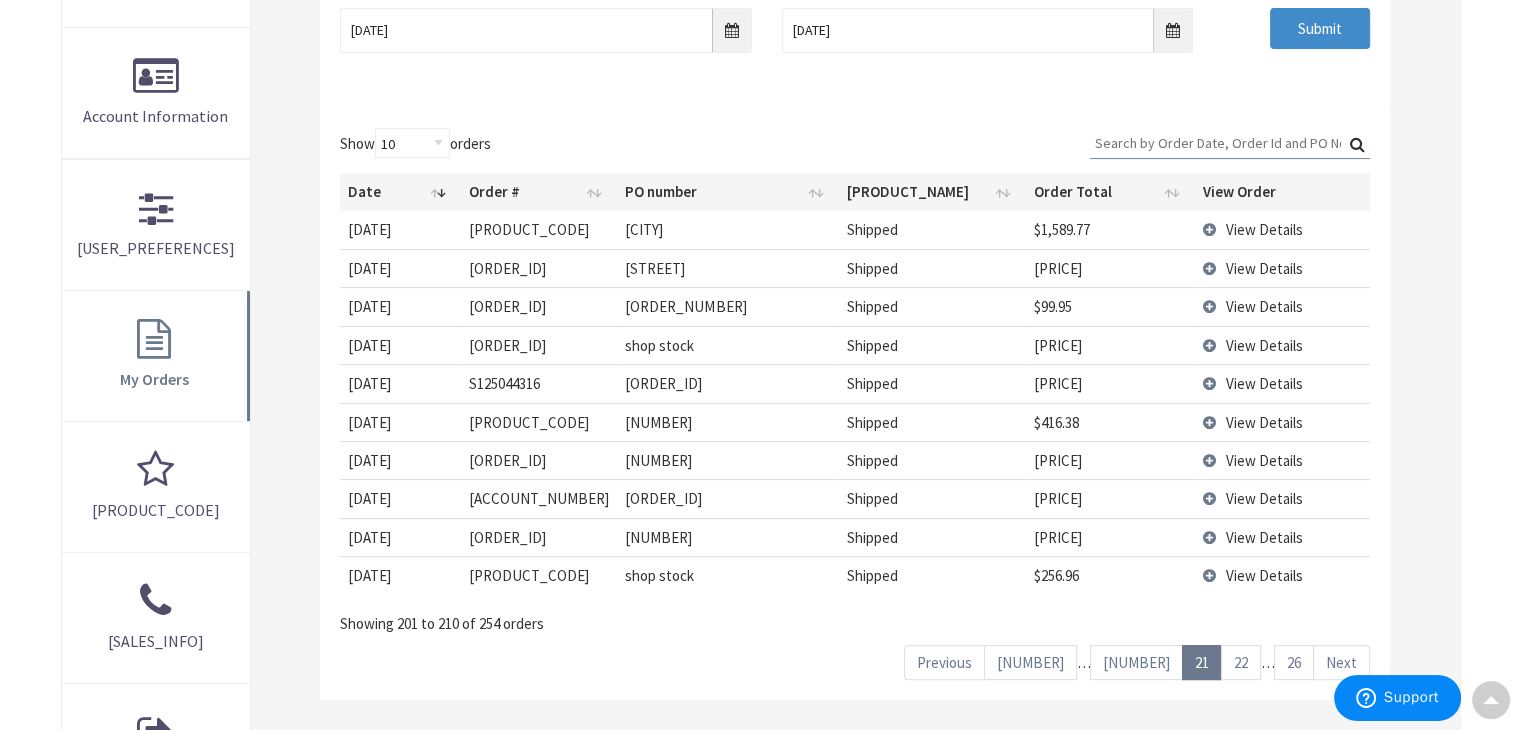 click on "[NUMBER]" at bounding box center (1136, 662) 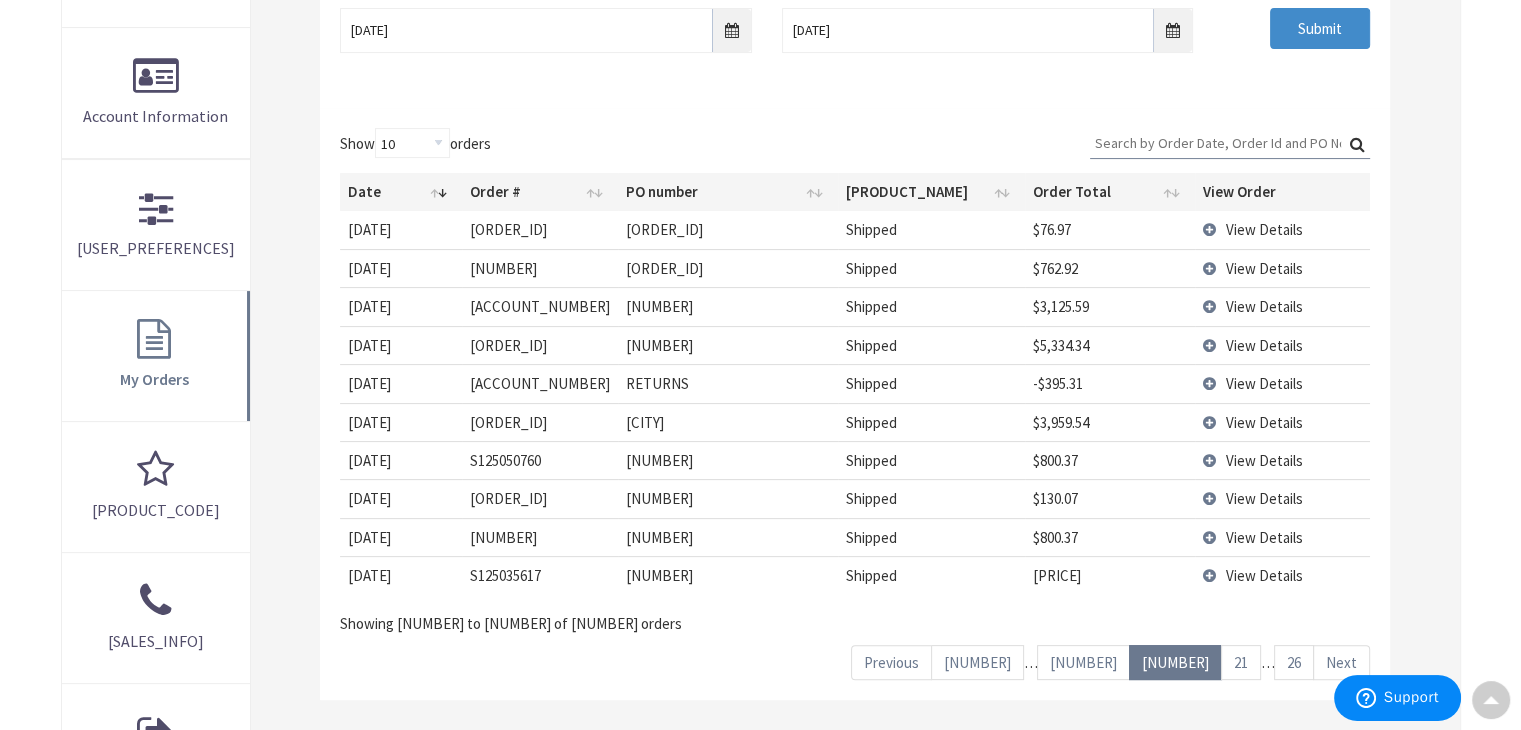 click on "[NUMBER]" at bounding box center (1083, 662) 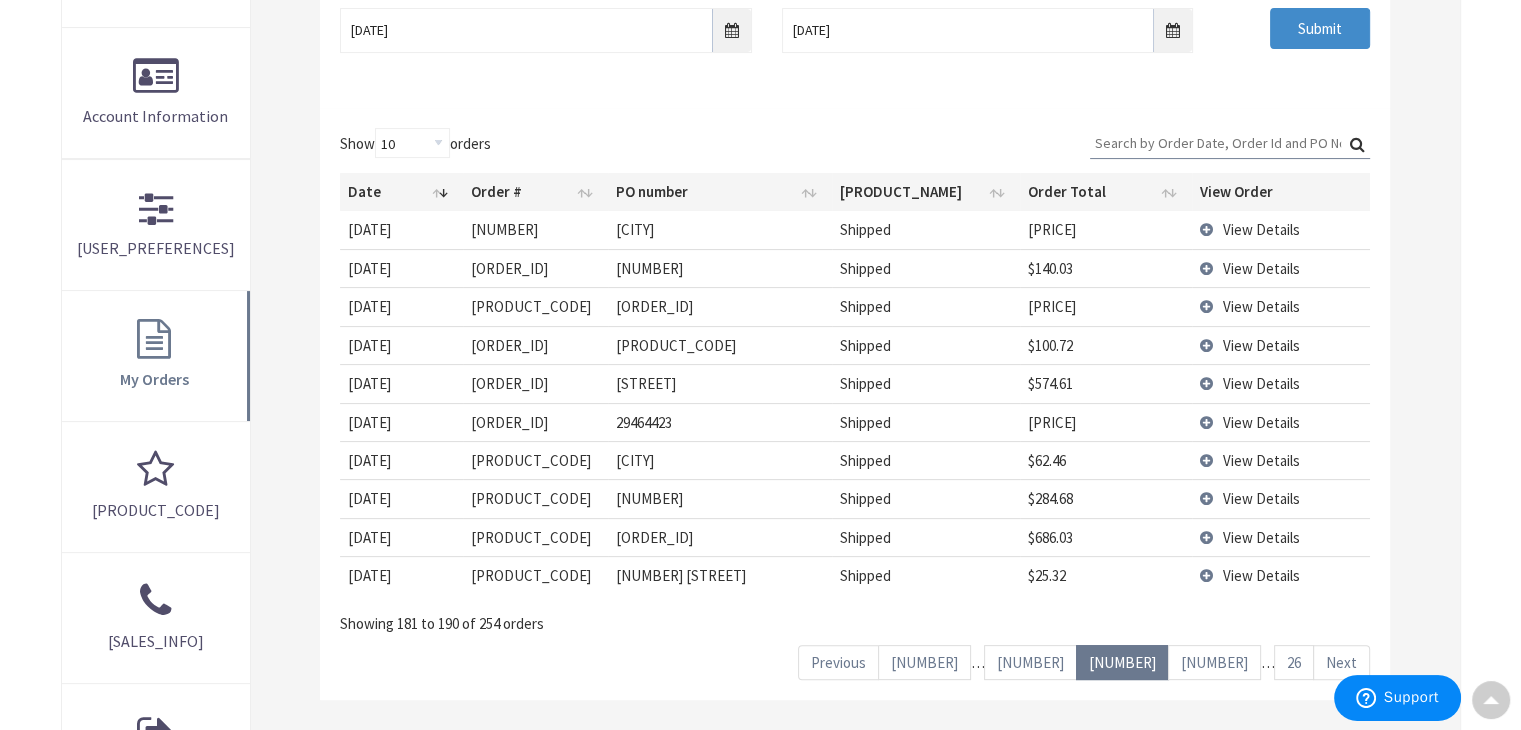 click on "[NUMBER]" at bounding box center [1030, 662] 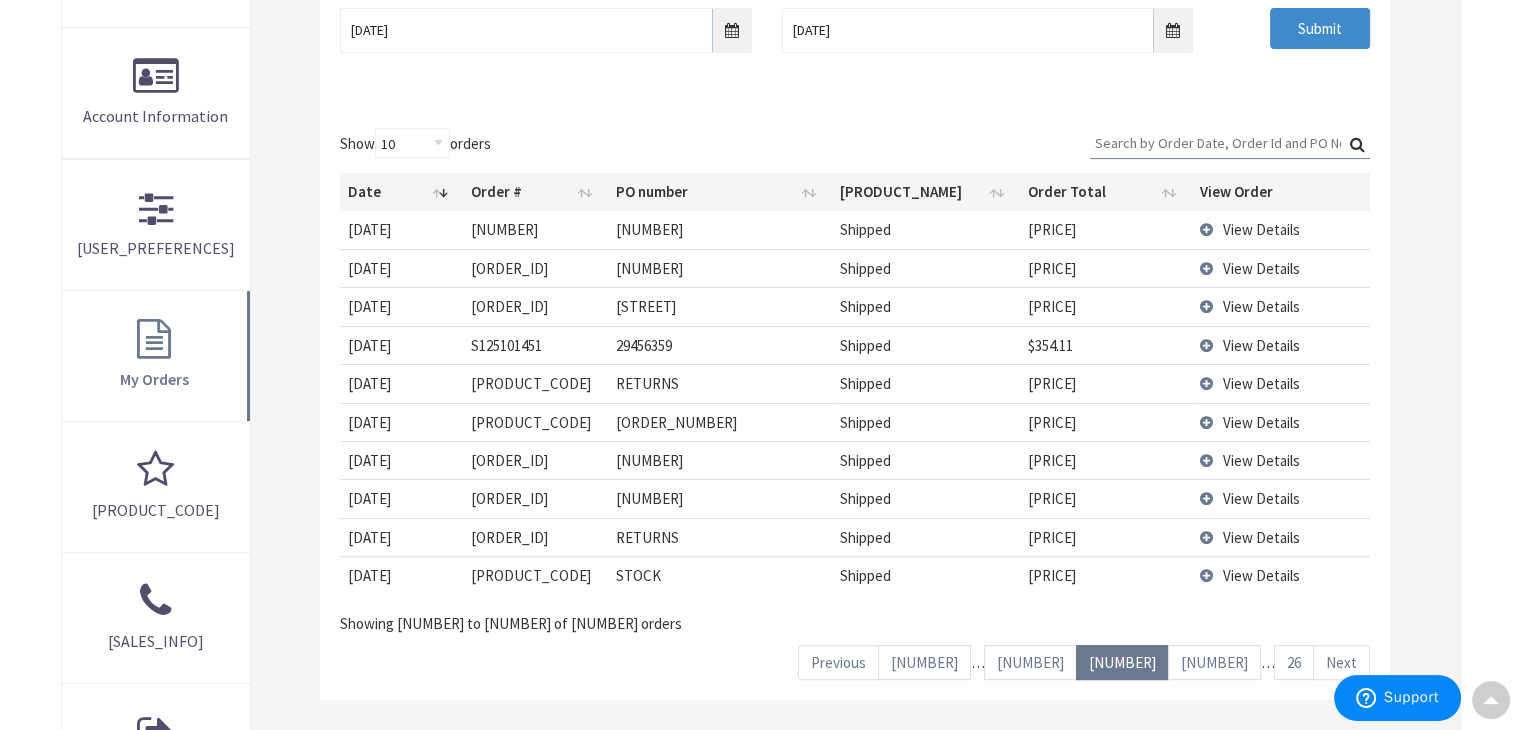 click on "[NUMBER]" at bounding box center (1030, 662) 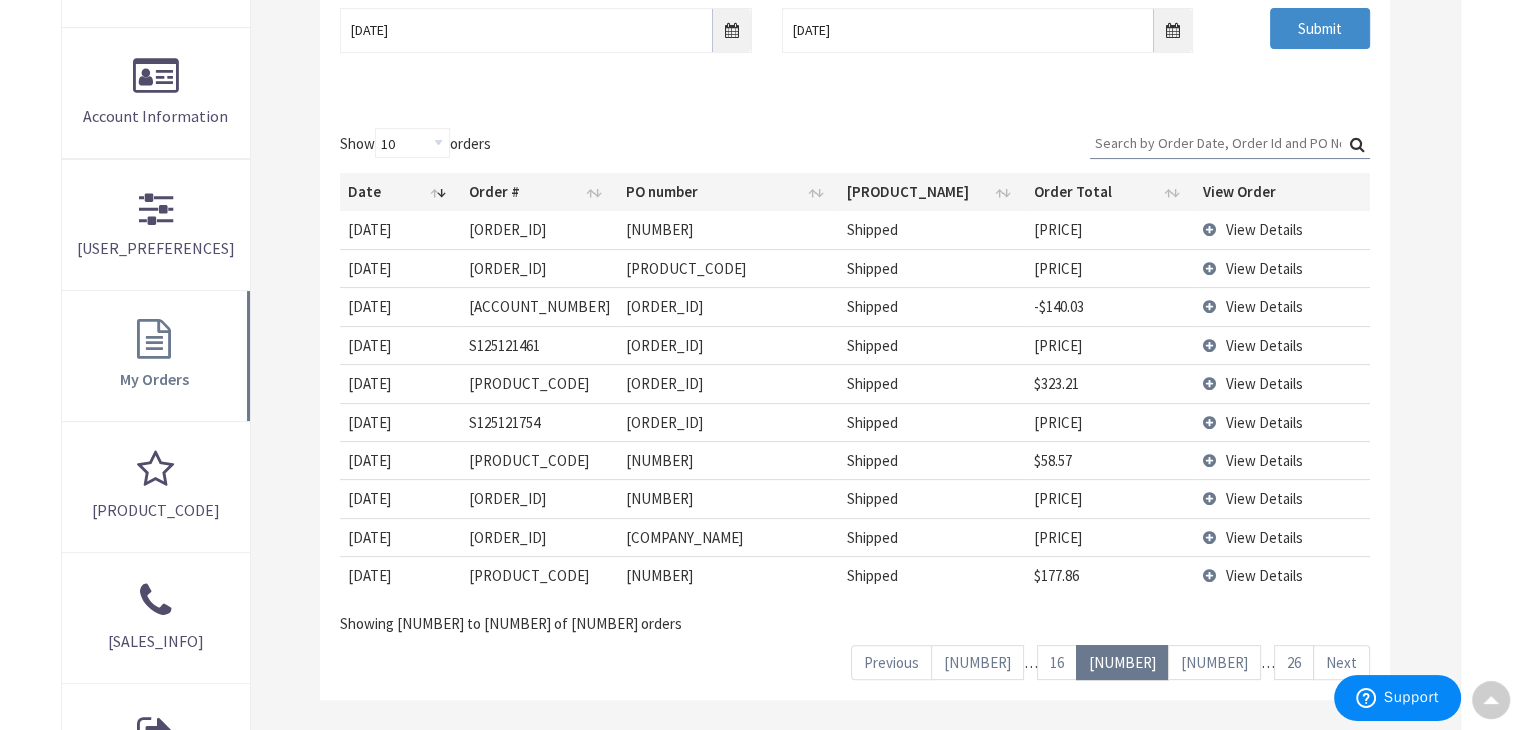 click on "16" at bounding box center [1057, 662] 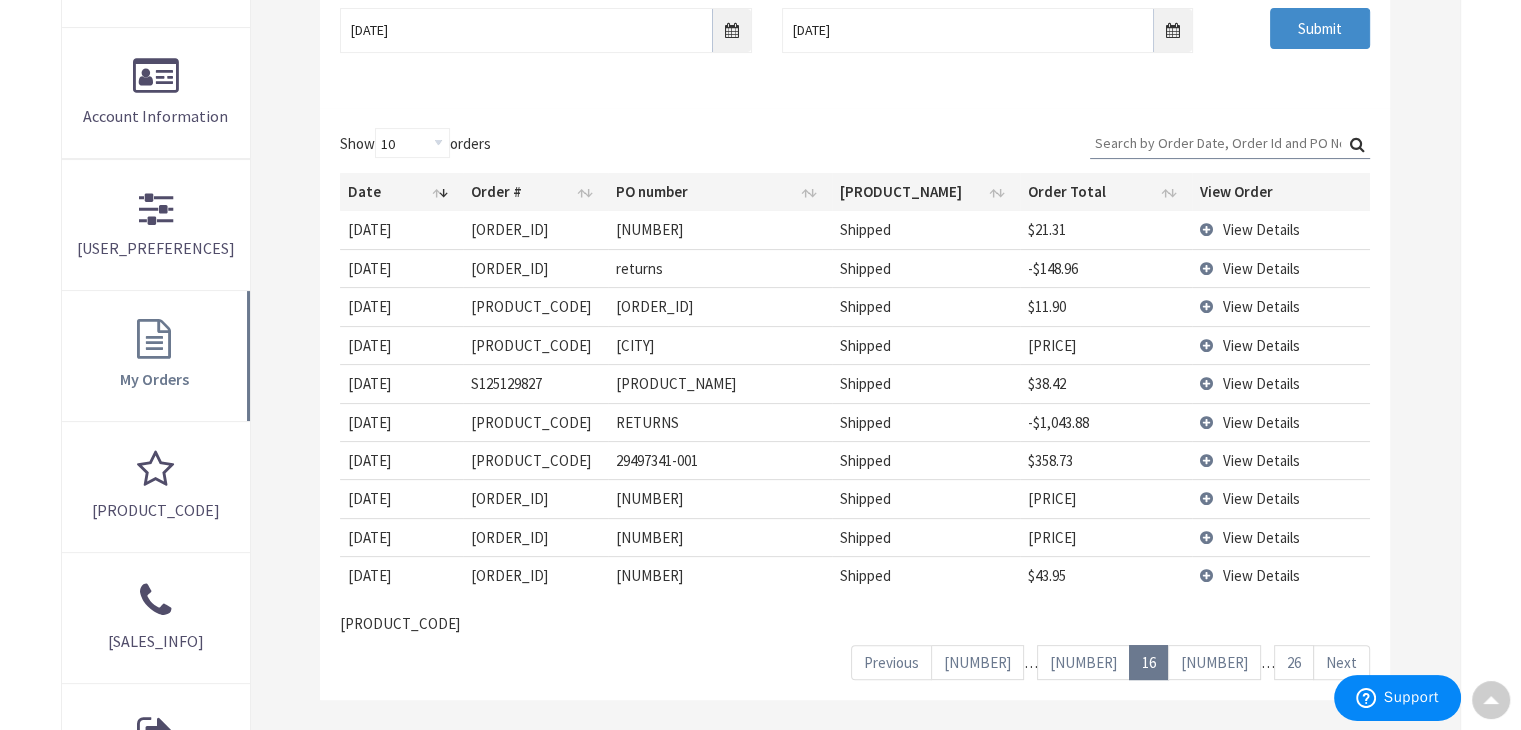 click on "[NUMBER]" at bounding box center [1083, 662] 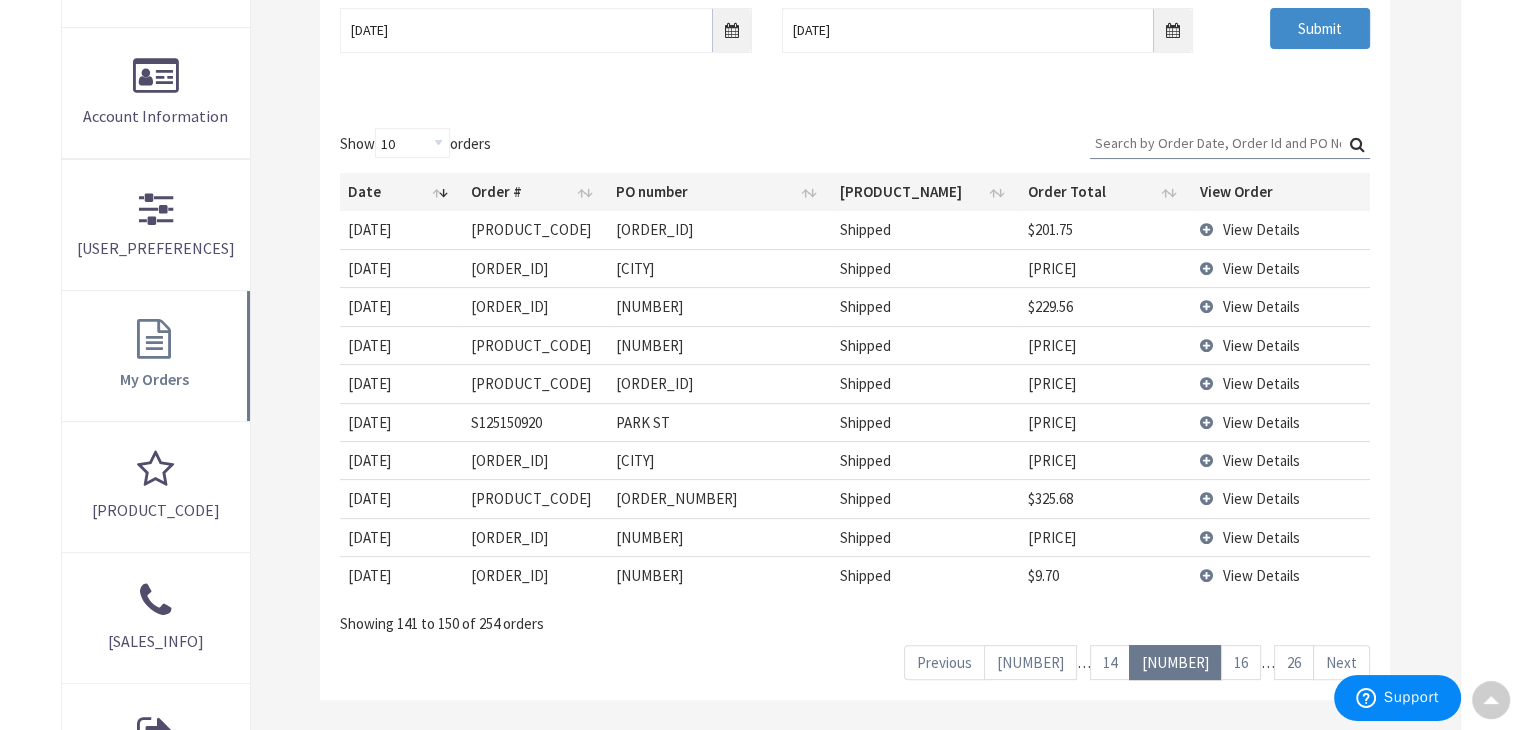 click on "14" at bounding box center [1110, 662] 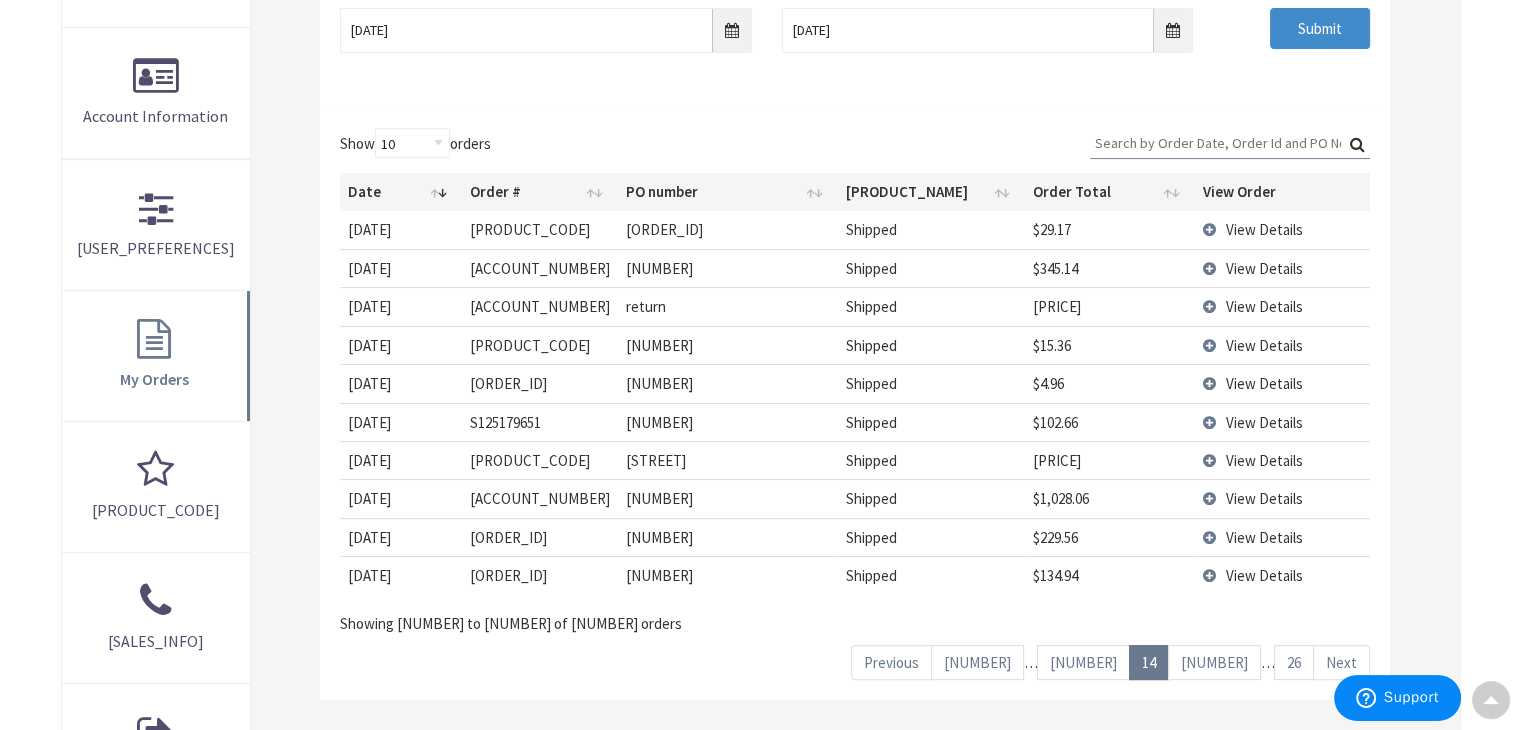 click on "[NUMBER]" at bounding box center (1083, 662) 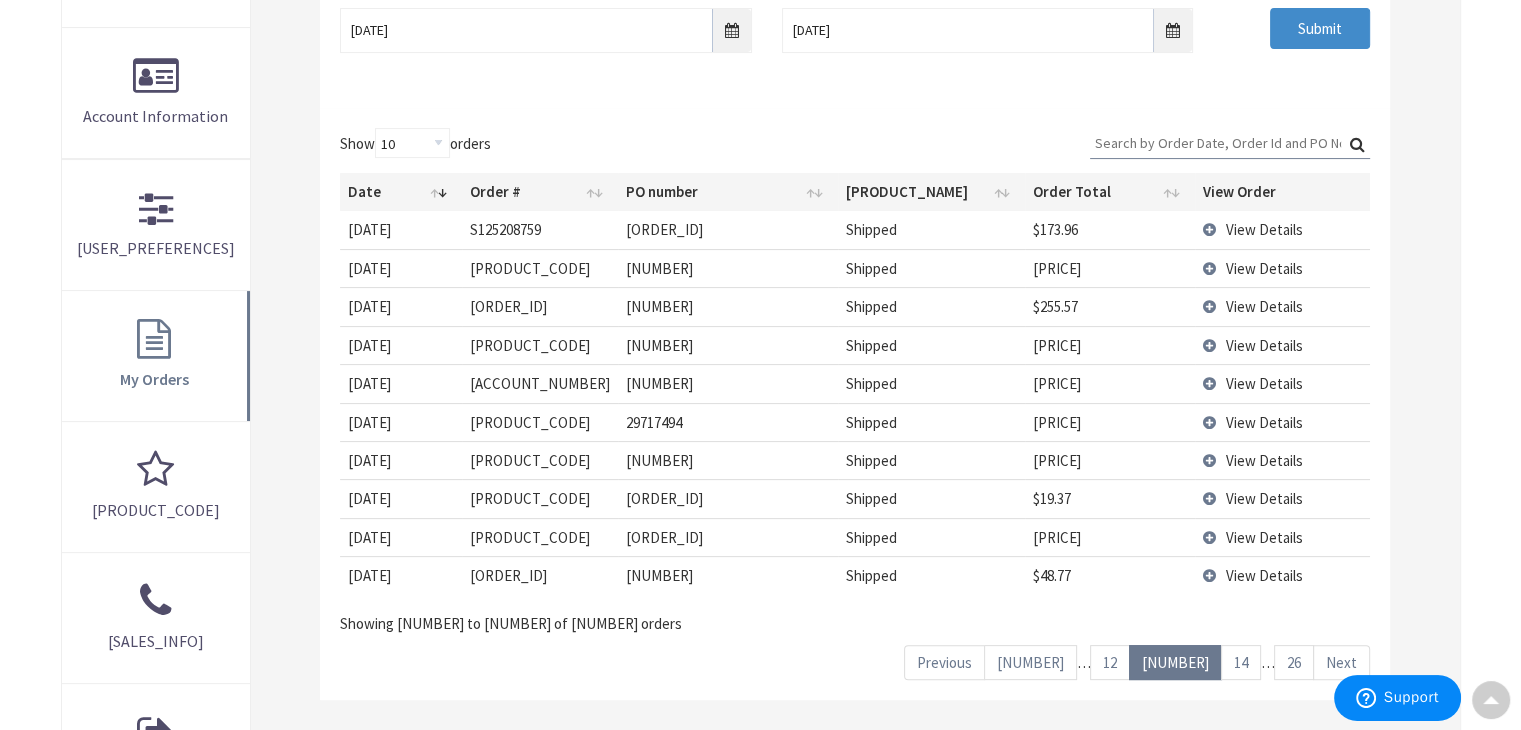 click on "12" at bounding box center [1110, 662] 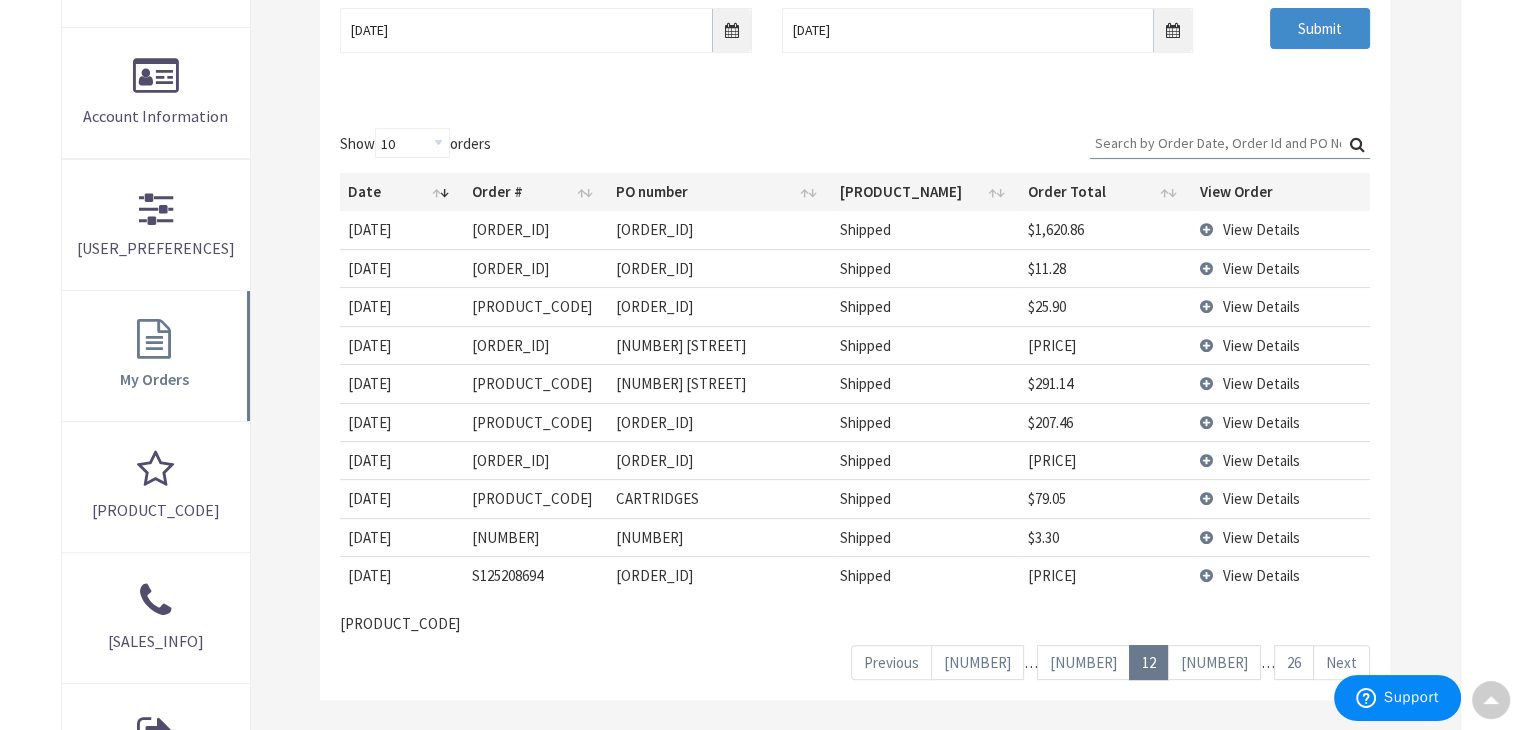 click on "[NUMBER]" at bounding box center (1083, 662) 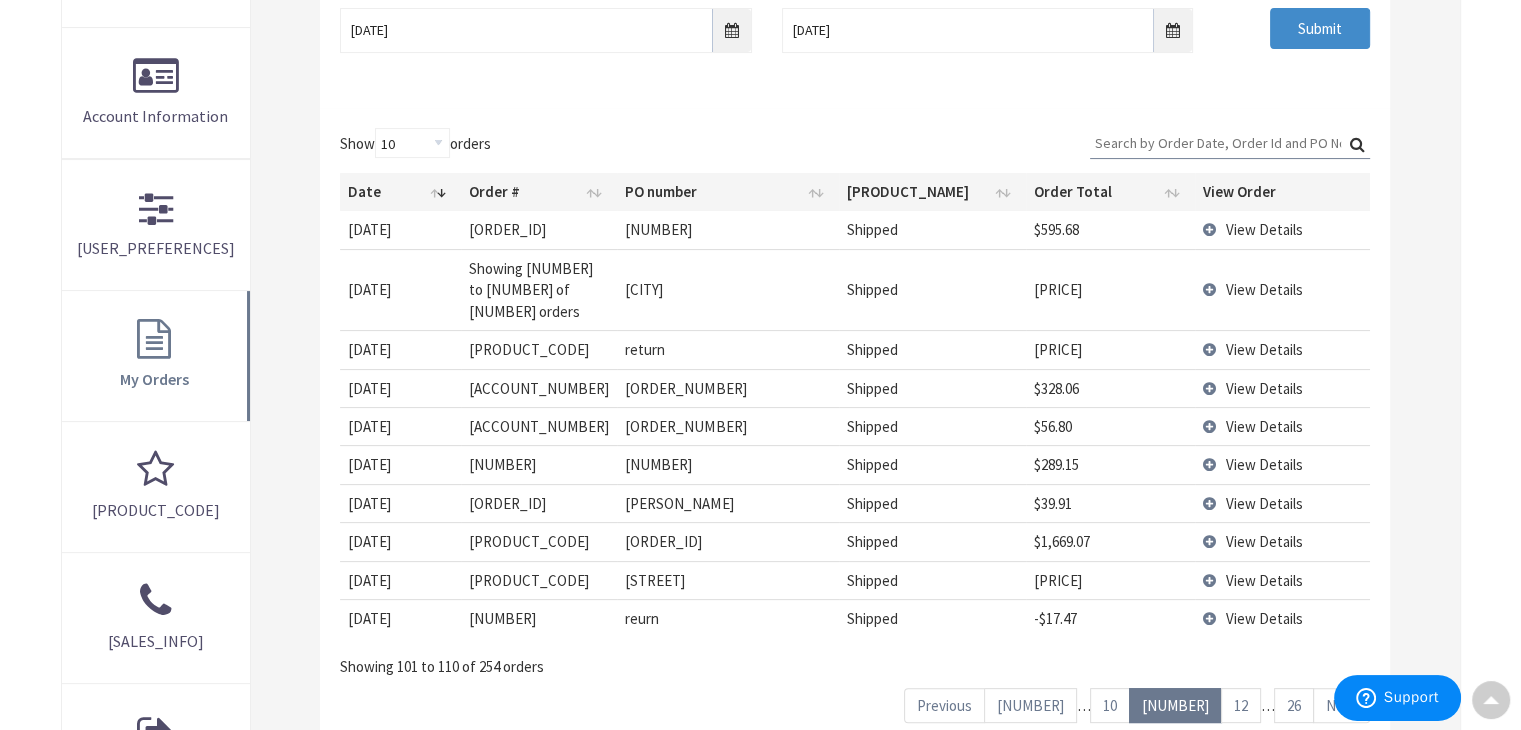 click on "10" at bounding box center (1110, 705) 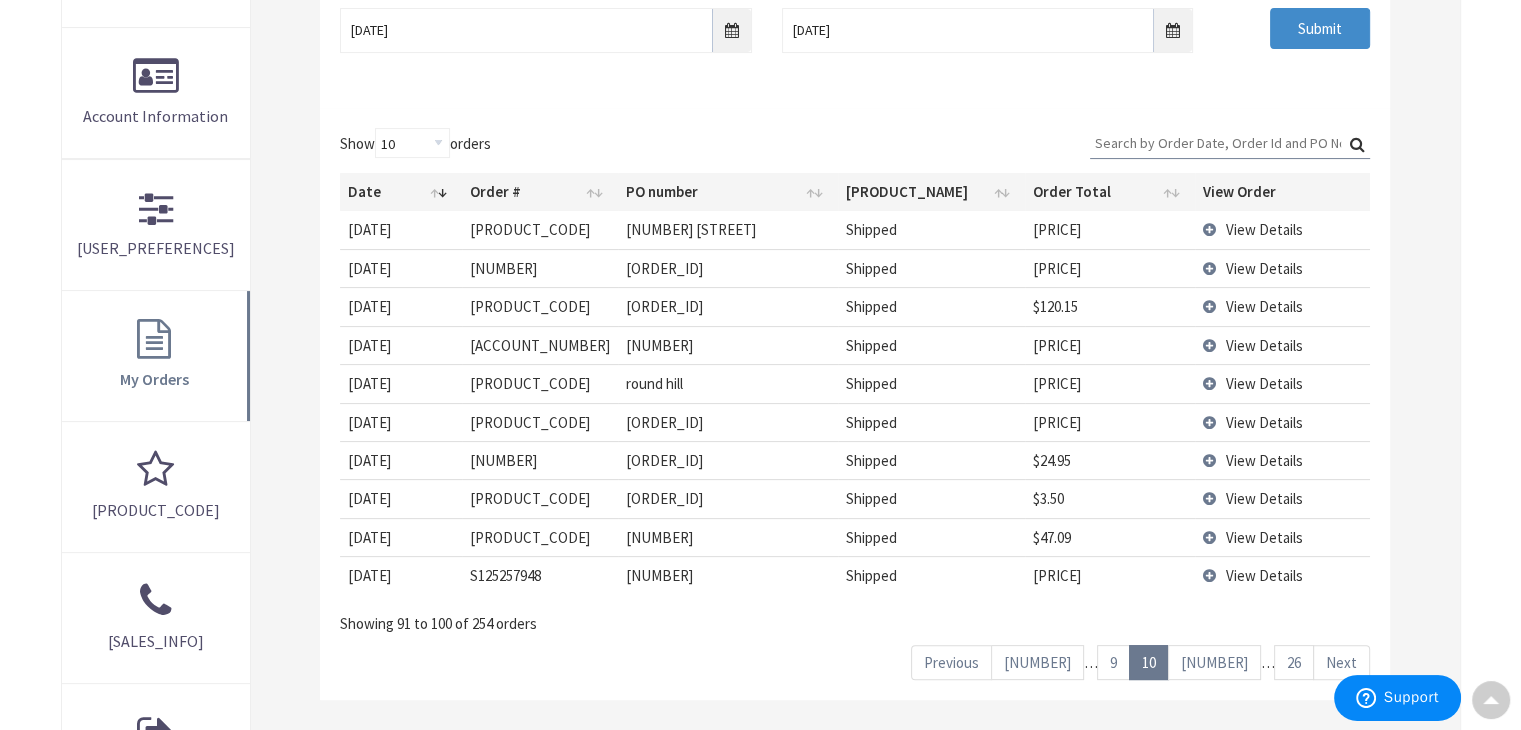click on "9" at bounding box center (1113, 662) 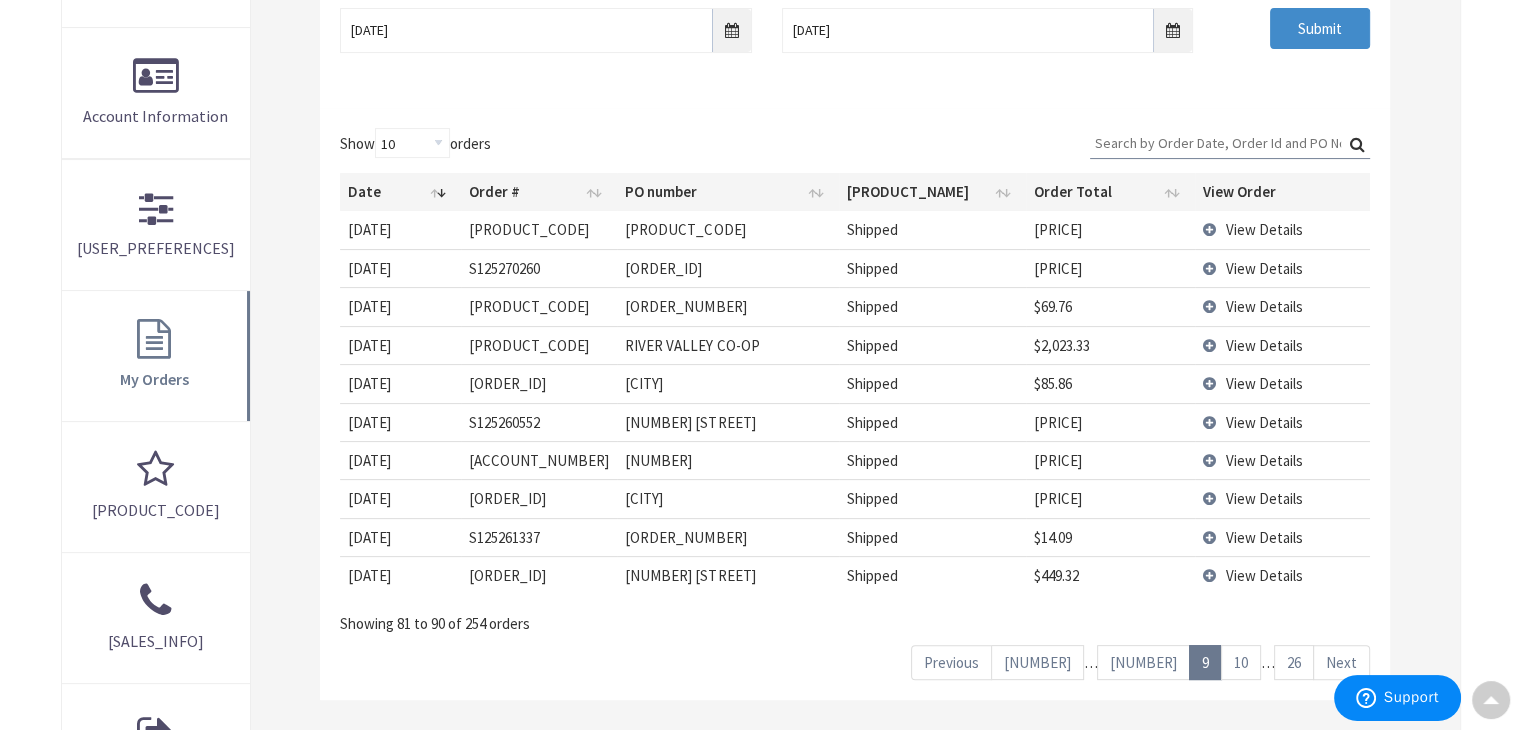 click on "View Details" at bounding box center (1264, 268) 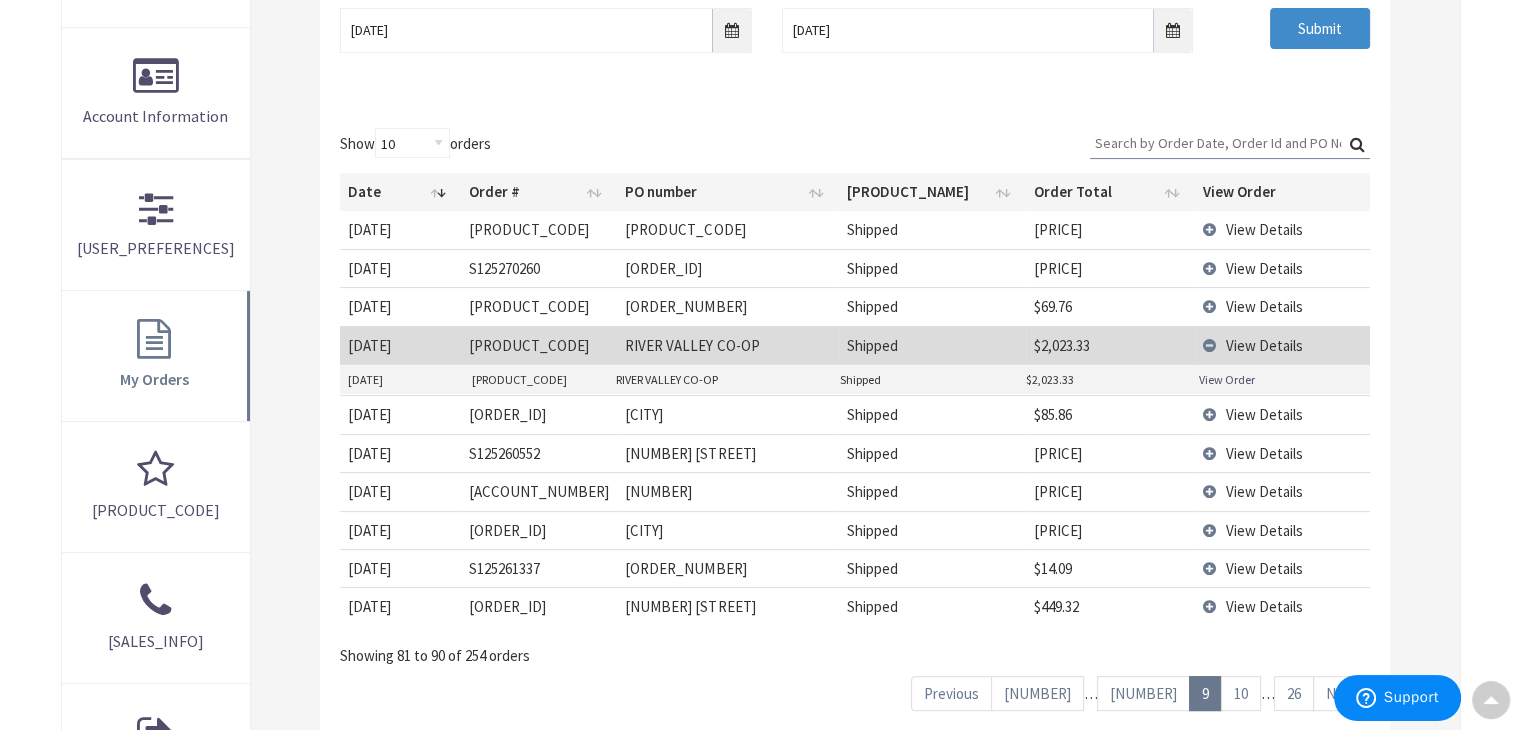 click on "View Order" at bounding box center (1227, 379) 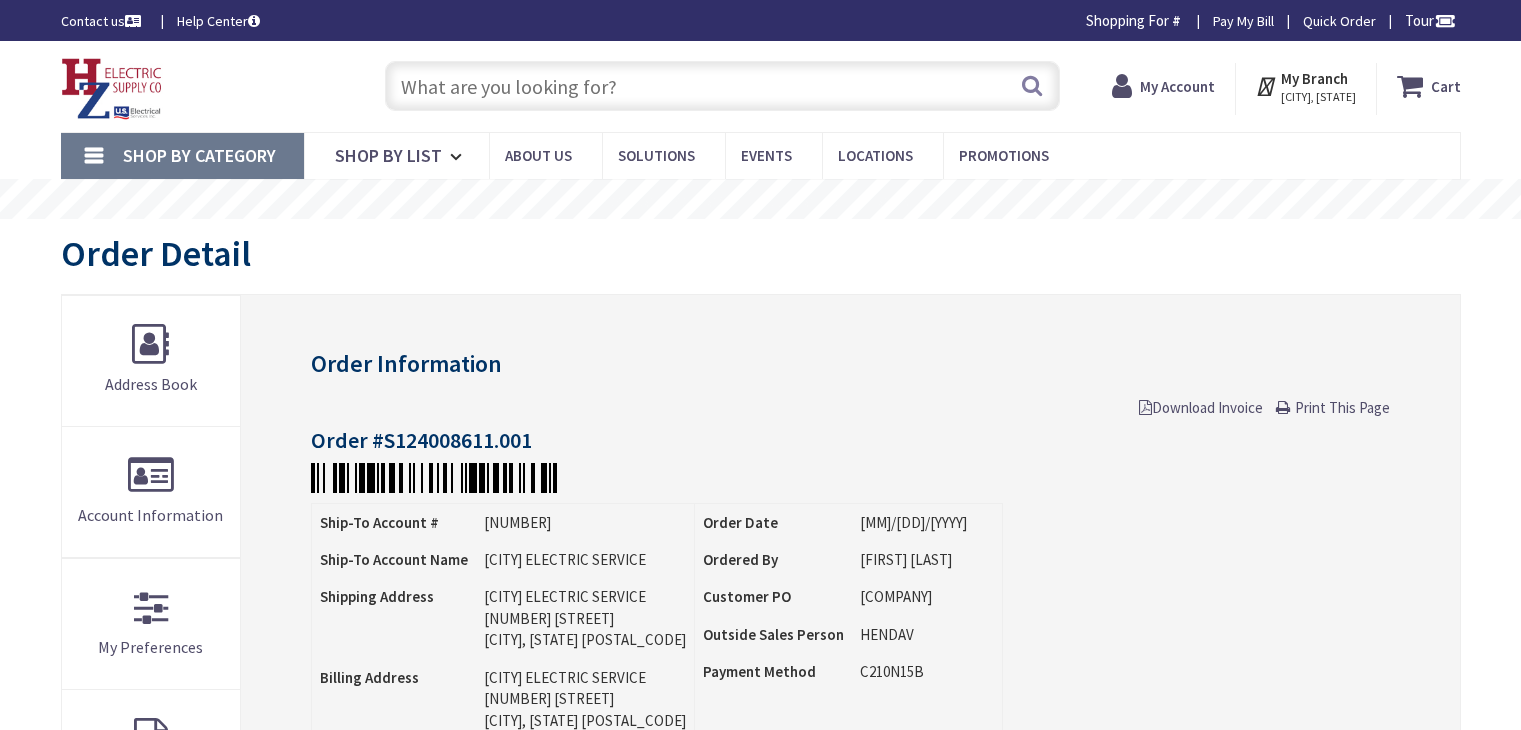 scroll, scrollTop: 0, scrollLeft: 0, axis: both 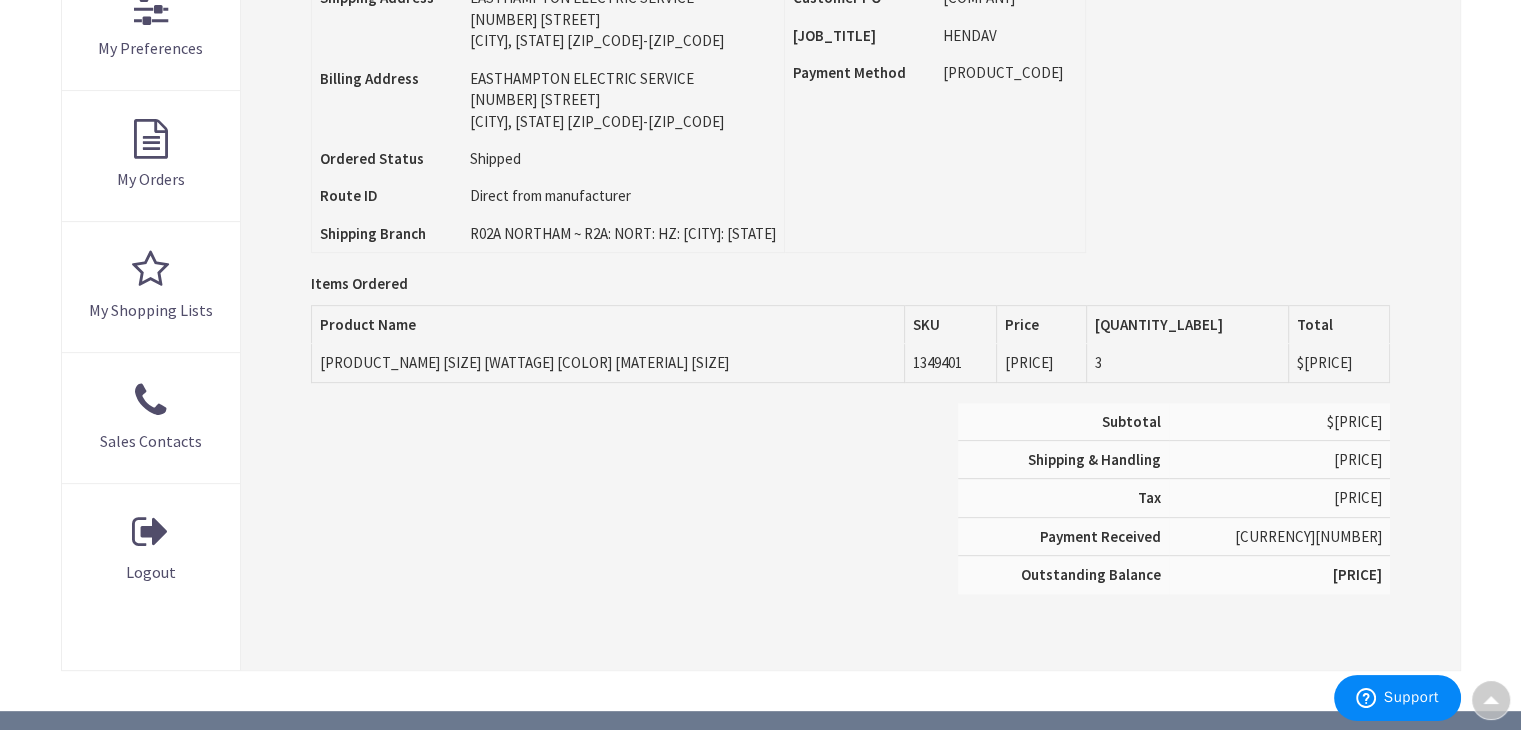 drag, startPoint x: 740, startPoint y: 361, endPoint x: 715, endPoint y: 364, distance: 25.179358 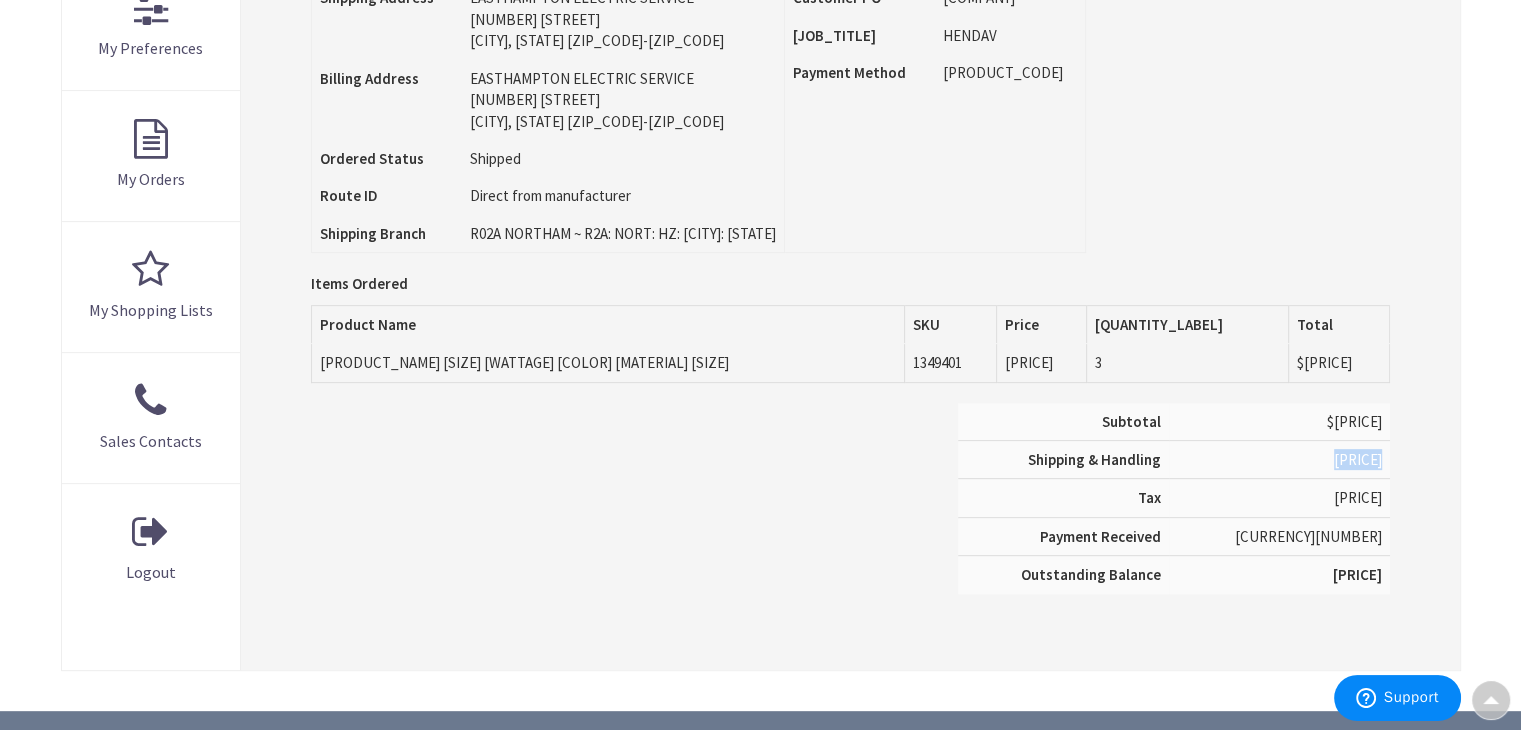 drag, startPoint x: 1383, startPoint y: 482, endPoint x: 1336, endPoint y: 482, distance: 47 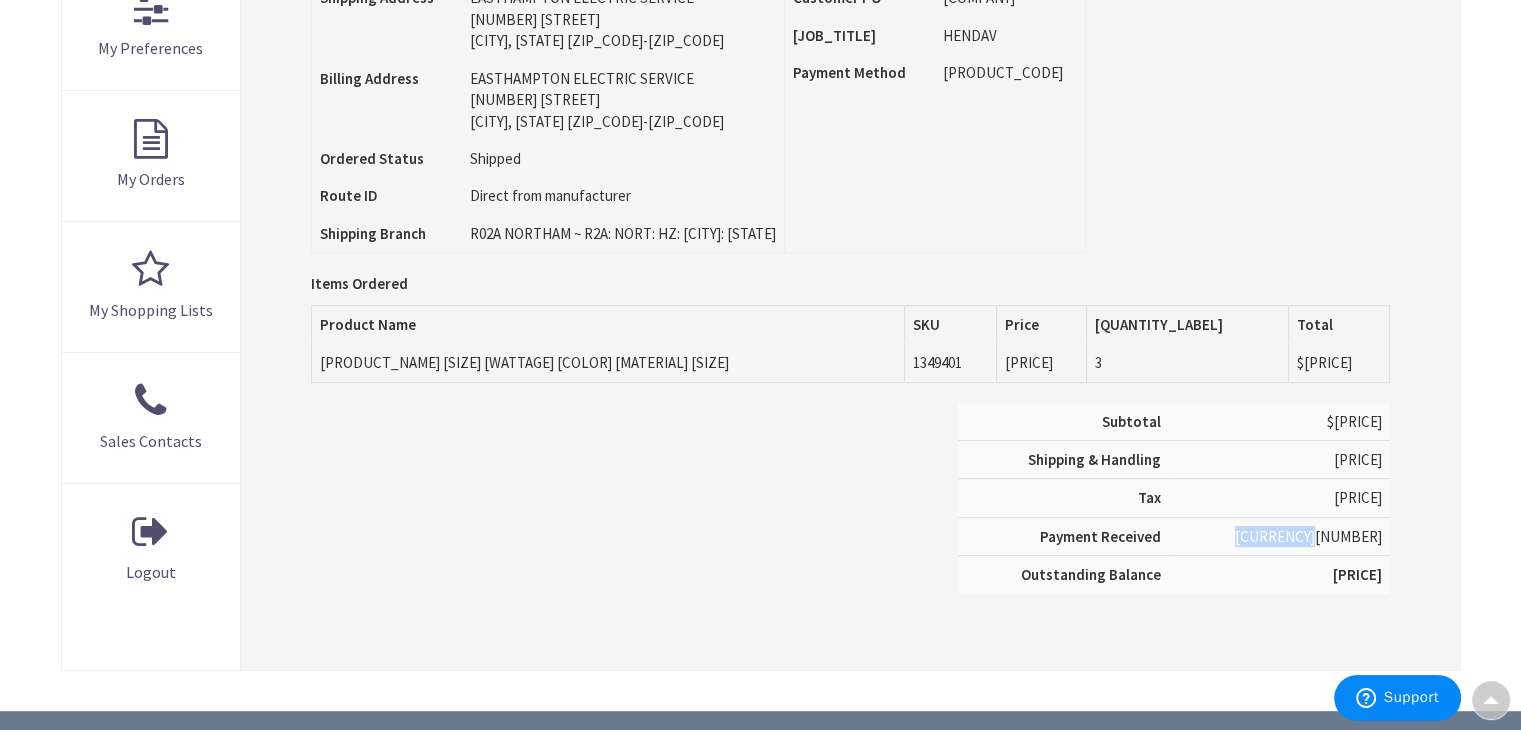 drag, startPoint x: 1386, startPoint y: 557, endPoint x: 1304, endPoint y: 565, distance: 82.38932 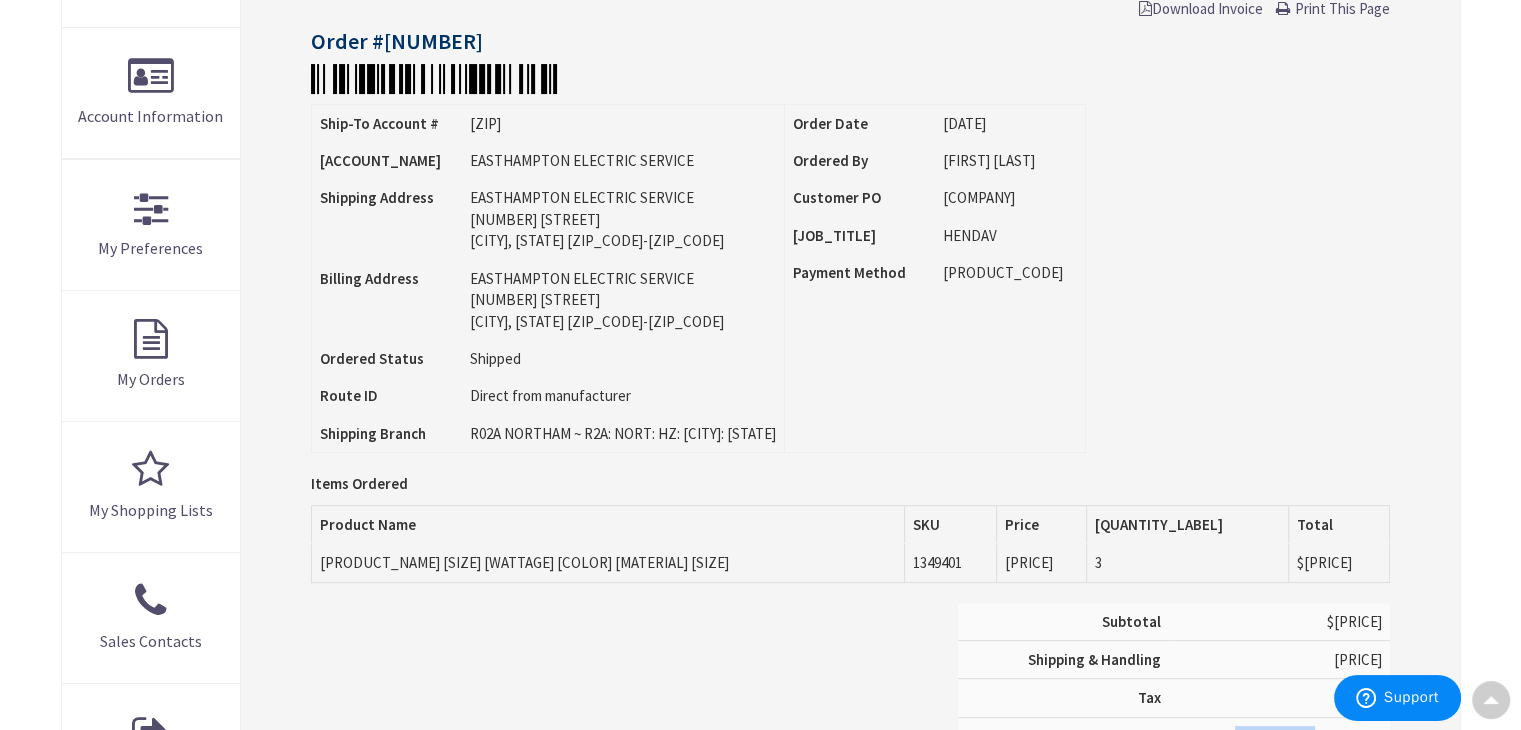 scroll, scrollTop: 302, scrollLeft: 0, axis: vertical 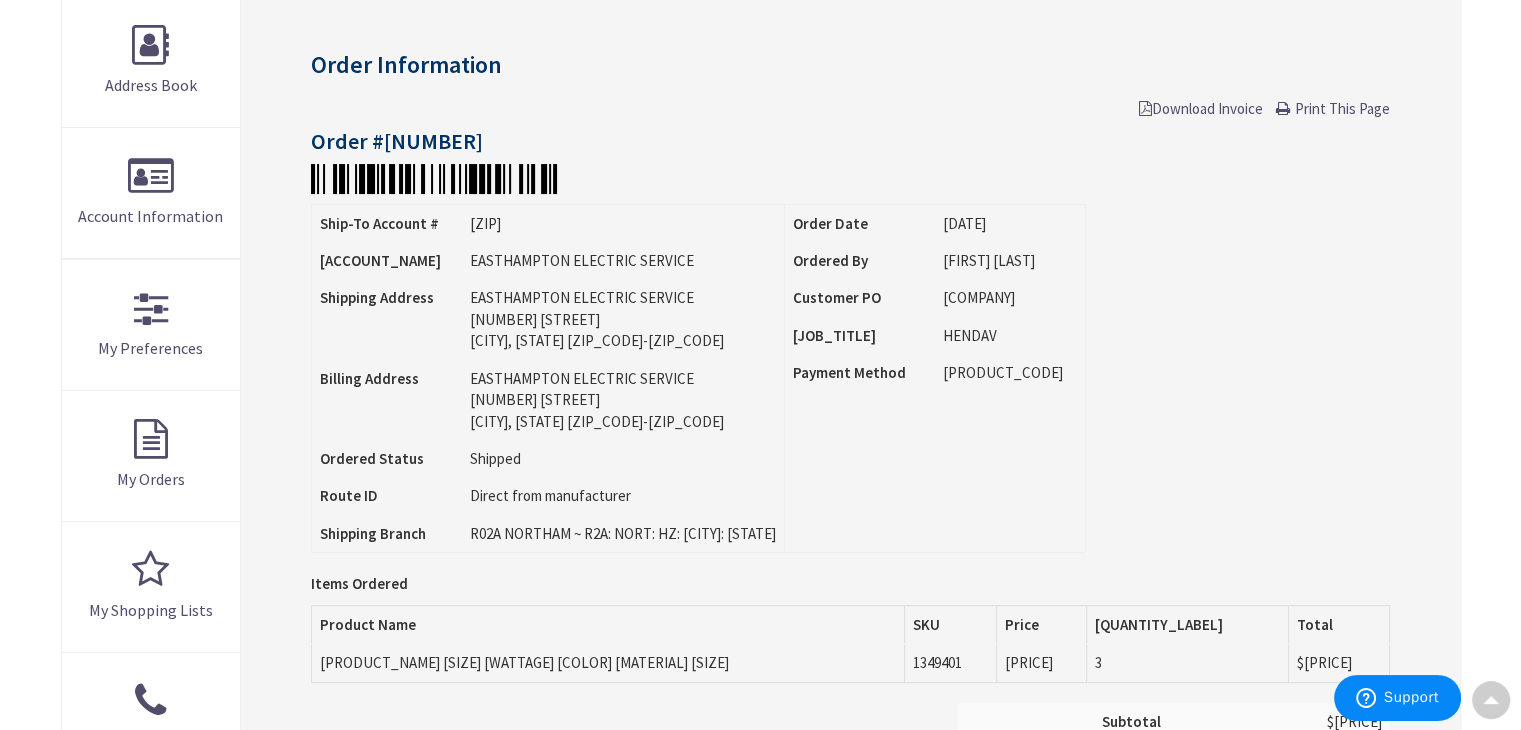 drag, startPoint x: 1063, startPoint y: 218, endPoint x: 981, endPoint y: 223, distance: 82.1523 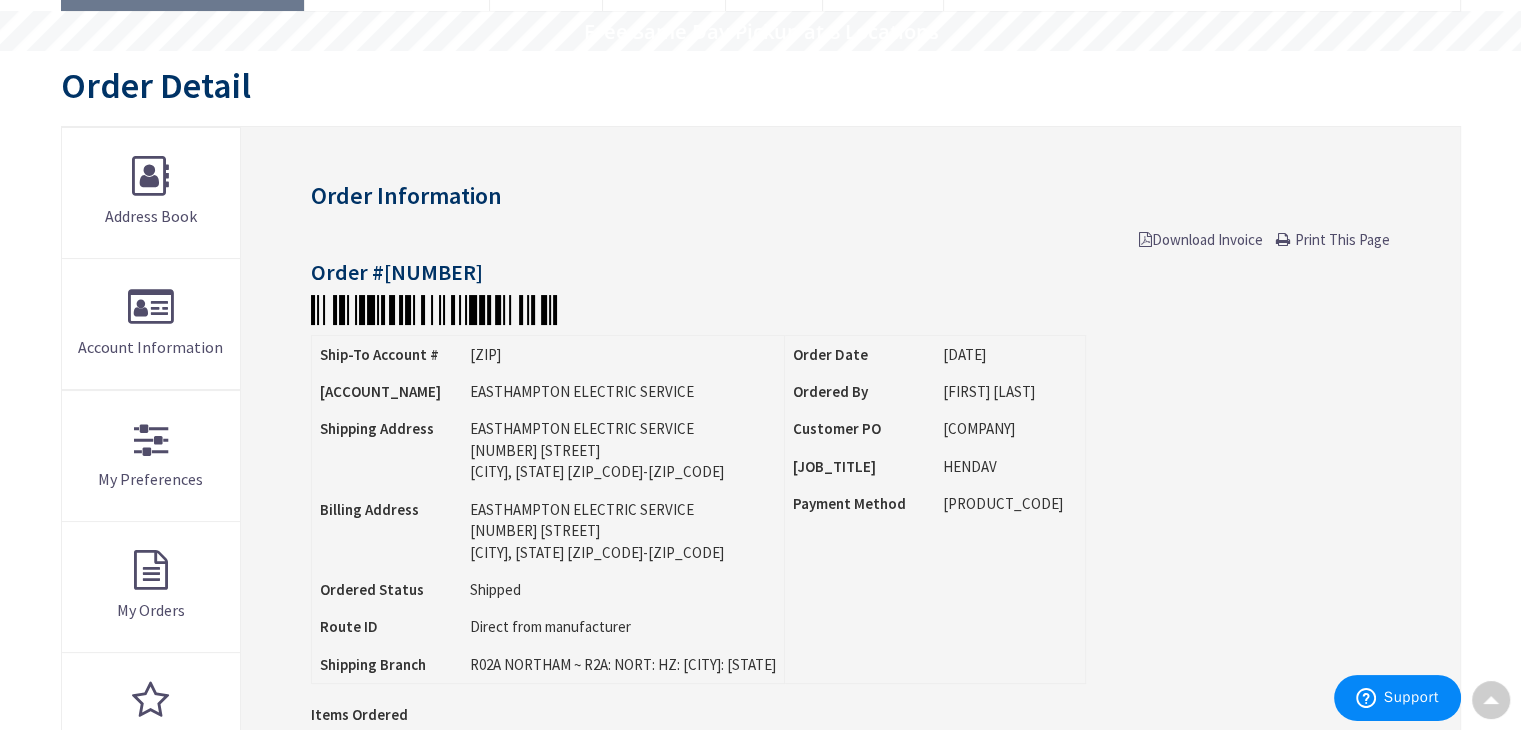 scroll, scrollTop: 202, scrollLeft: 0, axis: vertical 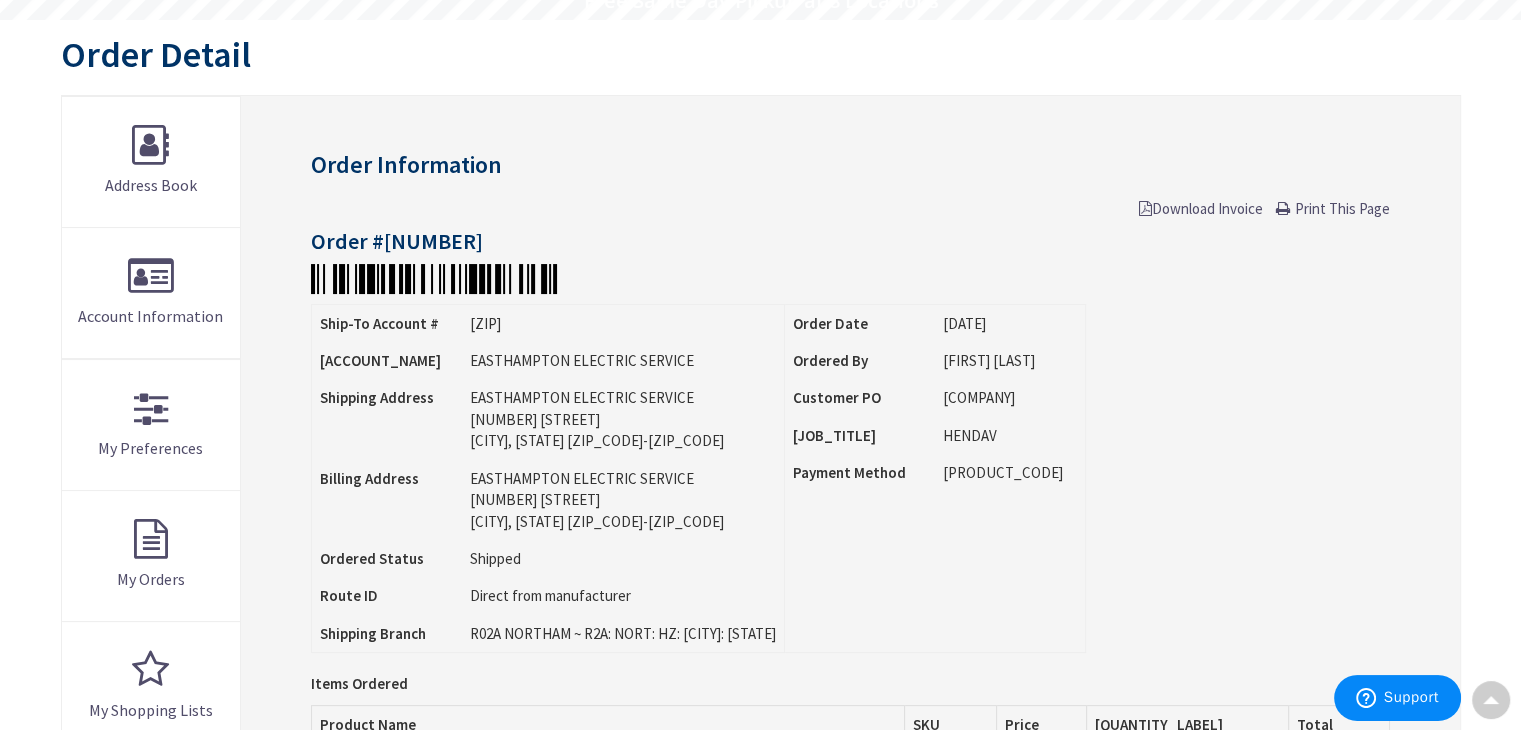 click on "Download Invoice" at bounding box center (1201, 208) 